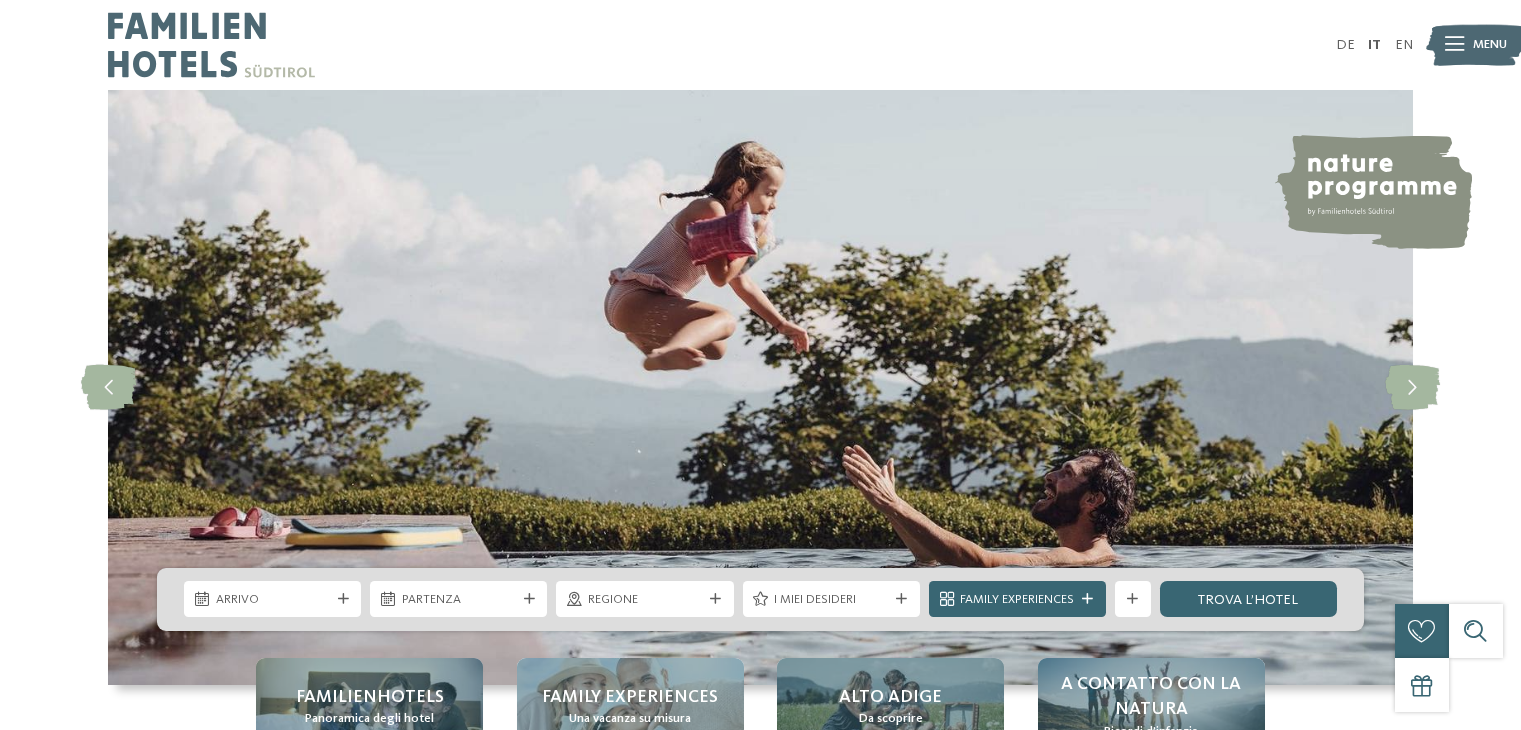 scroll, scrollTop: 0, scrollLeft: 0, axis: both 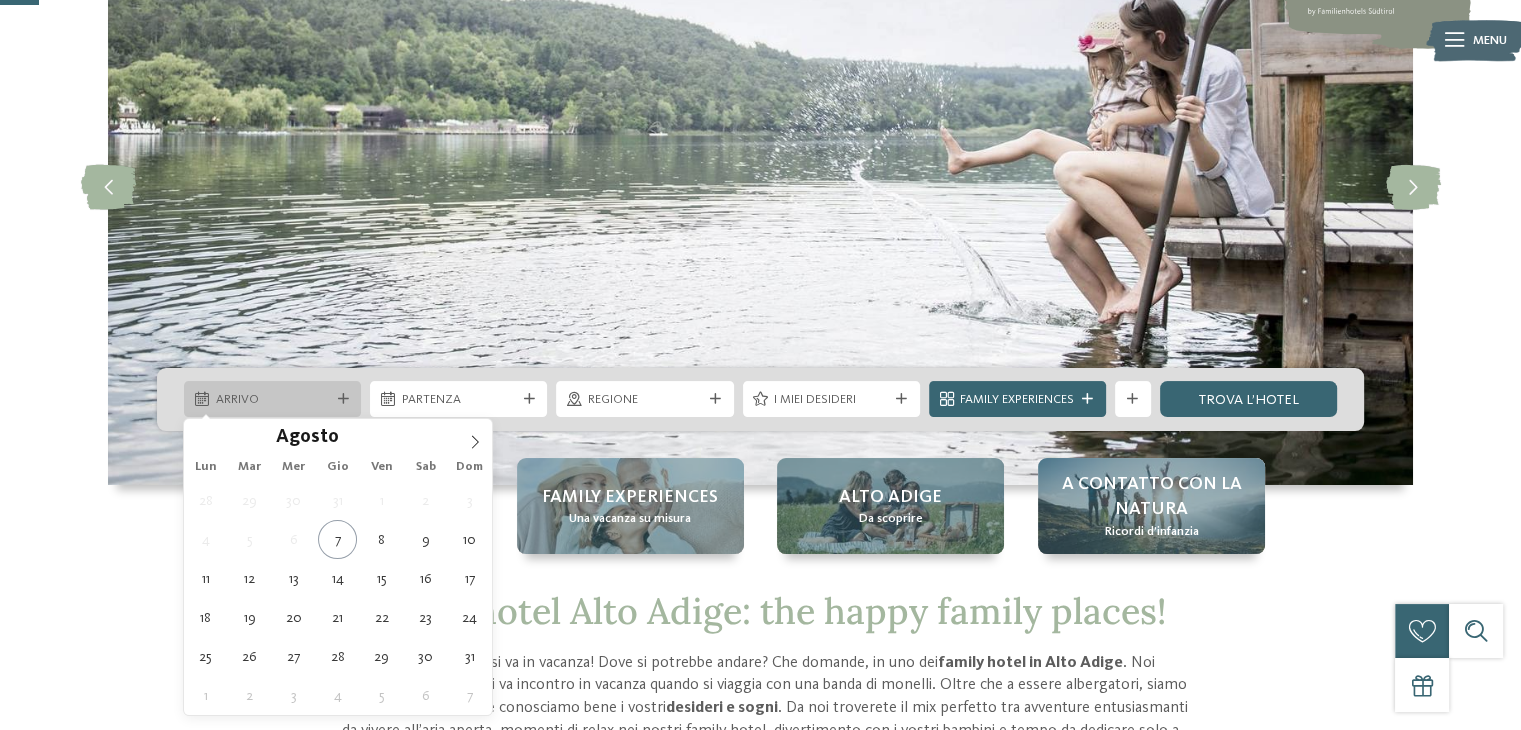 click on "Arrivo" at bounding box center (272, 399) 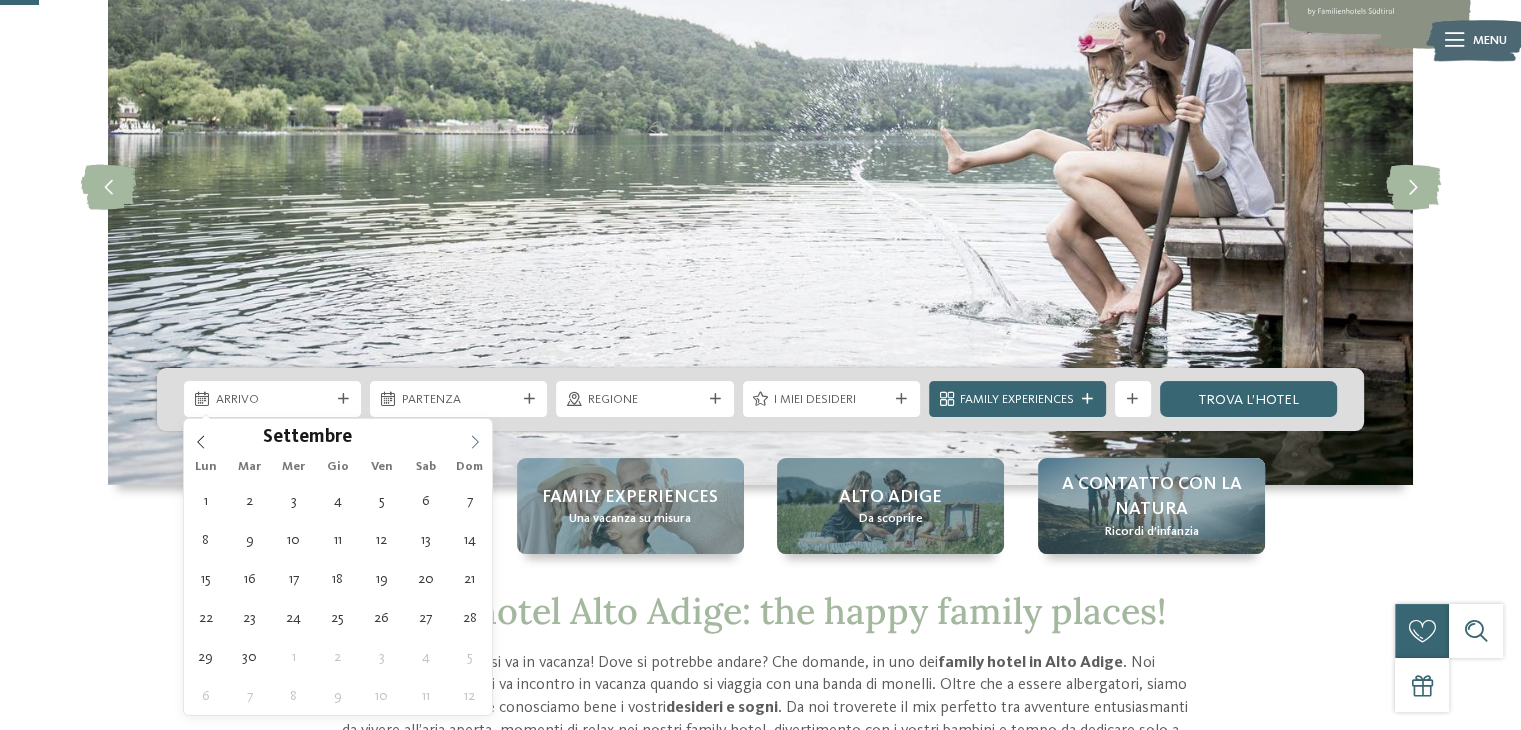 click at bounding box center [475, 436] 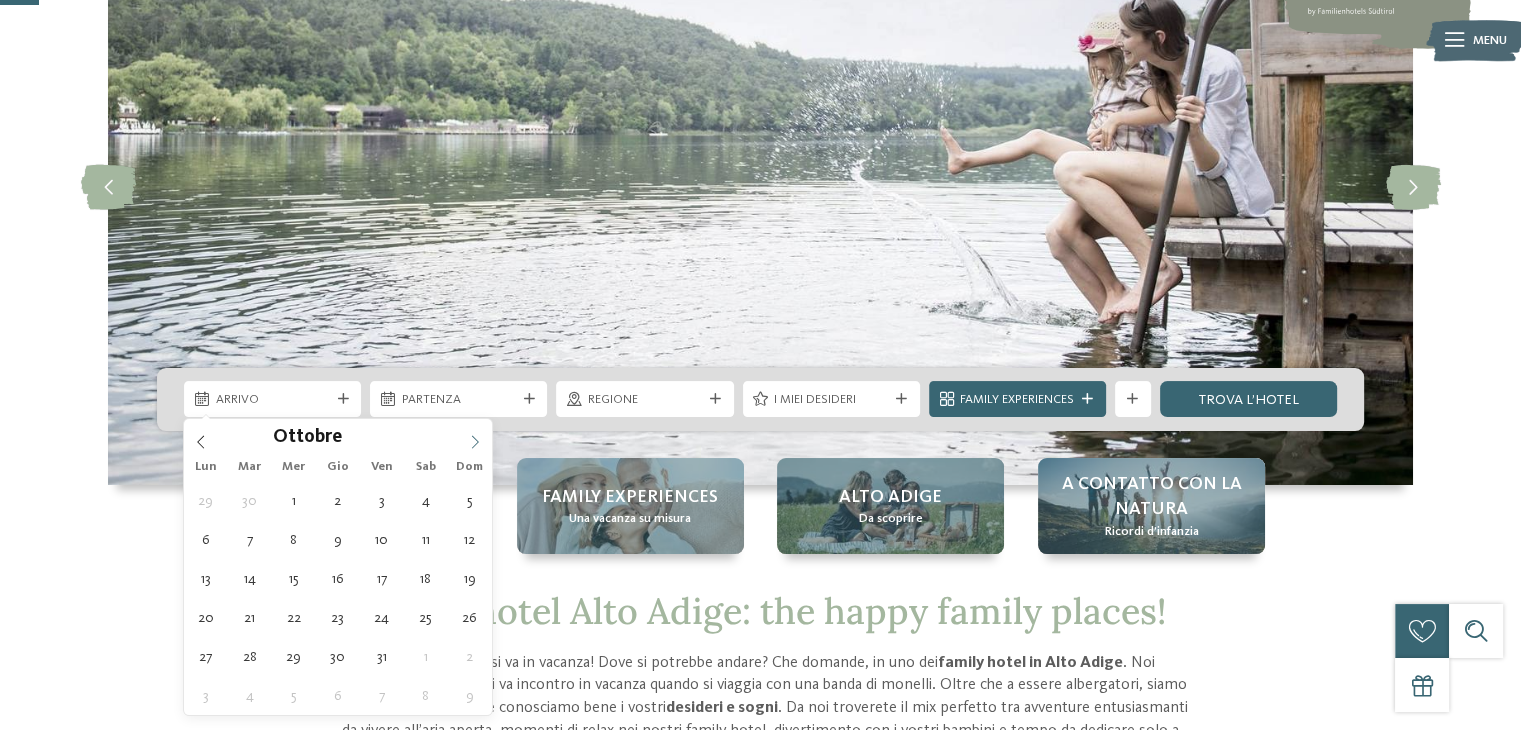 click at bounding box center [475, 436] 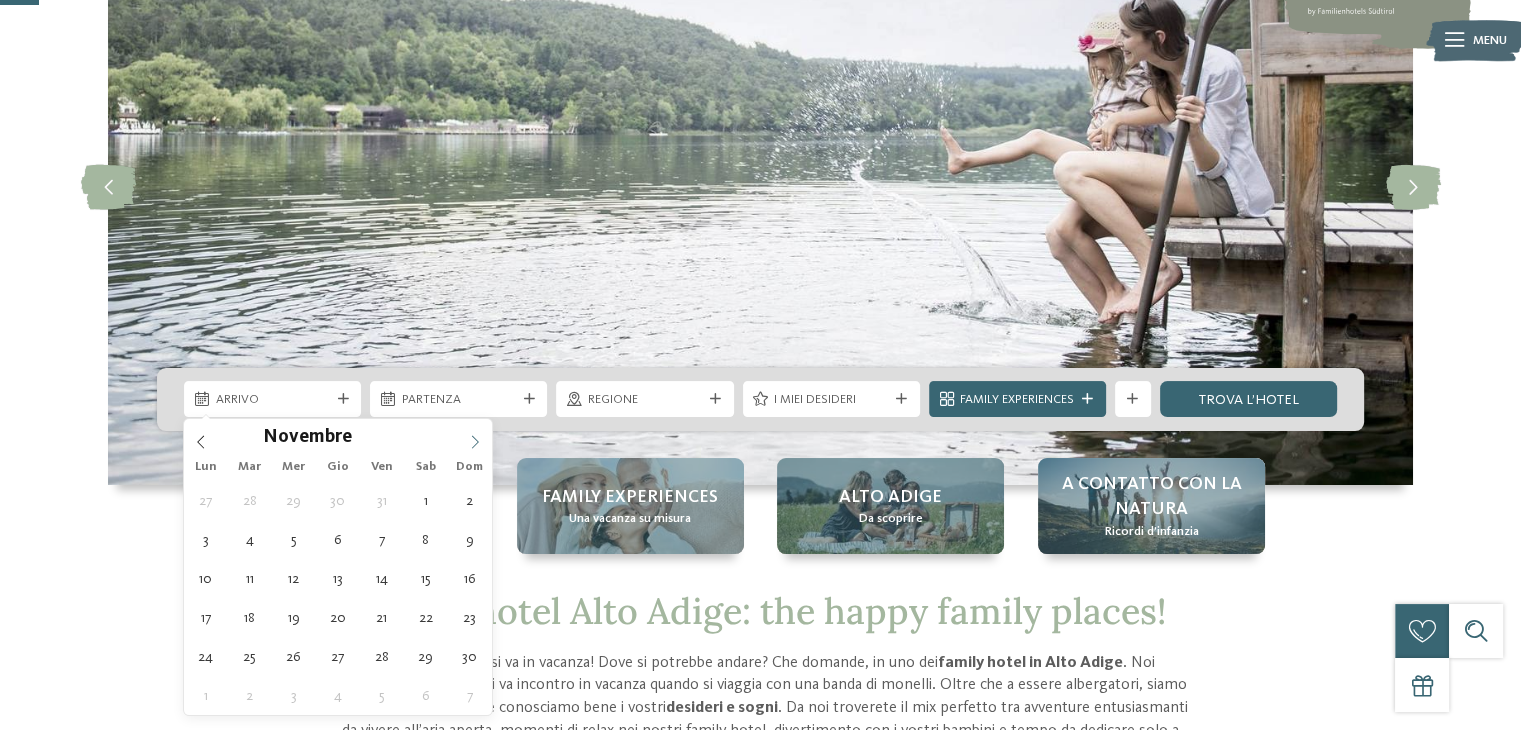click at bounding box center [475, 436] 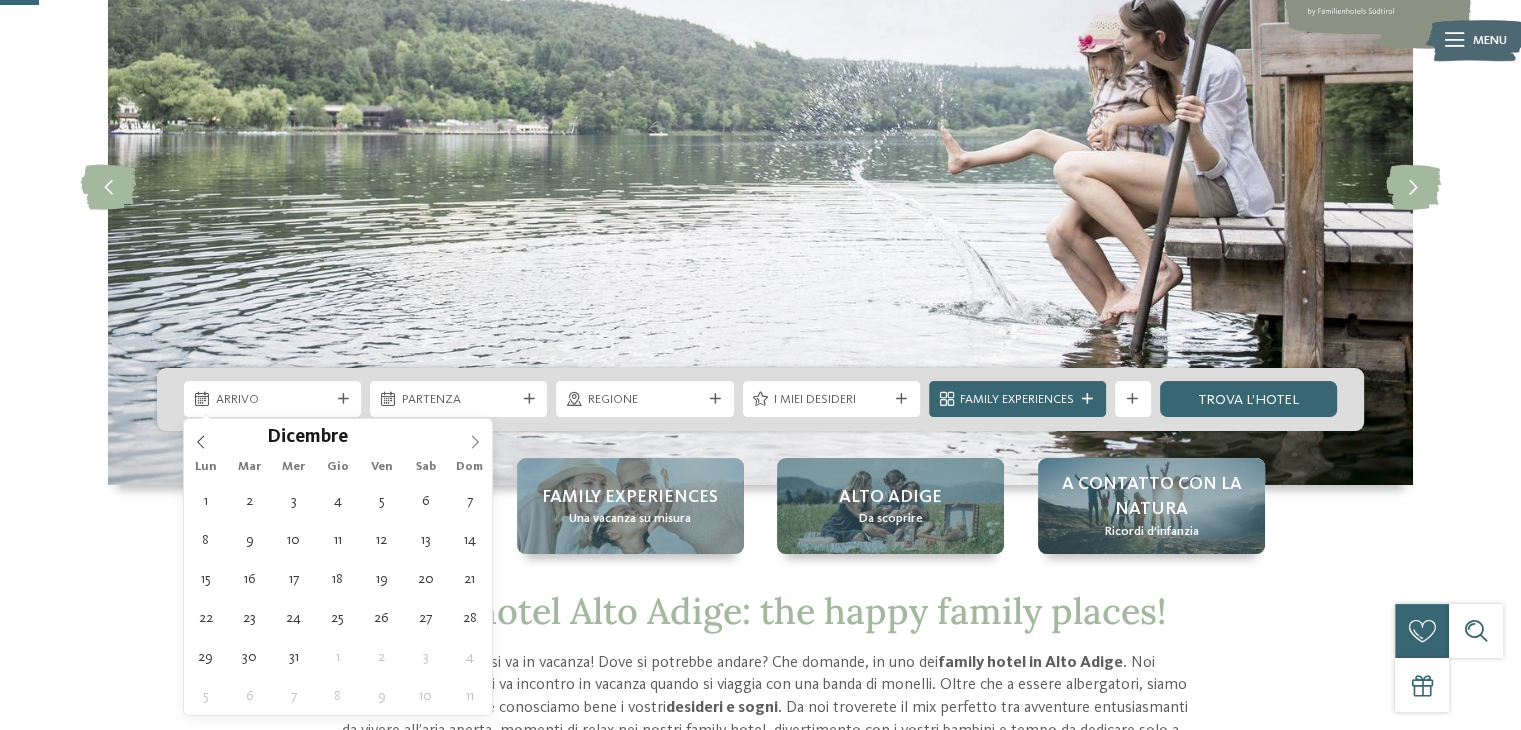 click at bounding box center (475, 436) 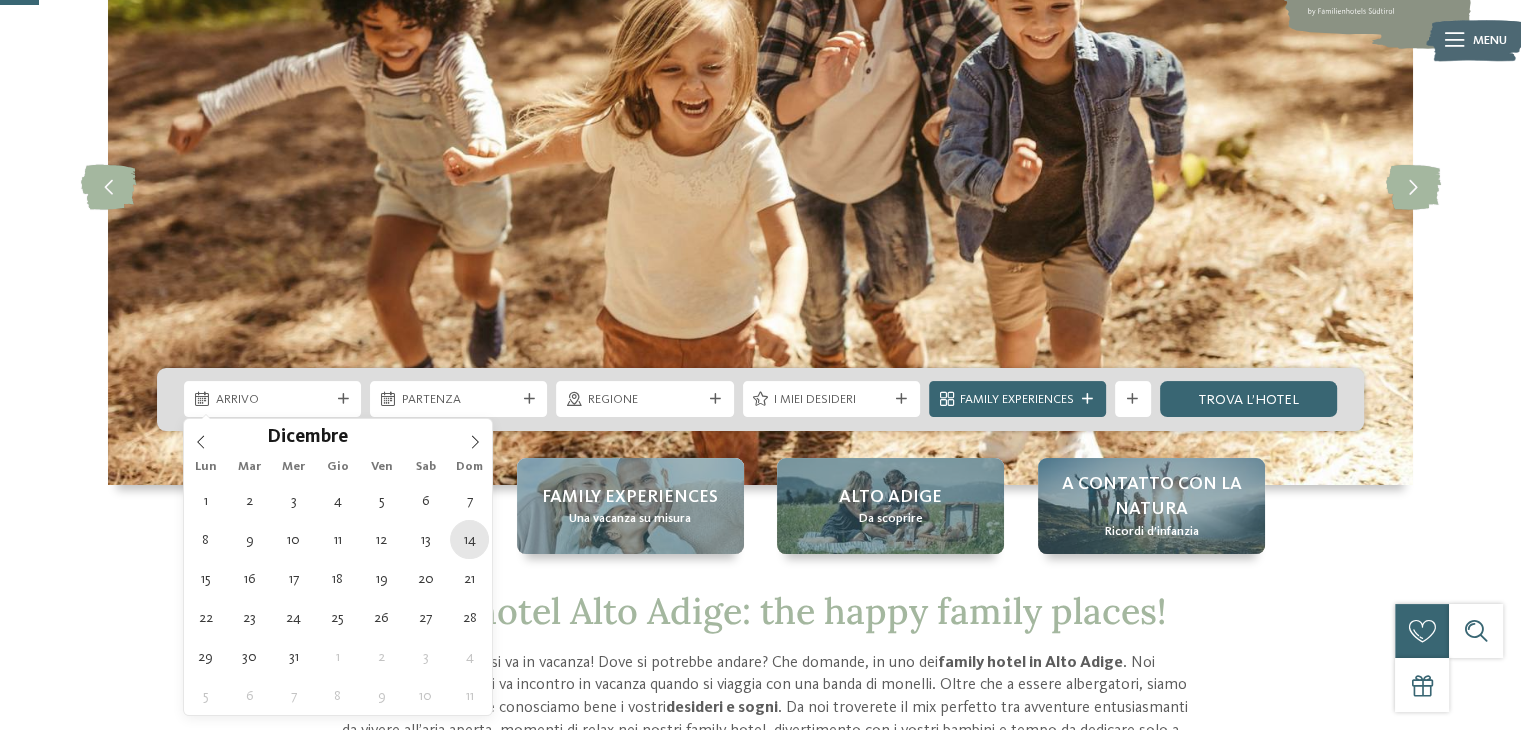 type on "[DATE]" 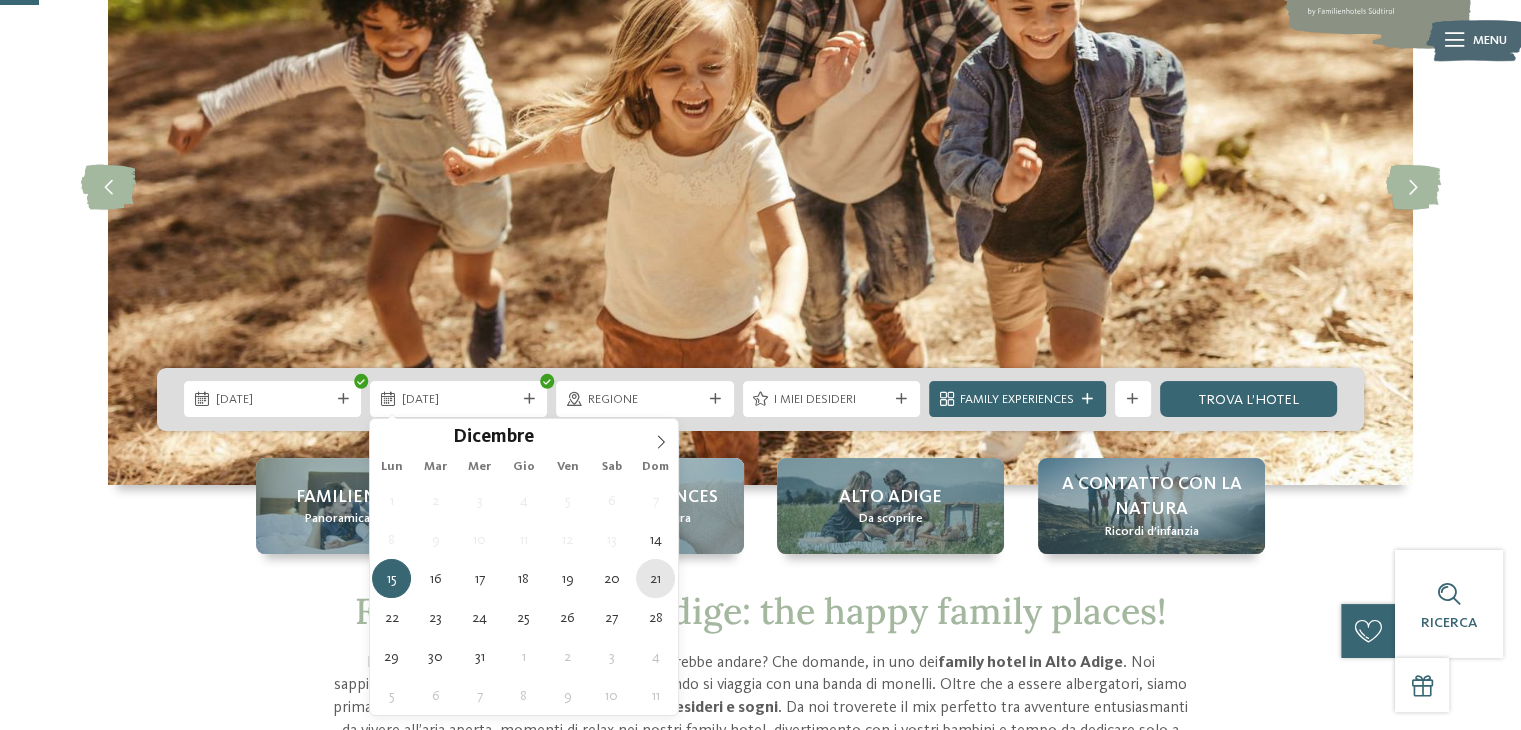 type on "[DATE]" 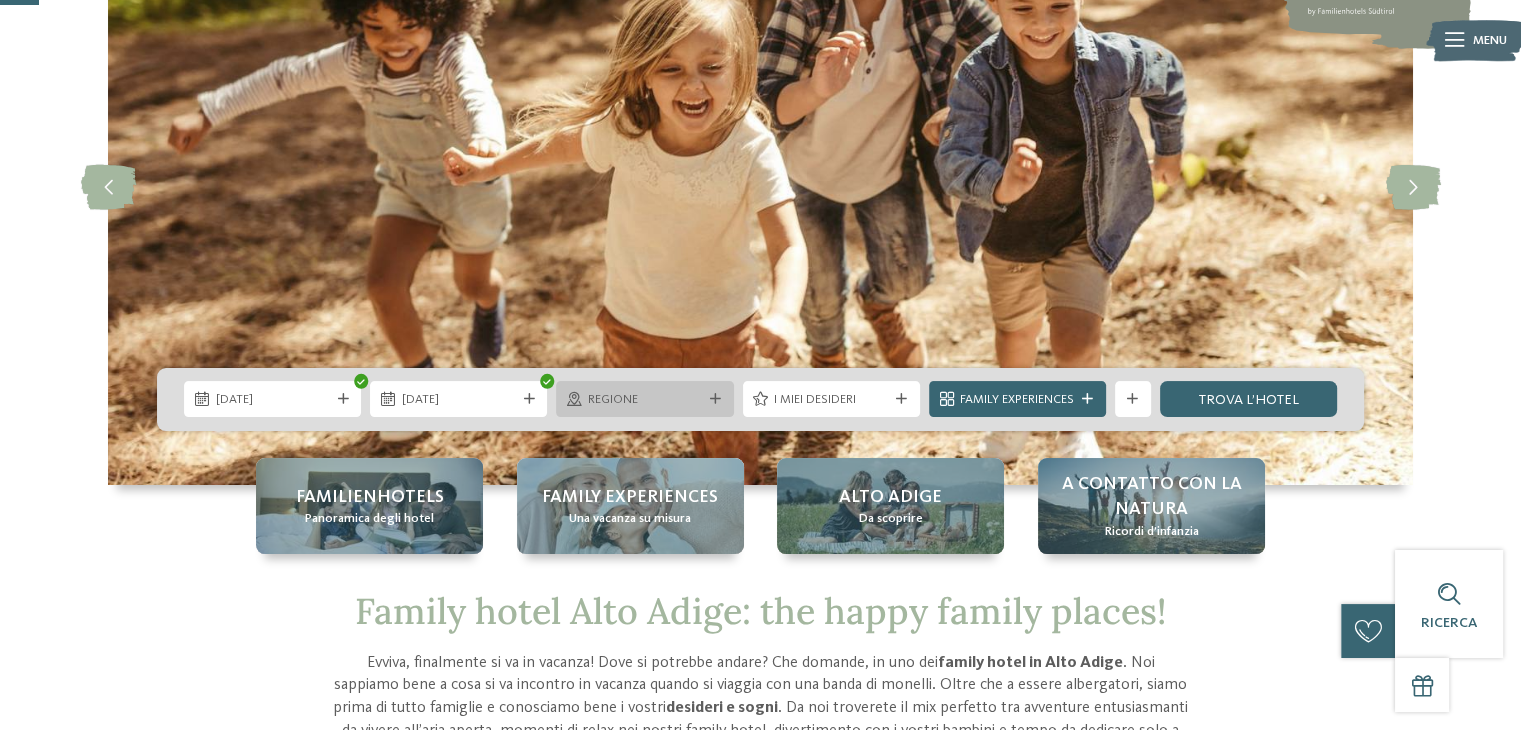 click on "Regione" at bounding box center [644, 399] 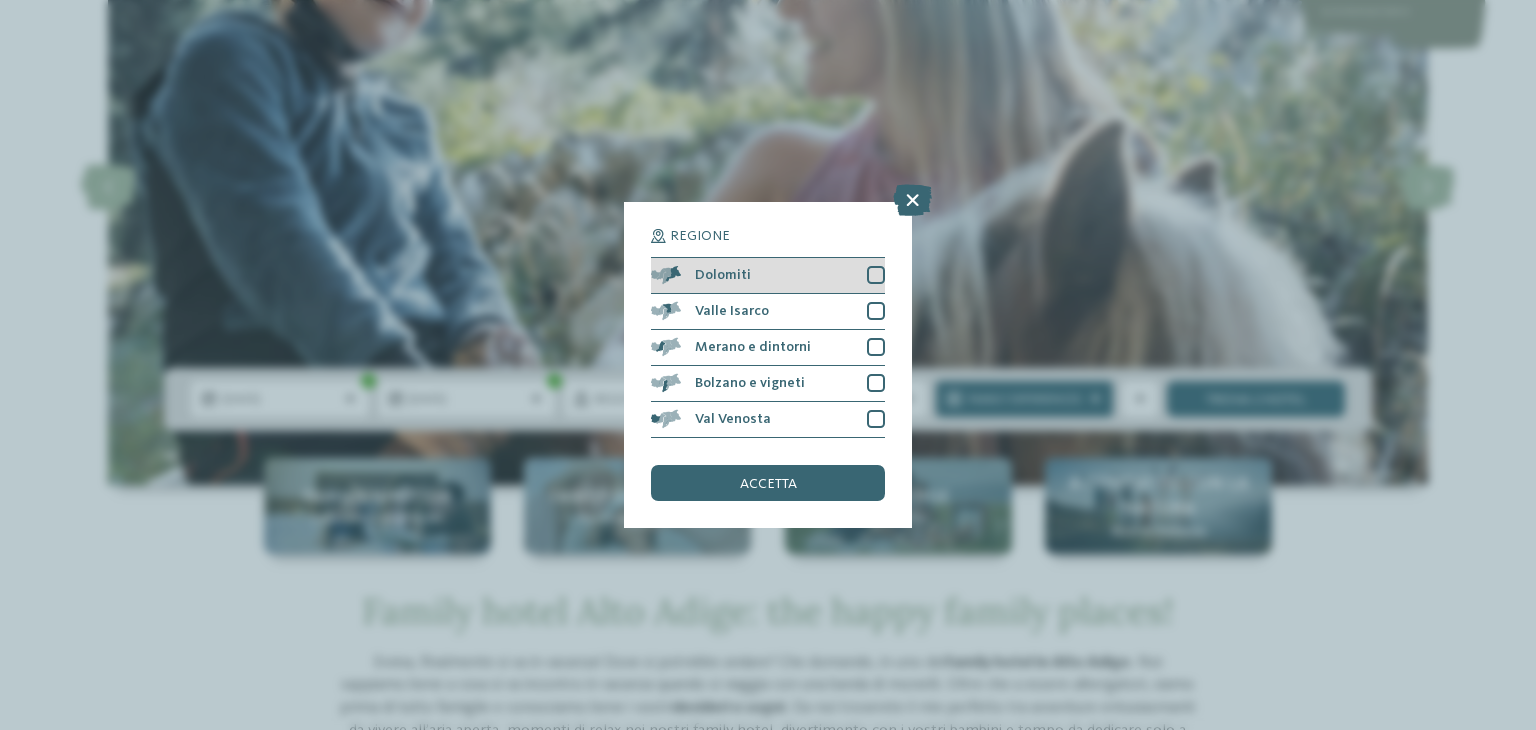 click at bounding box center (876, 275) 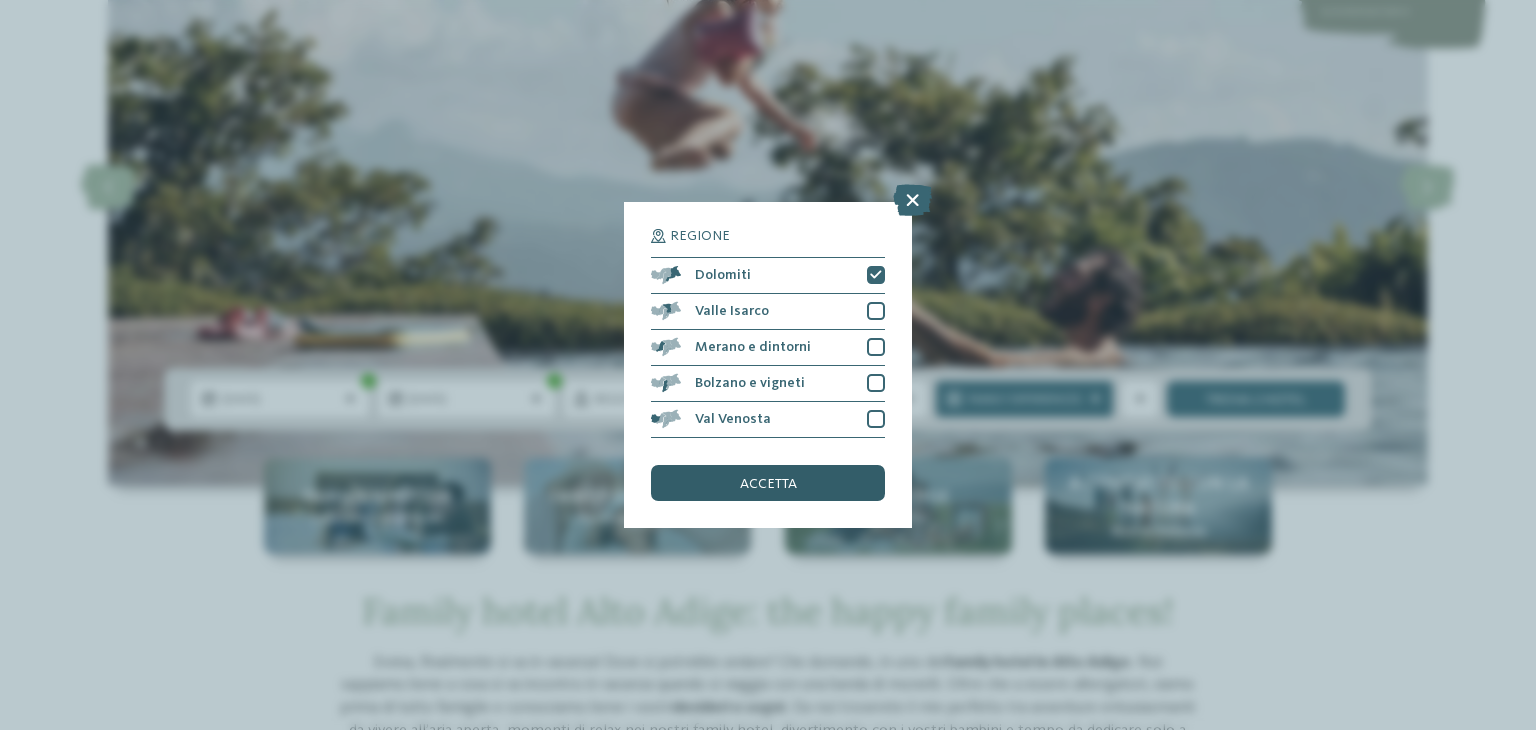click on "accetta" at bounding box center (768, 483) 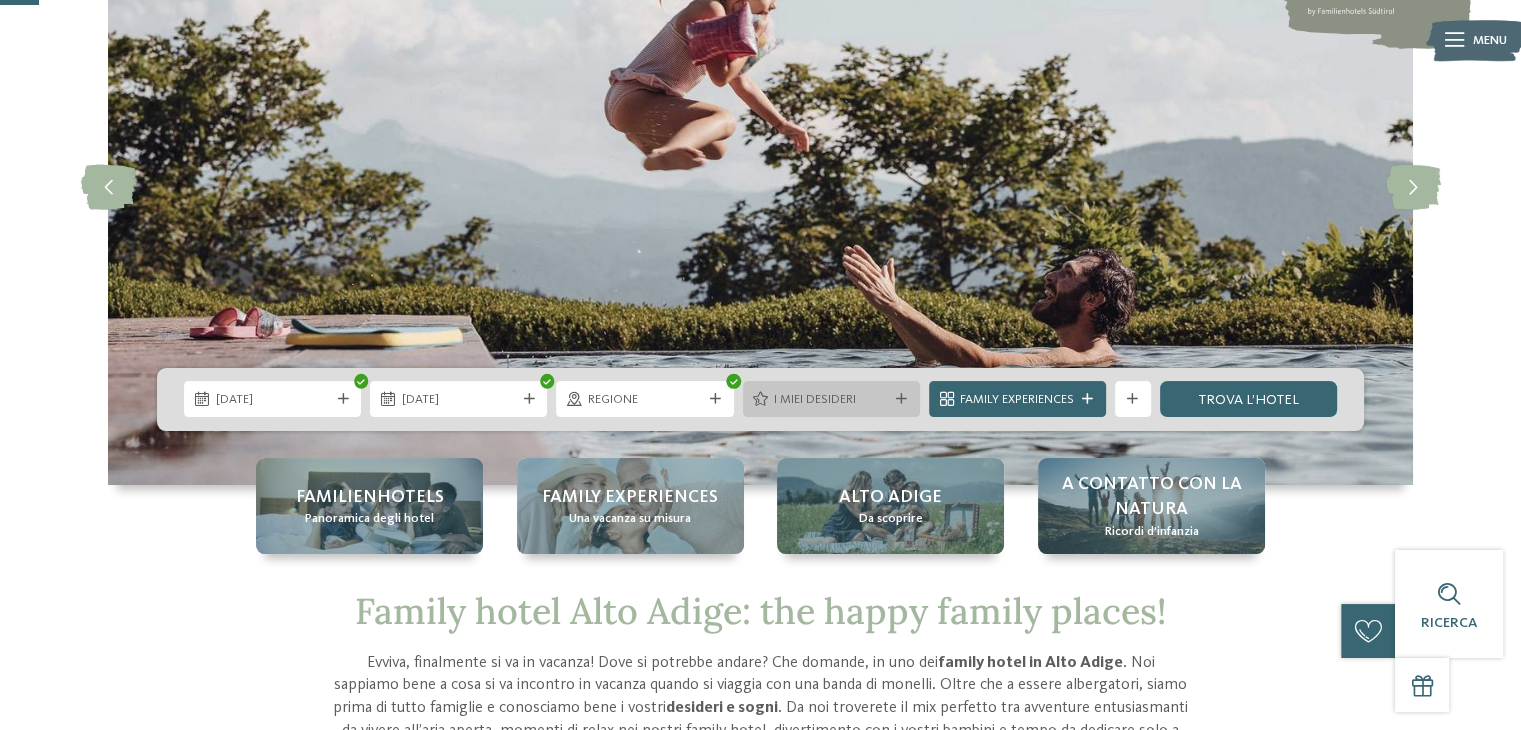 click on "I miei desideri" at bounding box center (831, 400) 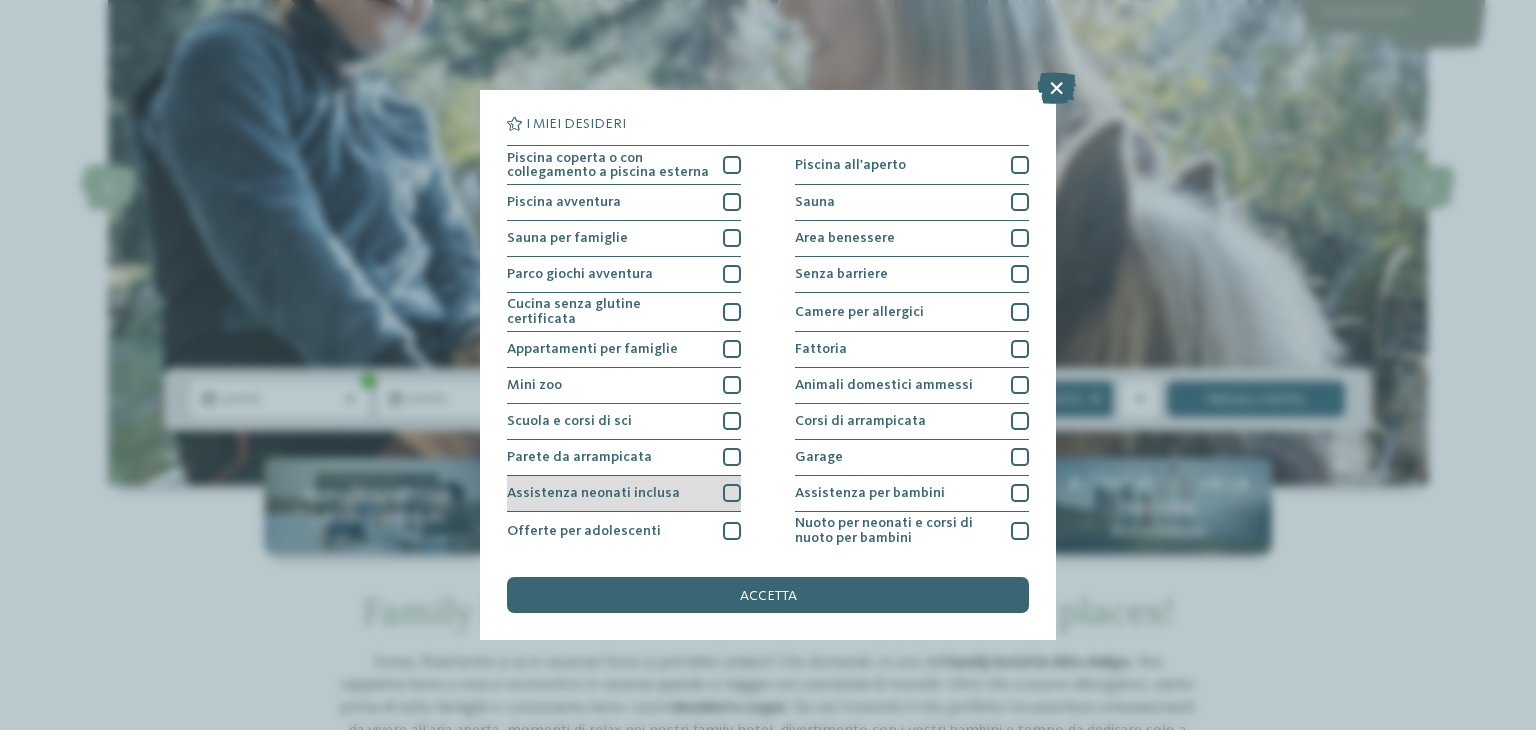 click on "Assistenza neonati inclusa" at bounding box center (624, 494) 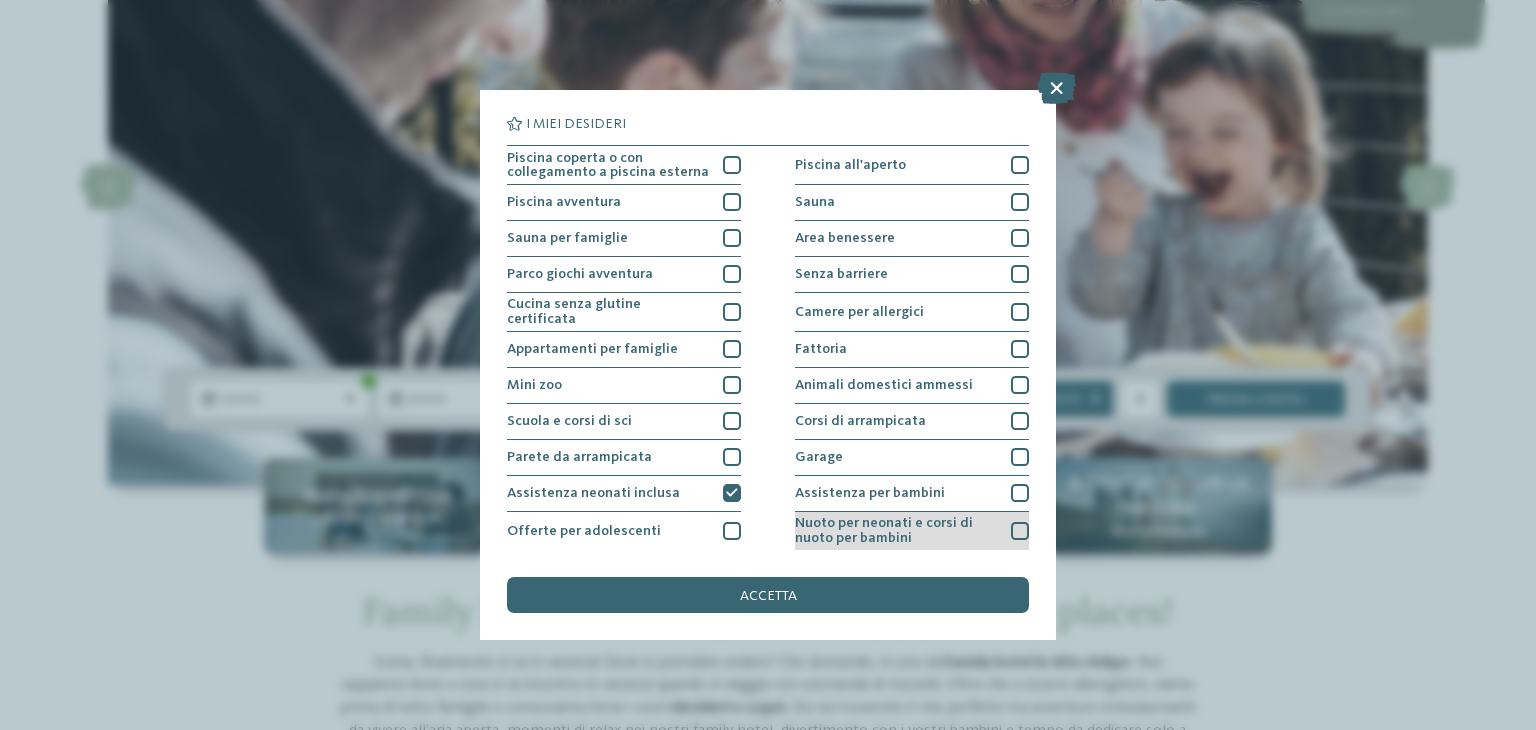 click at bounding box center [1020, 531] 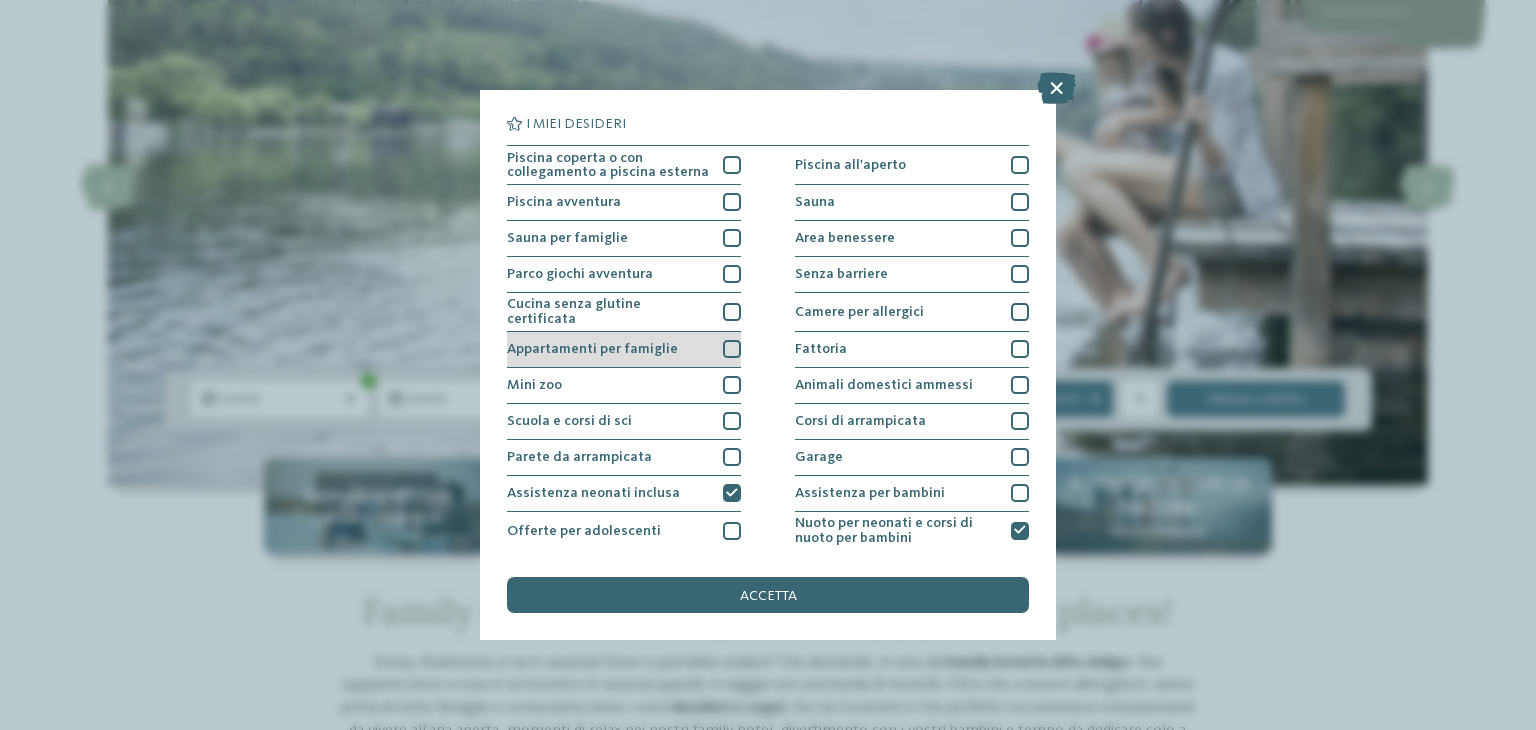 click at bounding box center (732, 349) 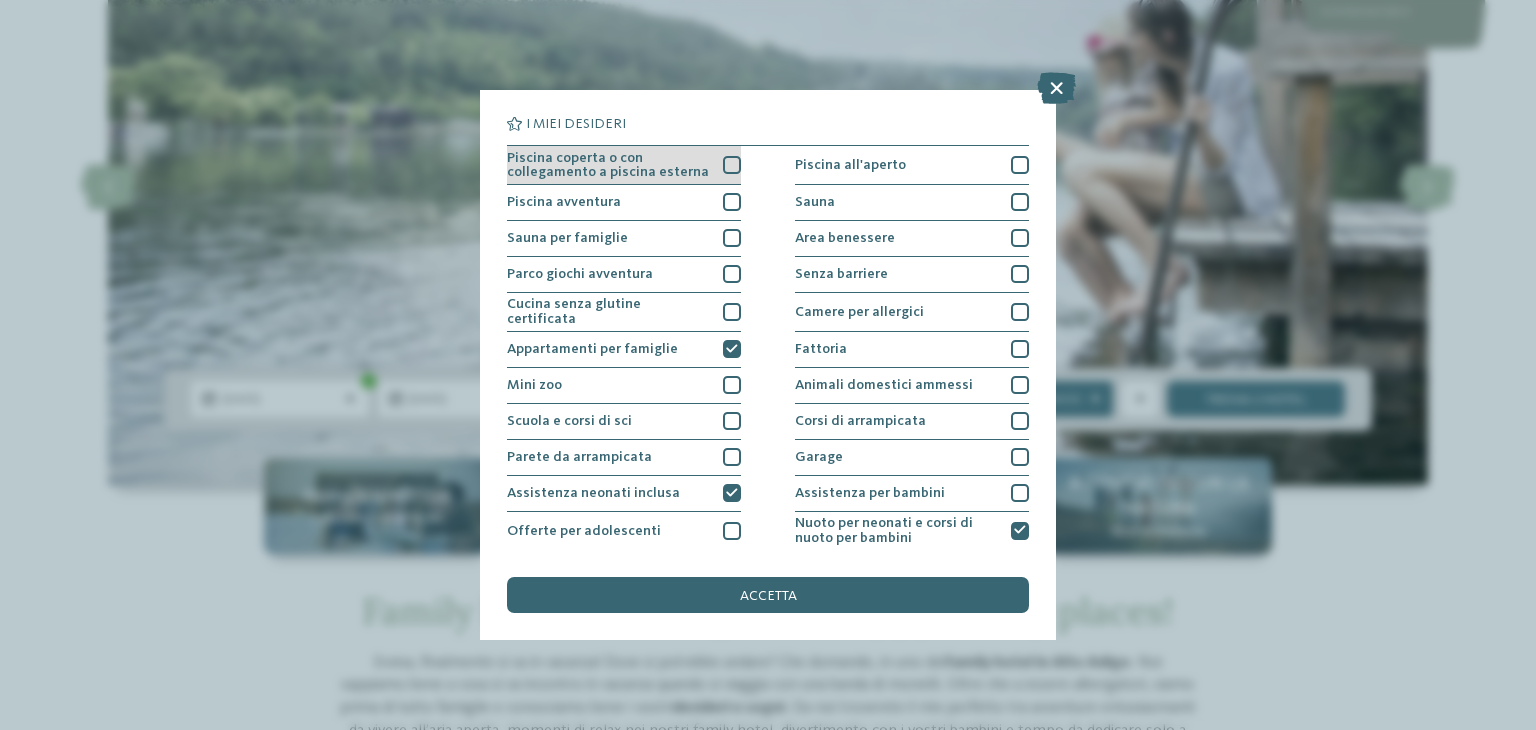 click at bounding box center (732, 165) 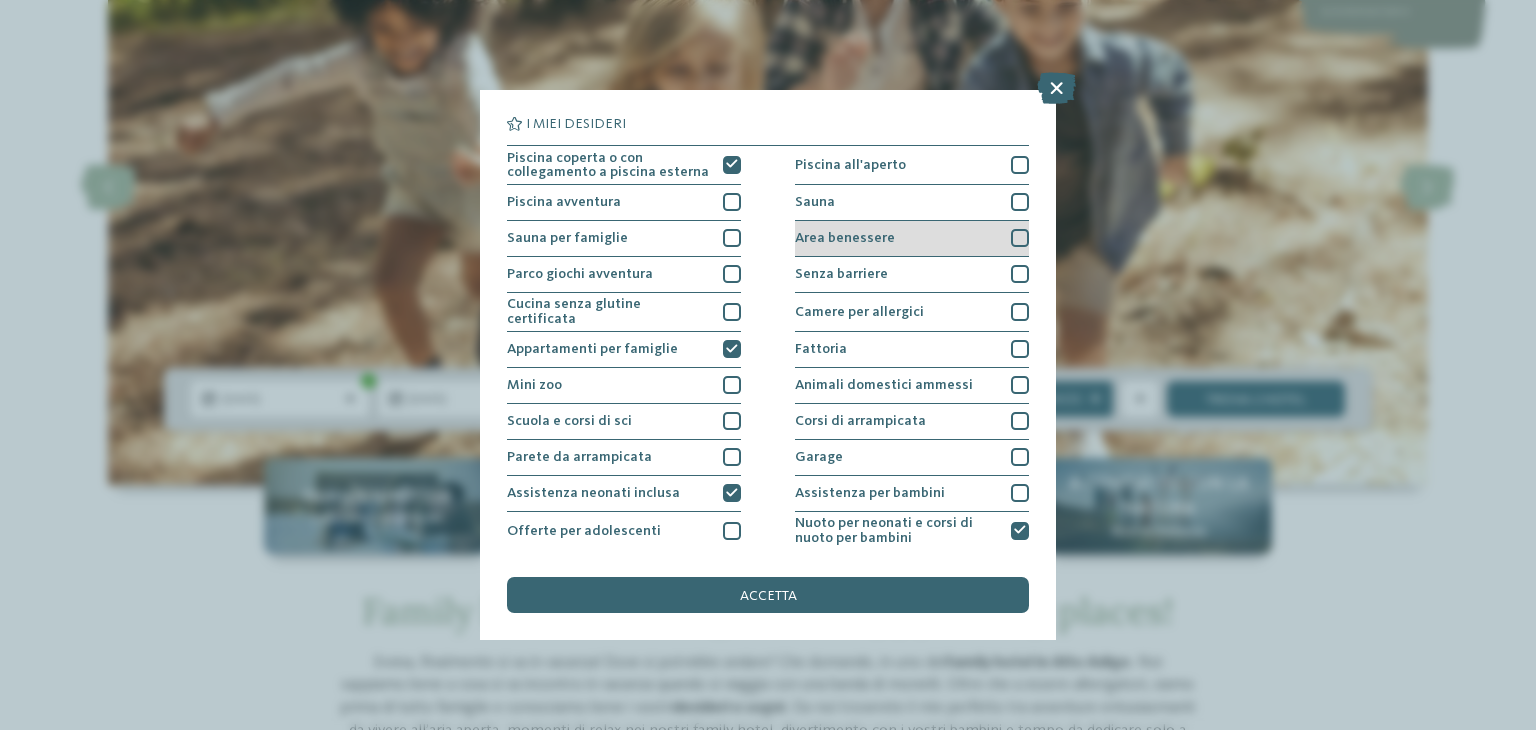 click on "Area benessere" at bounding box center [845, 238] 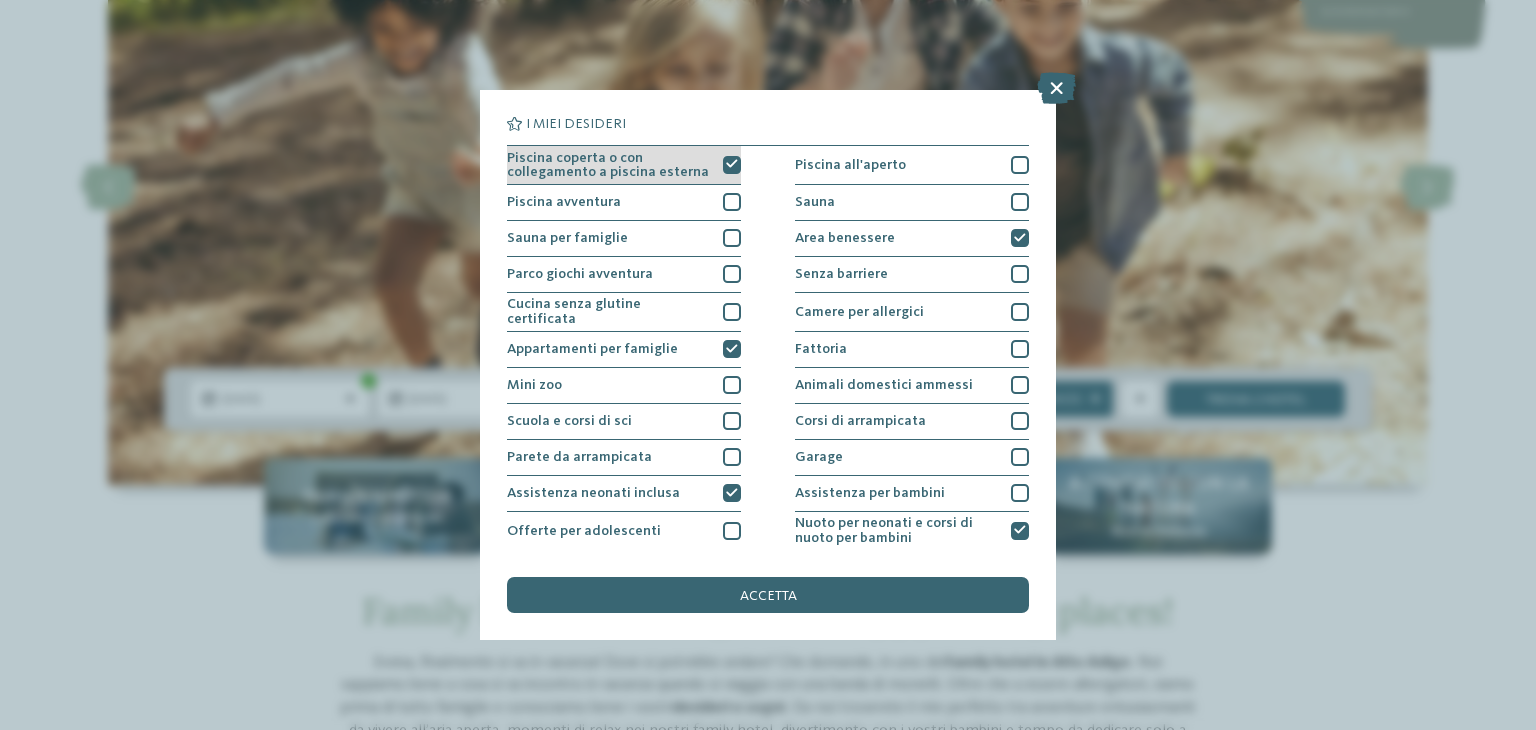 click at bounding box center [732, 164] 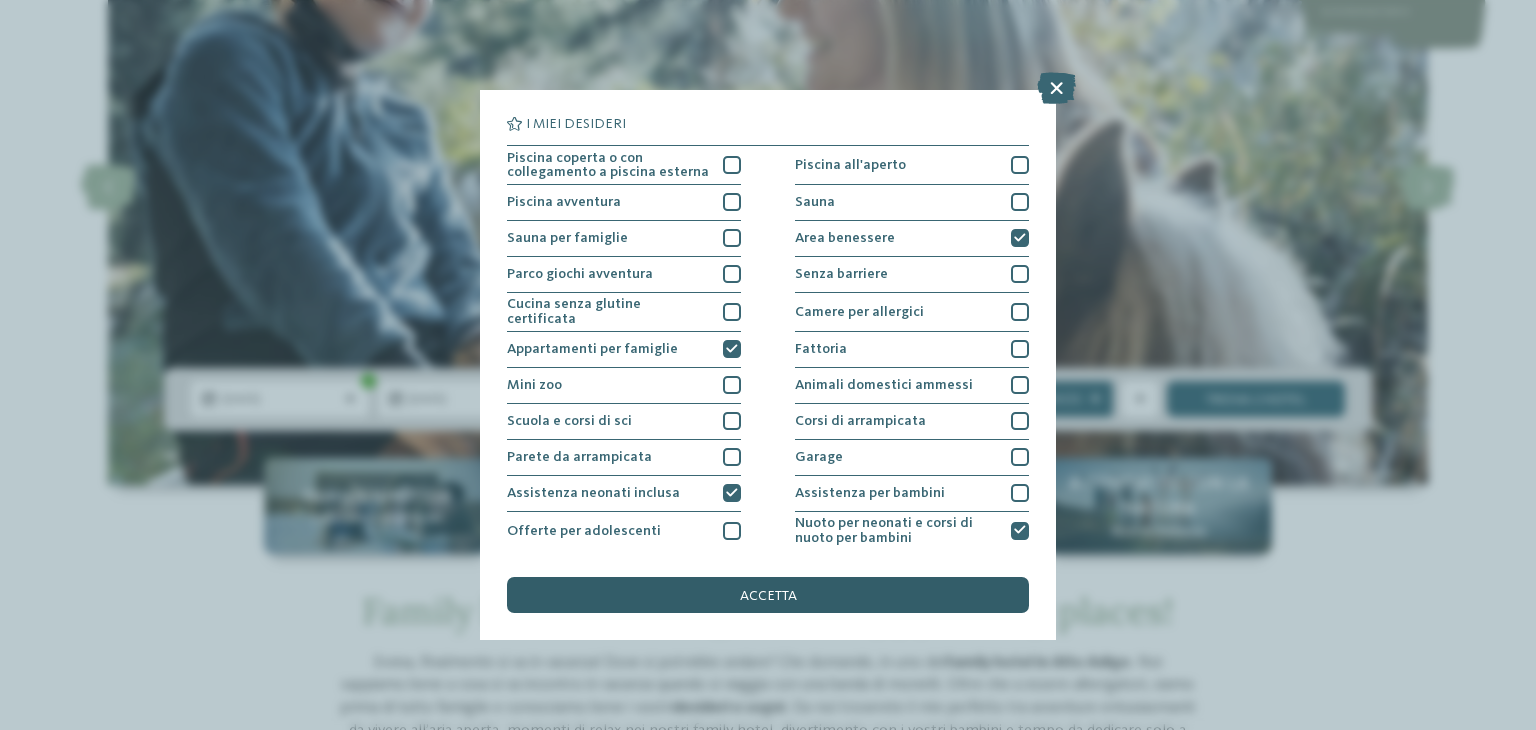 click on "accetta" at bounding box center [768, 595] 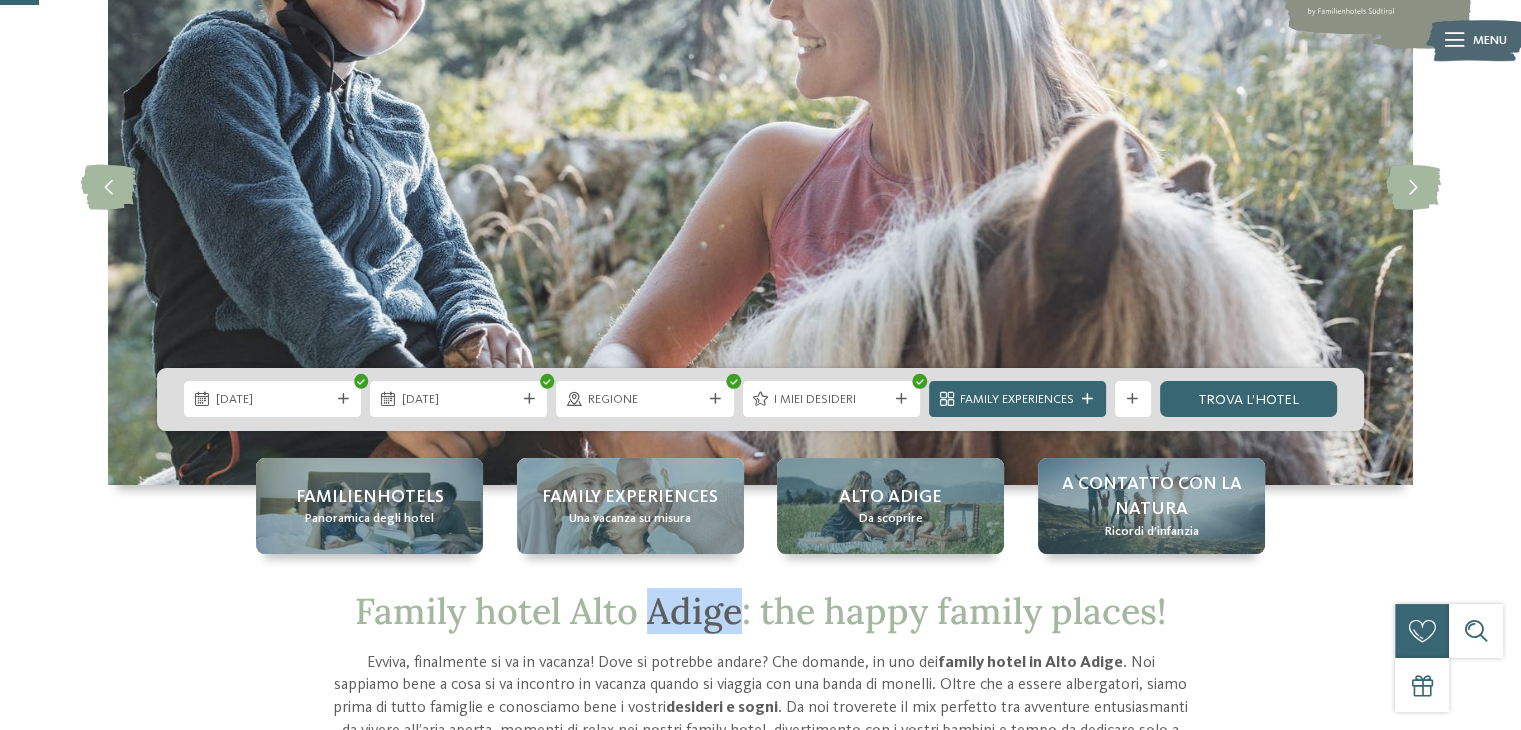 click on "Family hotel Alto Adige: the happy family places!" at bounding box center [760, 611] 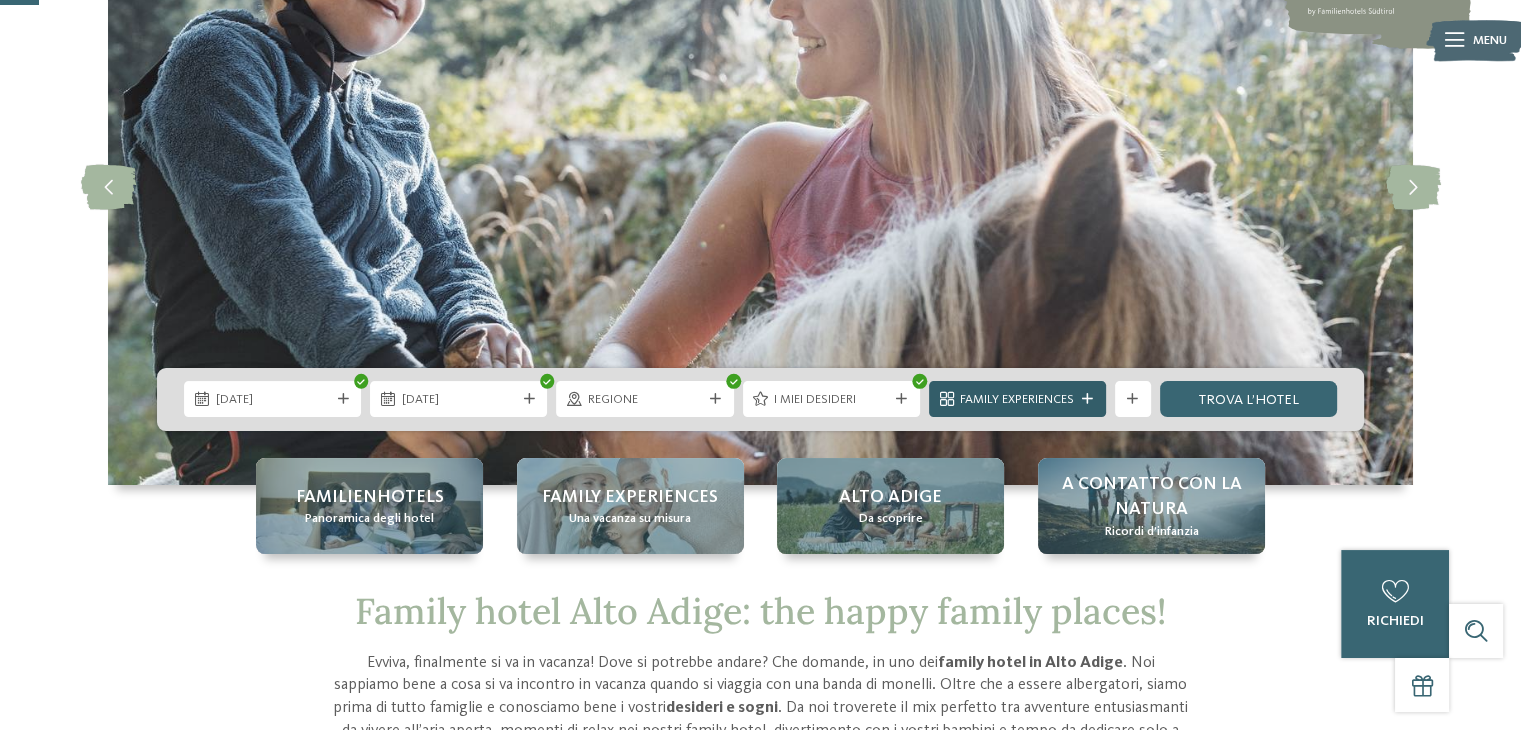 click on "Family Experiences" at bounding box center (1017, 399) 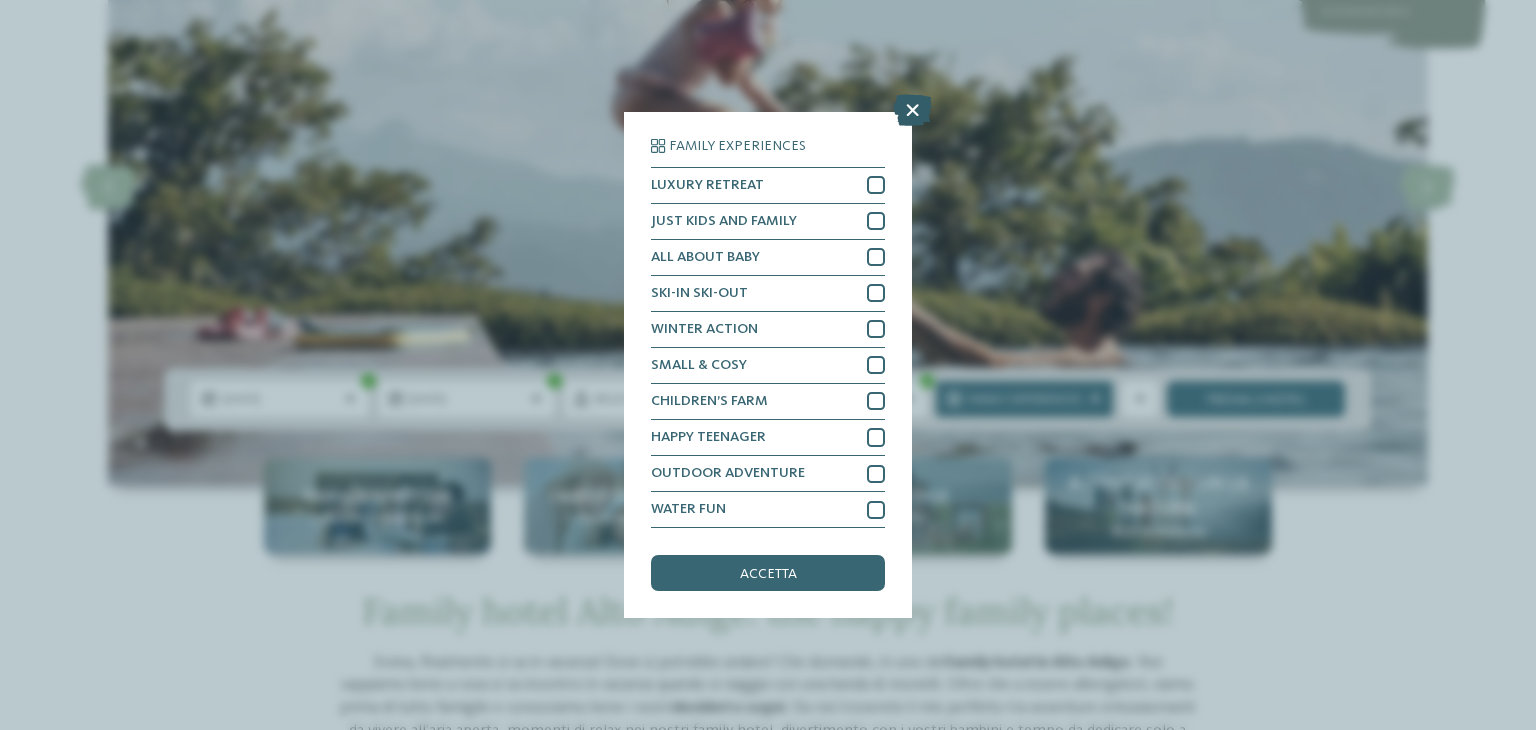 click at bounding box center (912, 110) 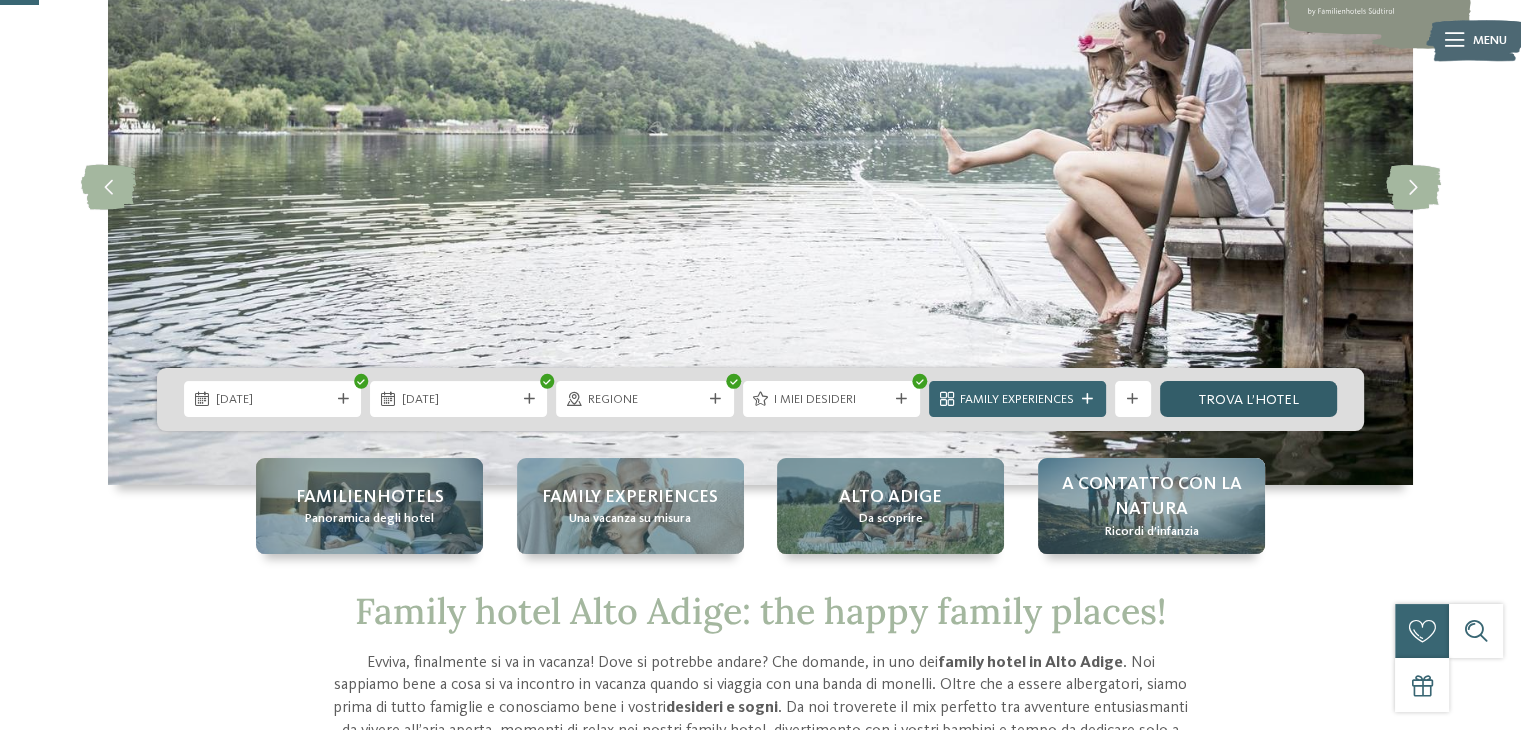click on "trova l’hotel" at bounding box center [1248, 399] 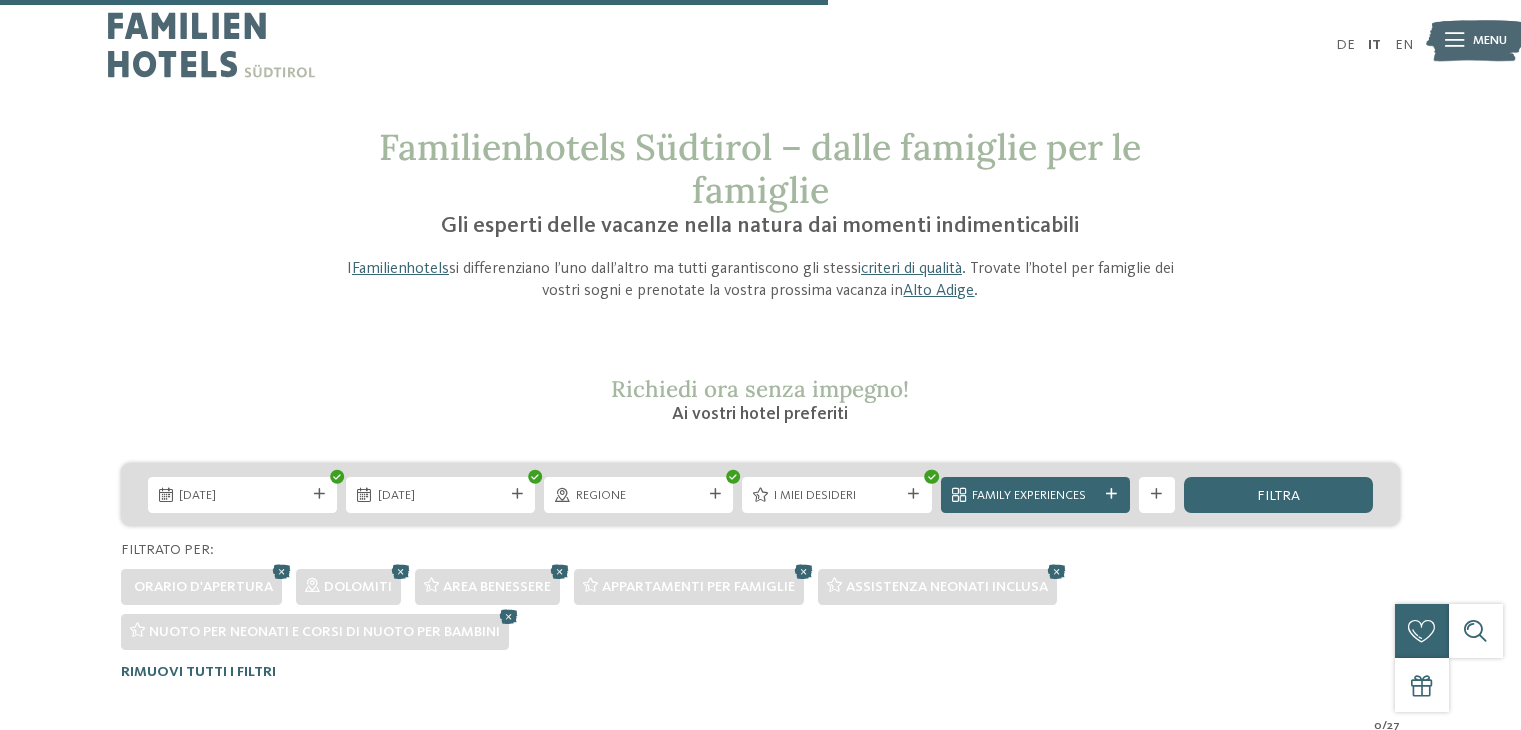scroll, scrollTop: 624, scrollLeft: 0, axis: vertical 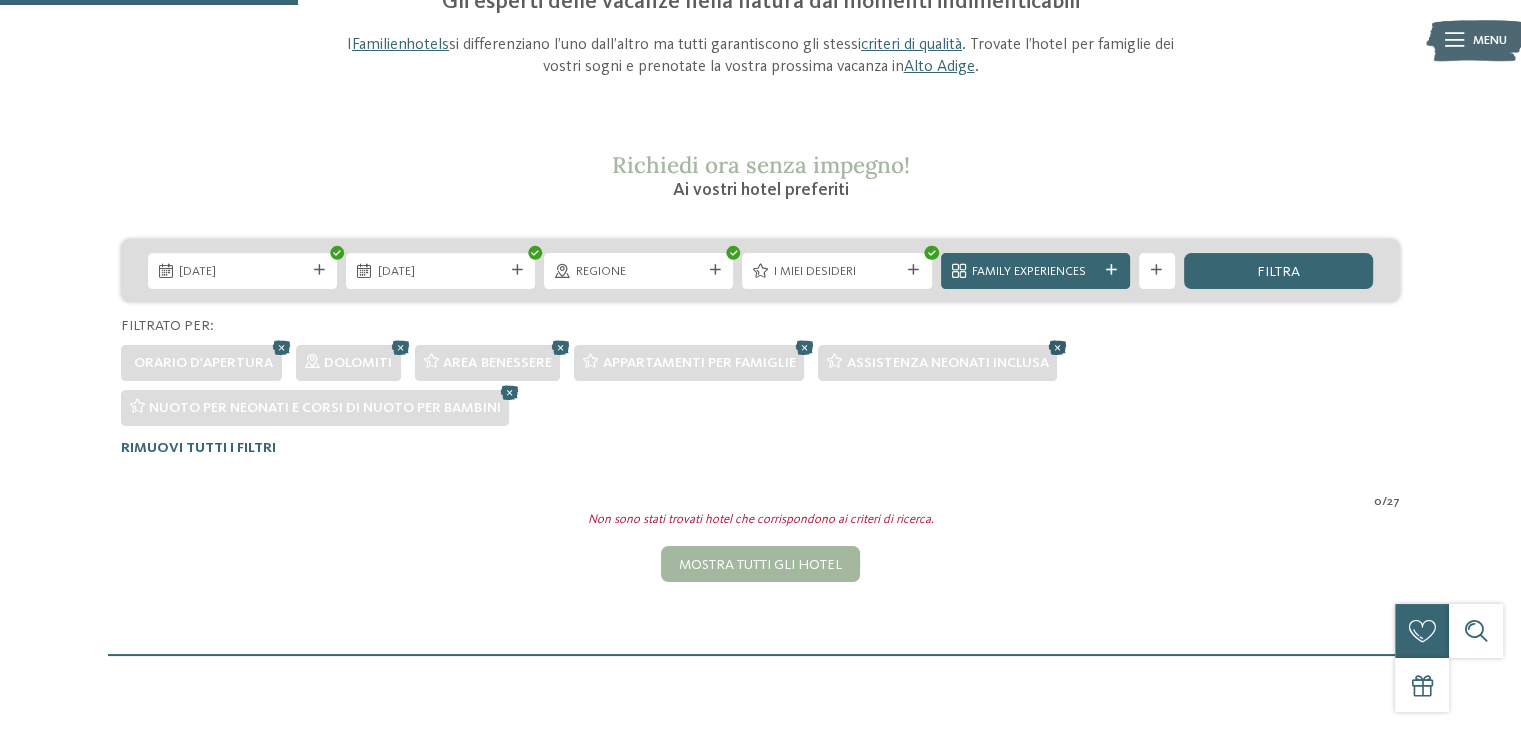 click at bounding box center (1057, 347) 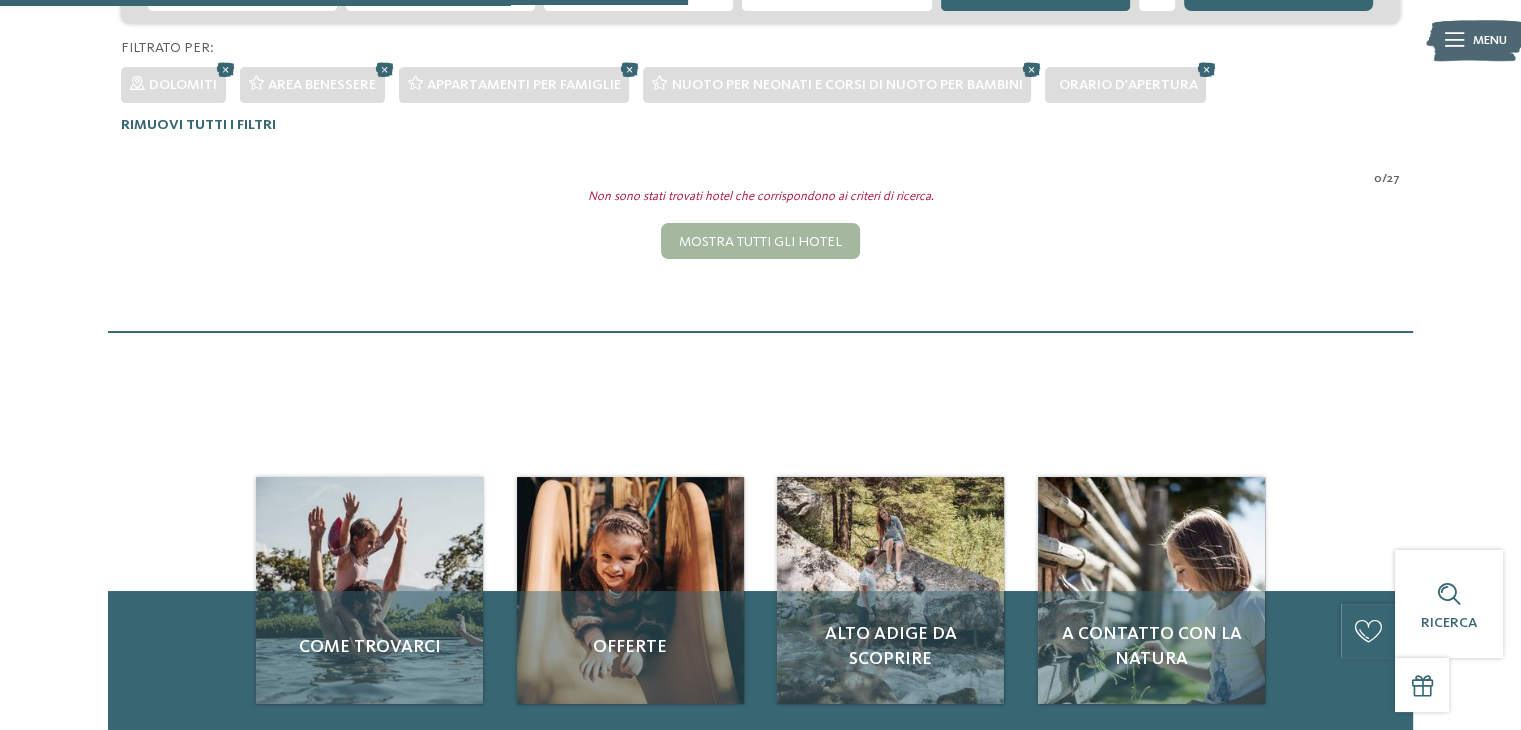 scroll, scrollTop: 499, scrollLeft: 0, axis: vertical 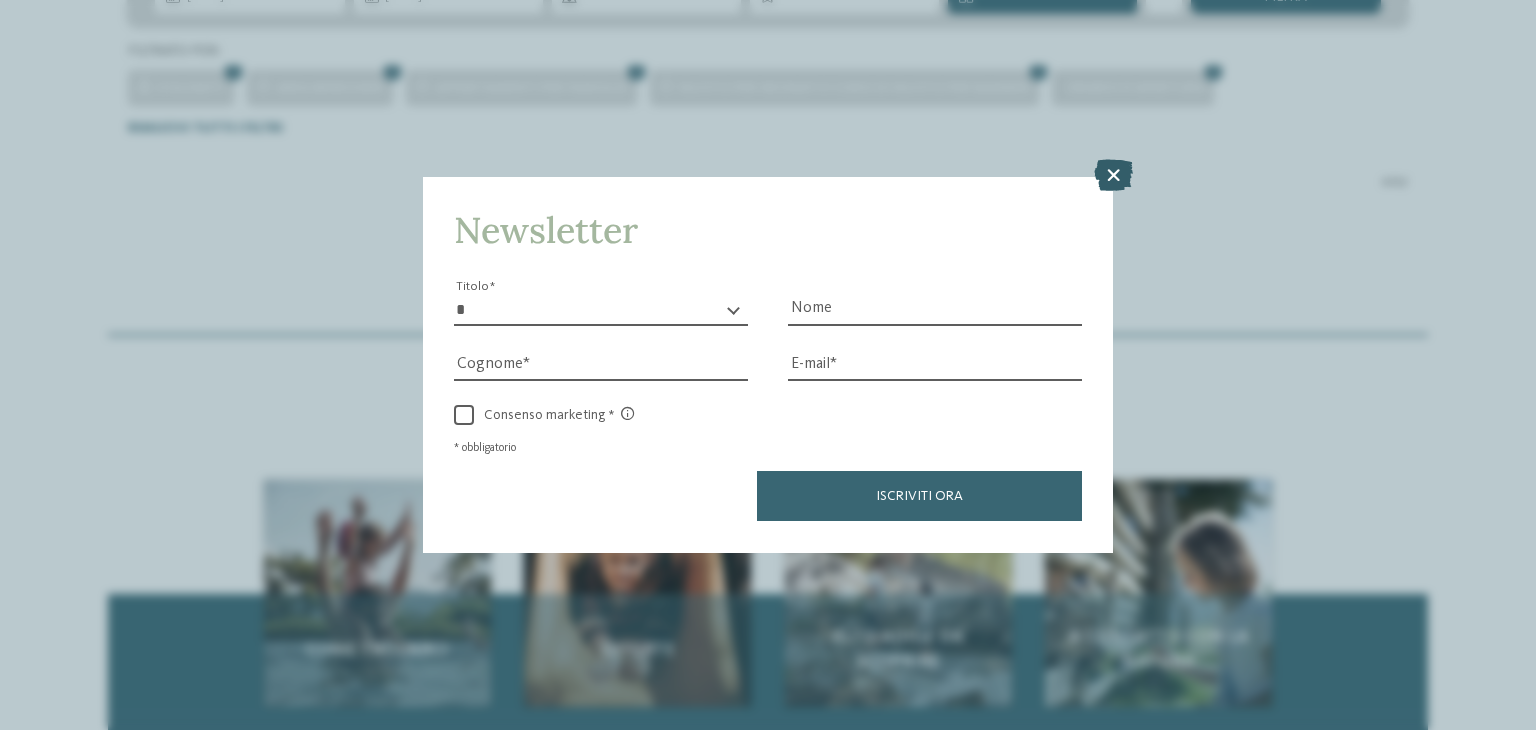 click at bounding box center [1113, 176] 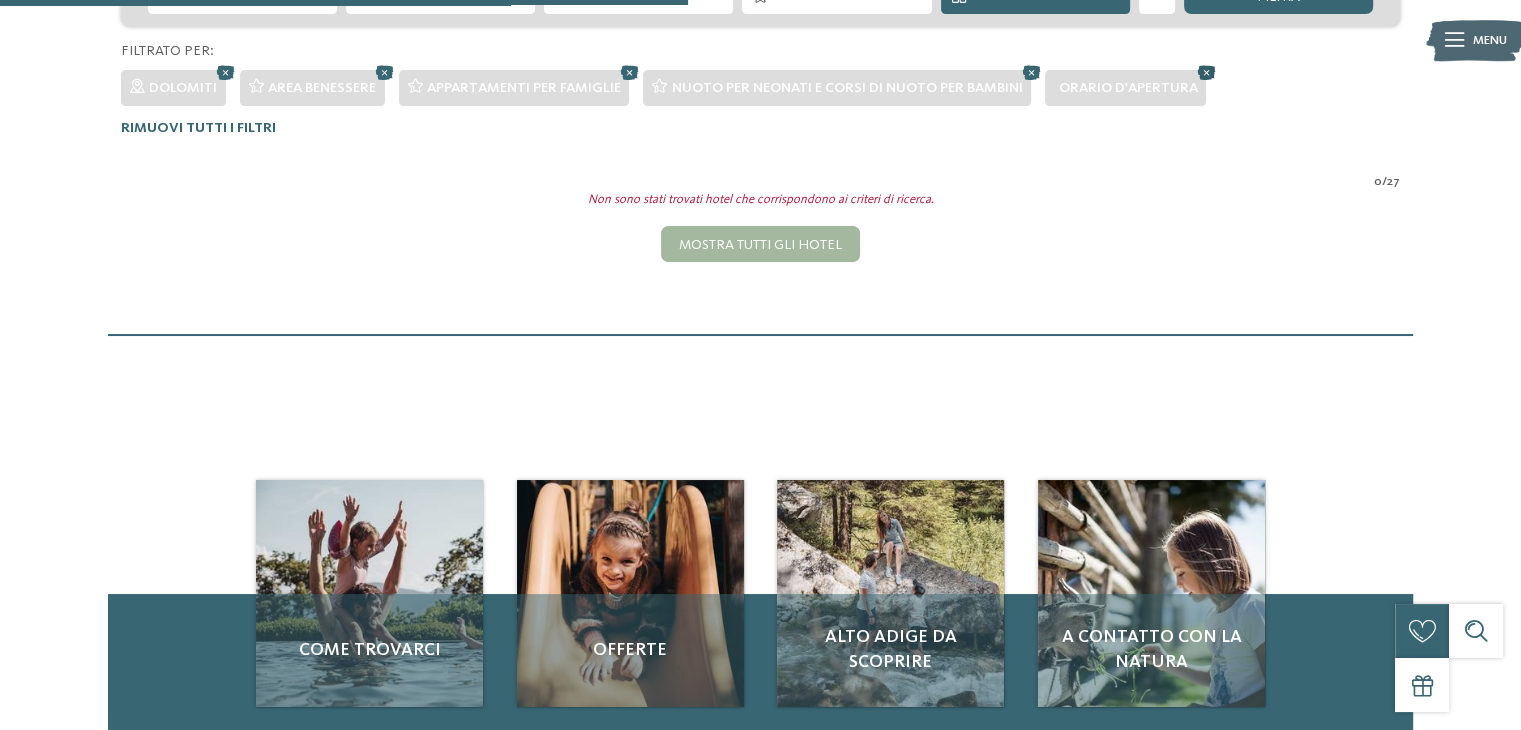 click at bounding box center [1206, 72] 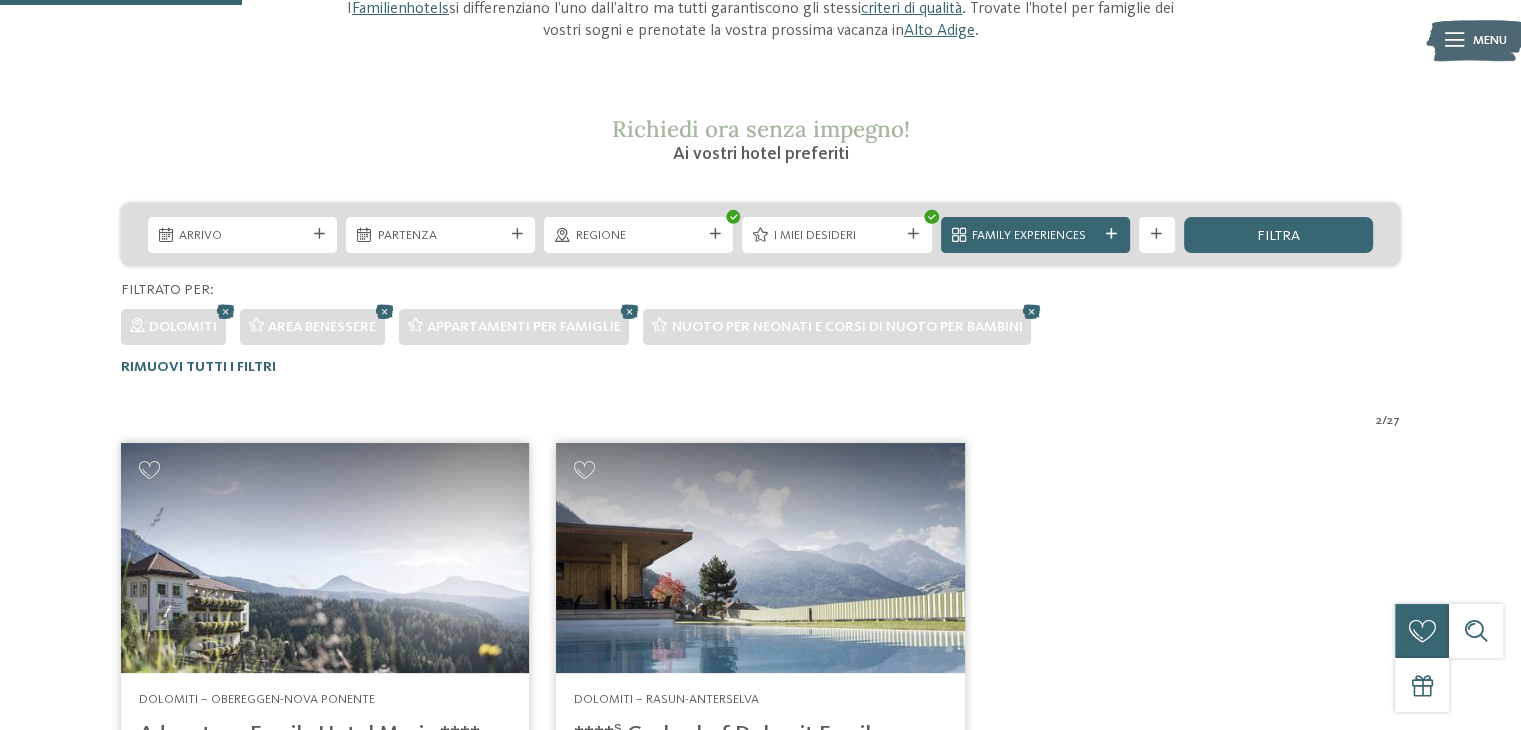 scroll, scrollTop: 259, scrollLeft: 0, axis: vertical 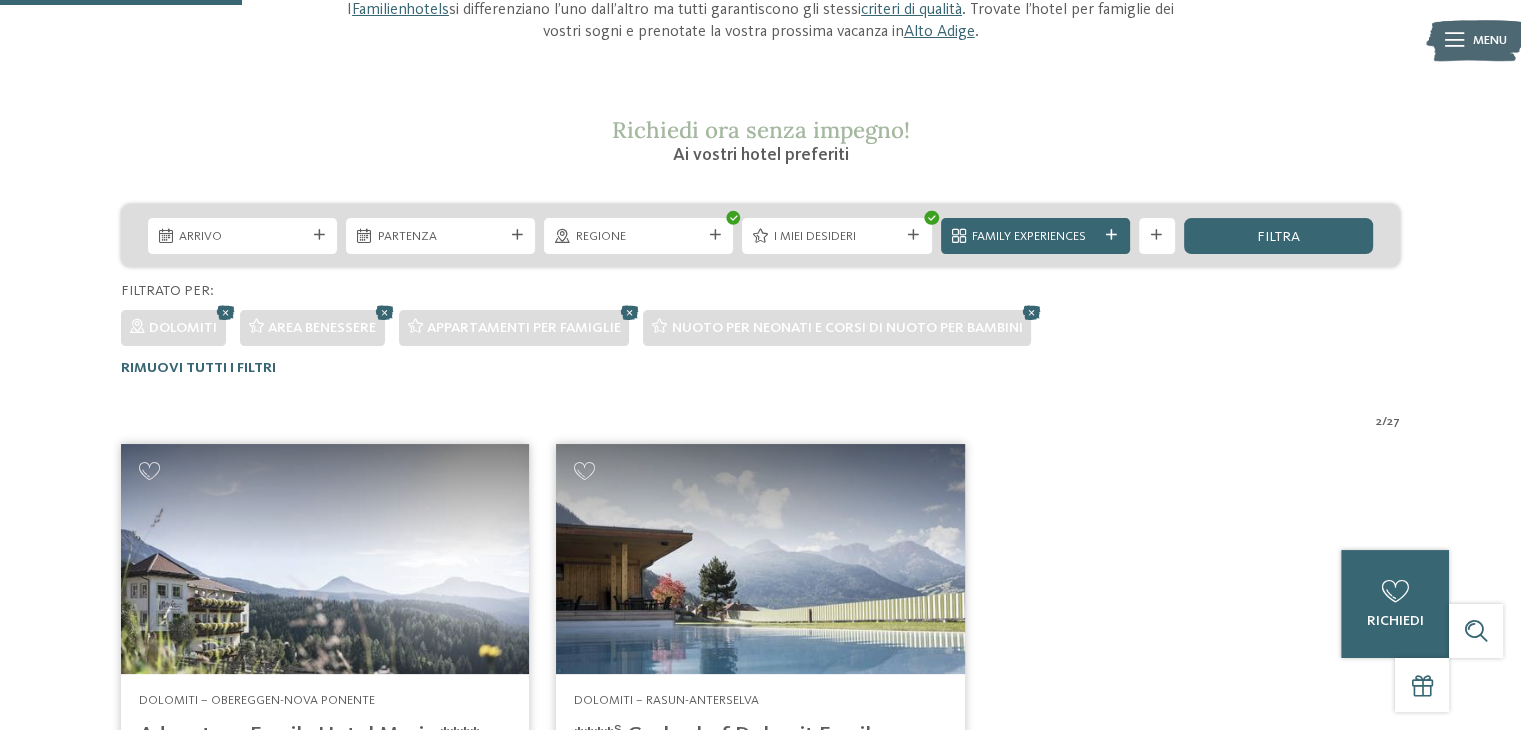 click on "2
/
27" at bounding box center (760, 422) 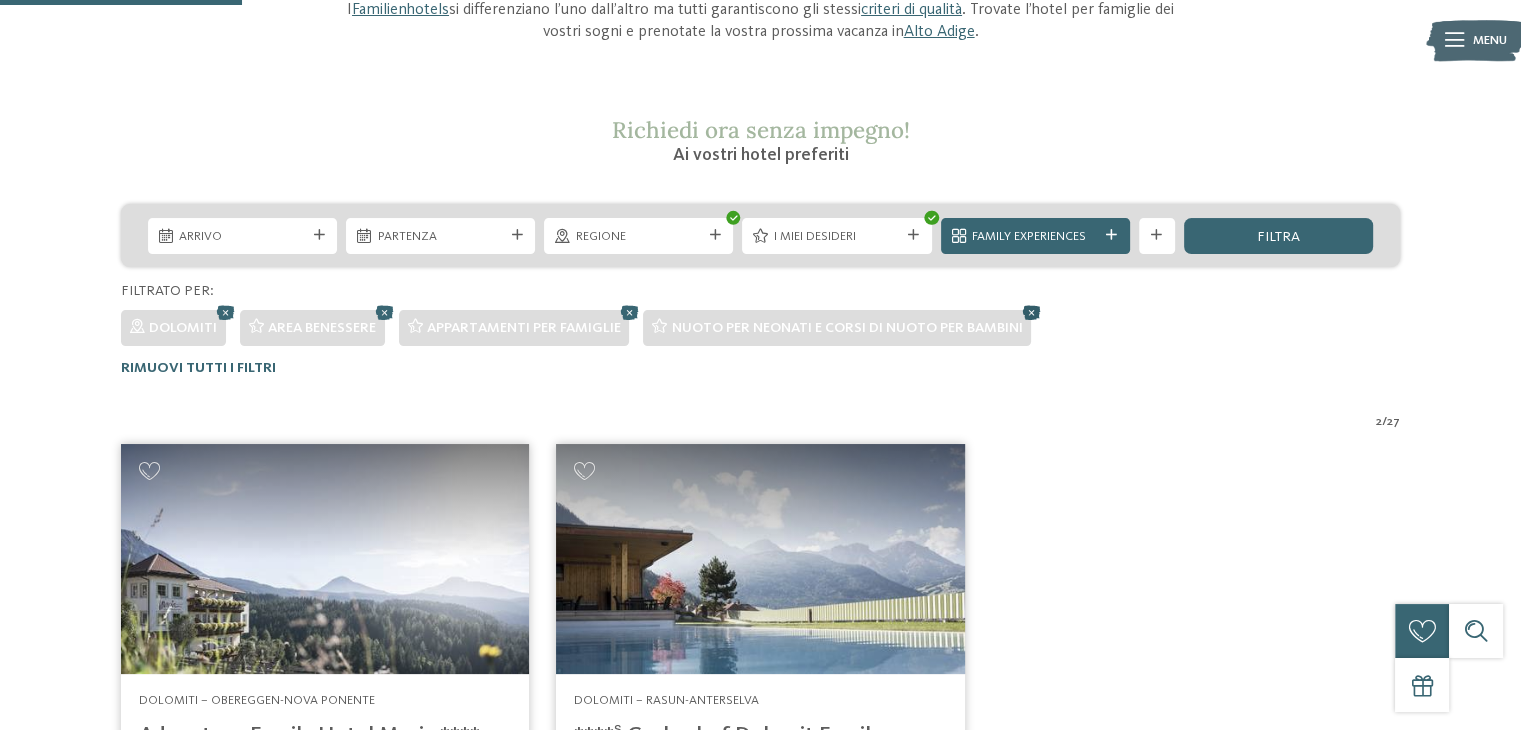 click at bounding box center [1031, 312] 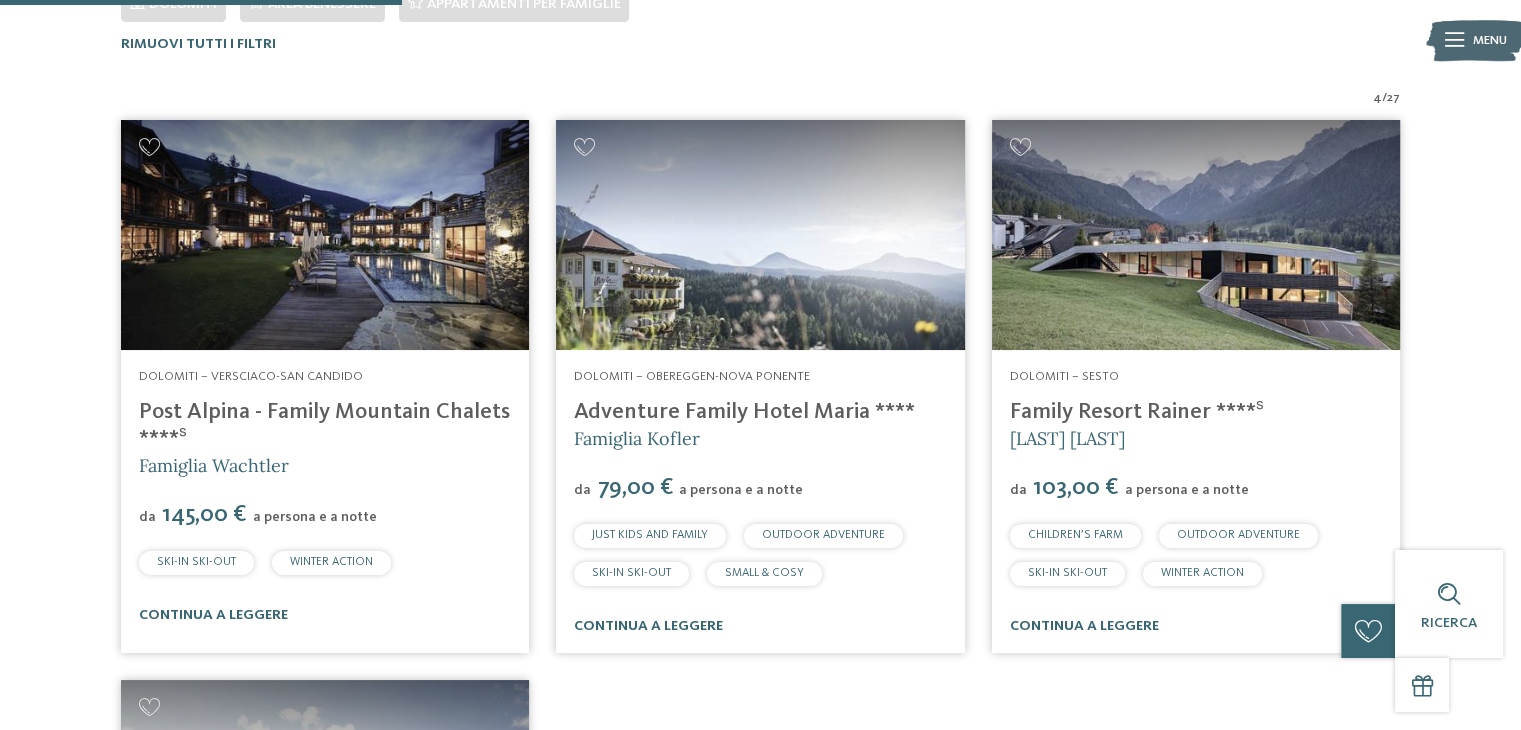 scroll, scrollTop: 579, scrollLeft: 0, axis: vertical 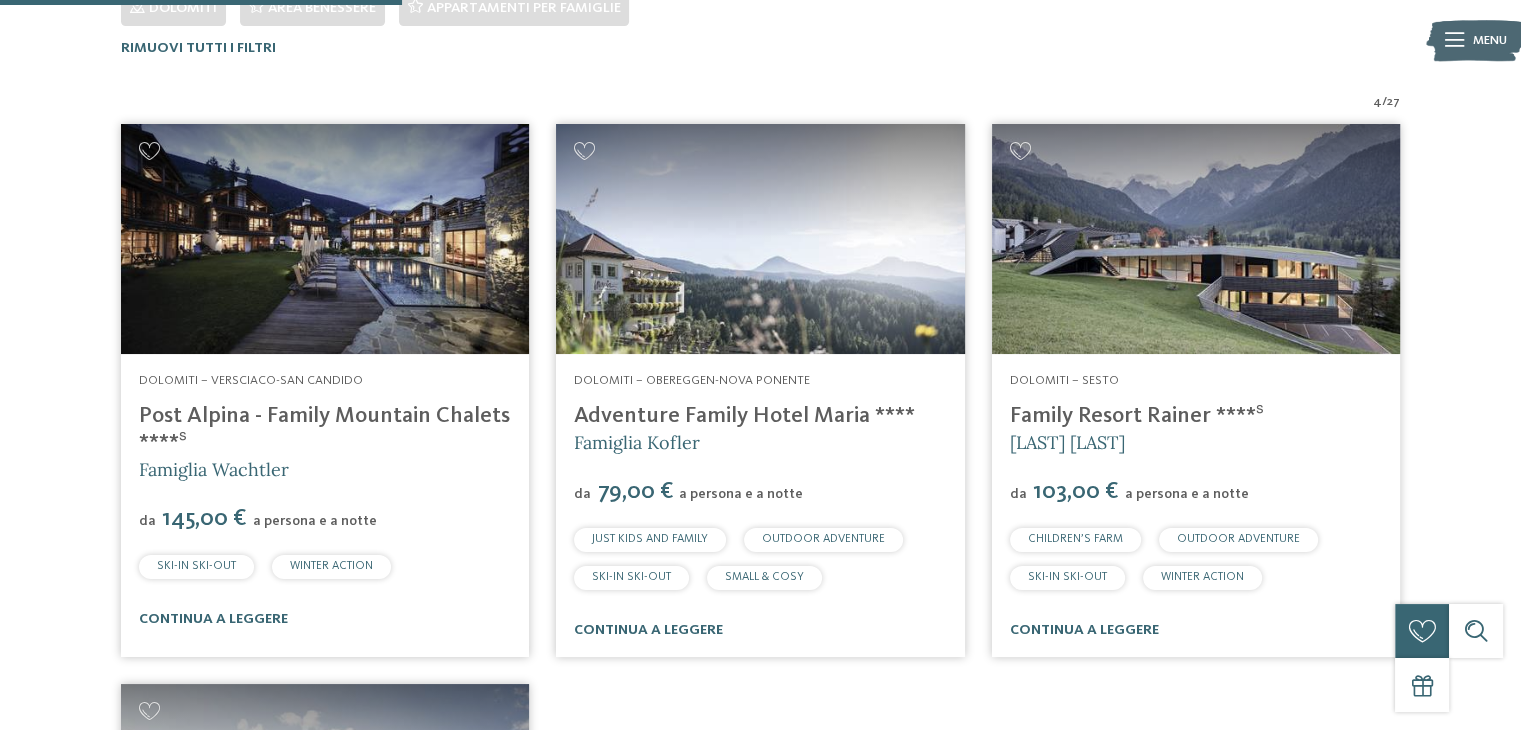 click at bounding box center (760, 239) 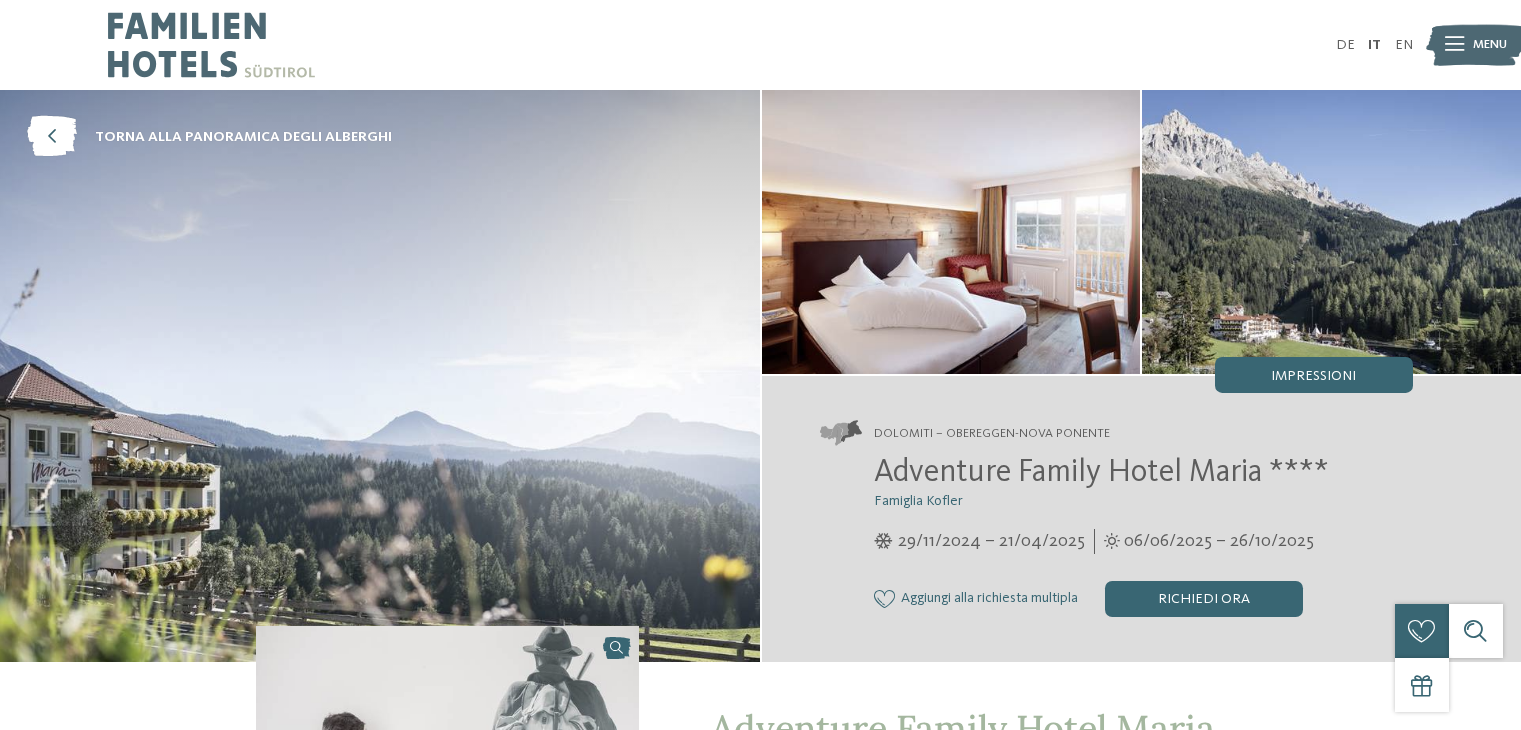 scroll, scrollTop: 0, scrollLeft: 0, axis: both 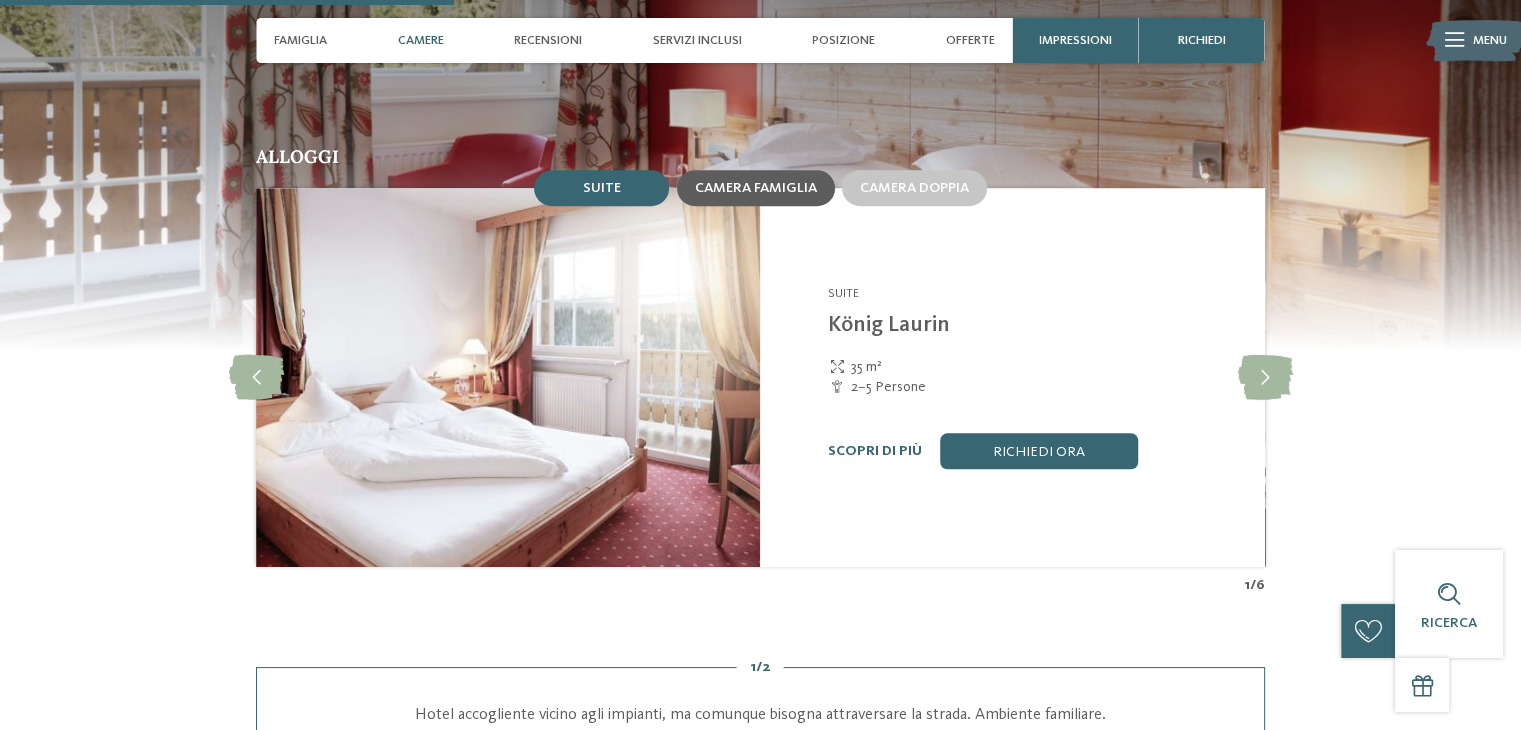 click on "Camera famiglia" at bounding box center (756, 188) 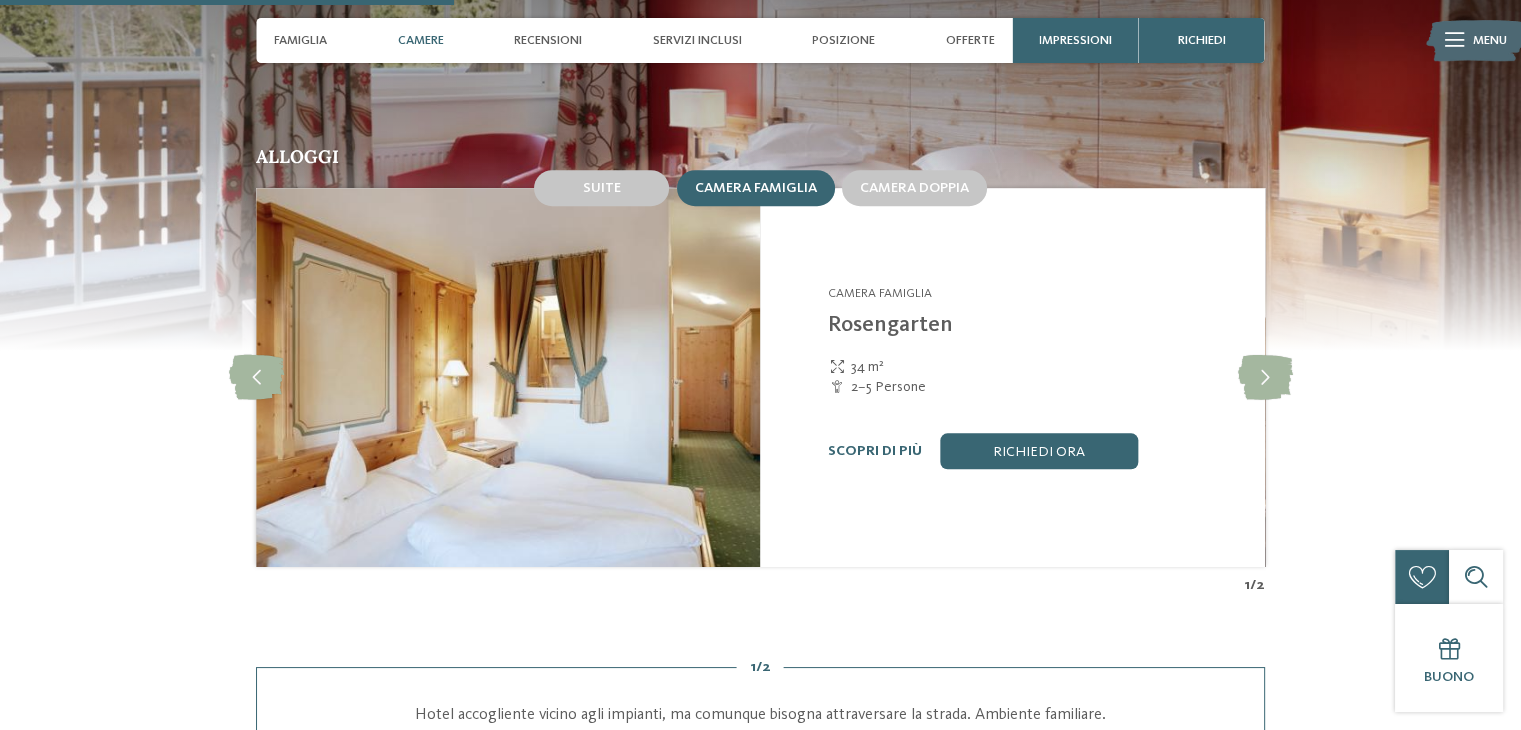 click on "Scopri di più" at bounding box center [875, 451] 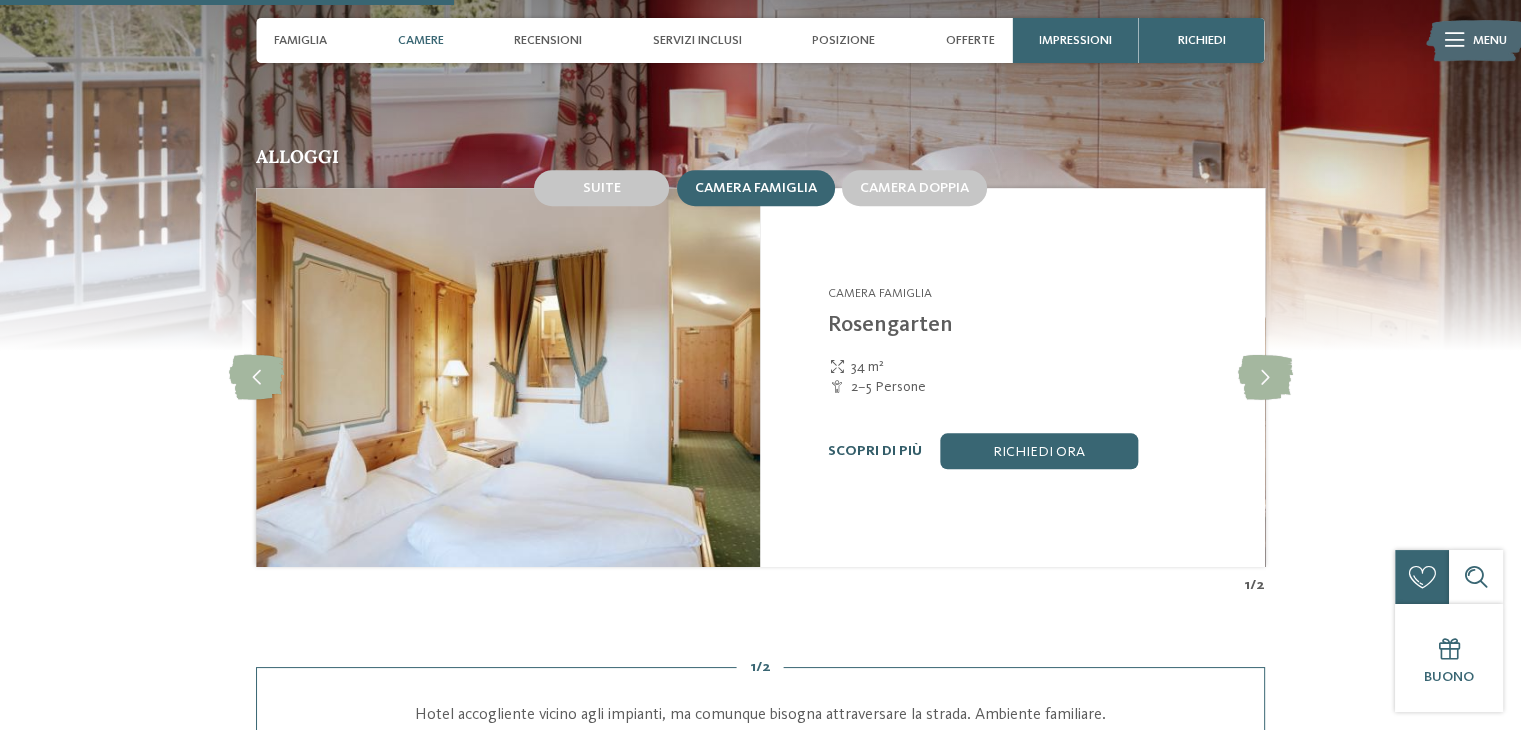 click on "Scopri di più" at bounding box center [875, 451] 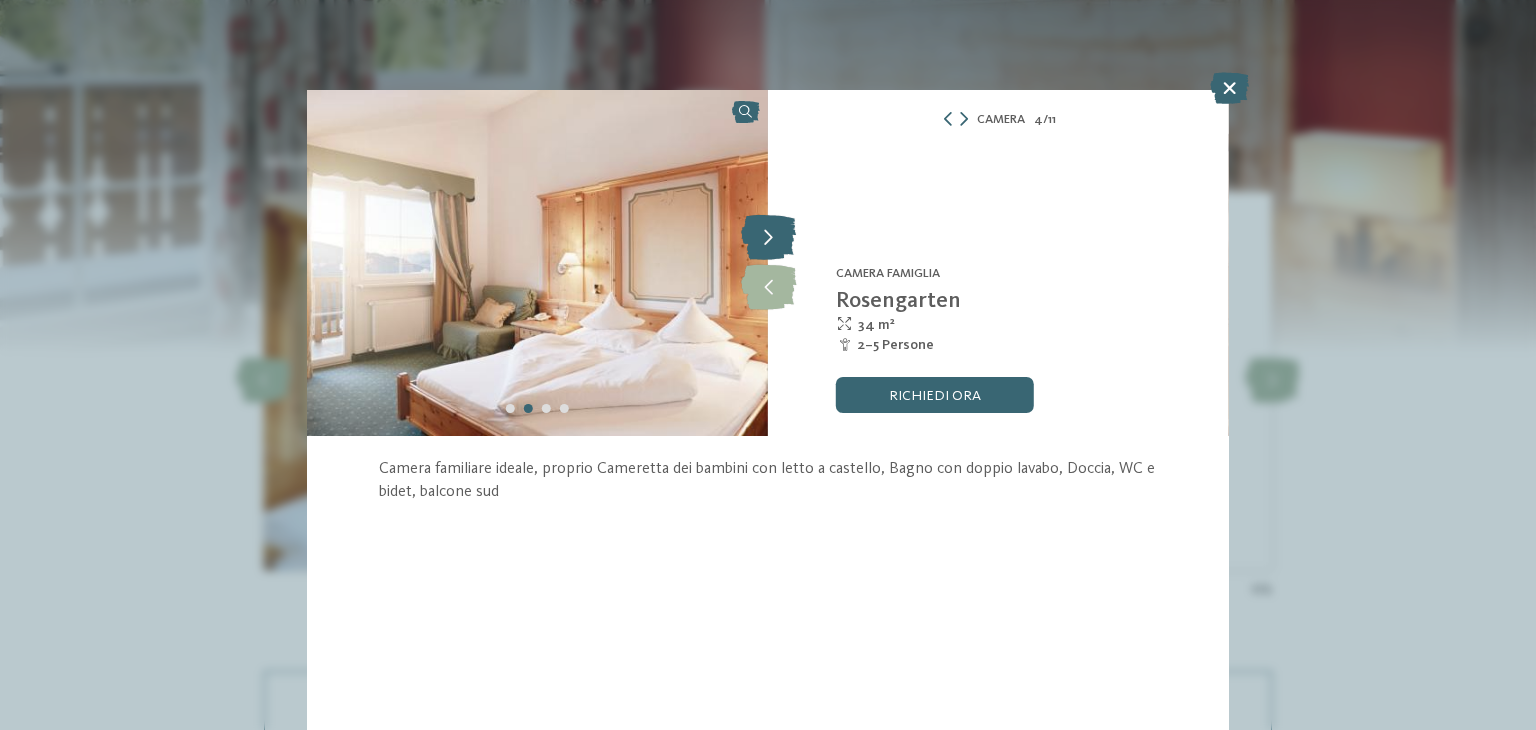 click at bounding box center (768, 238) 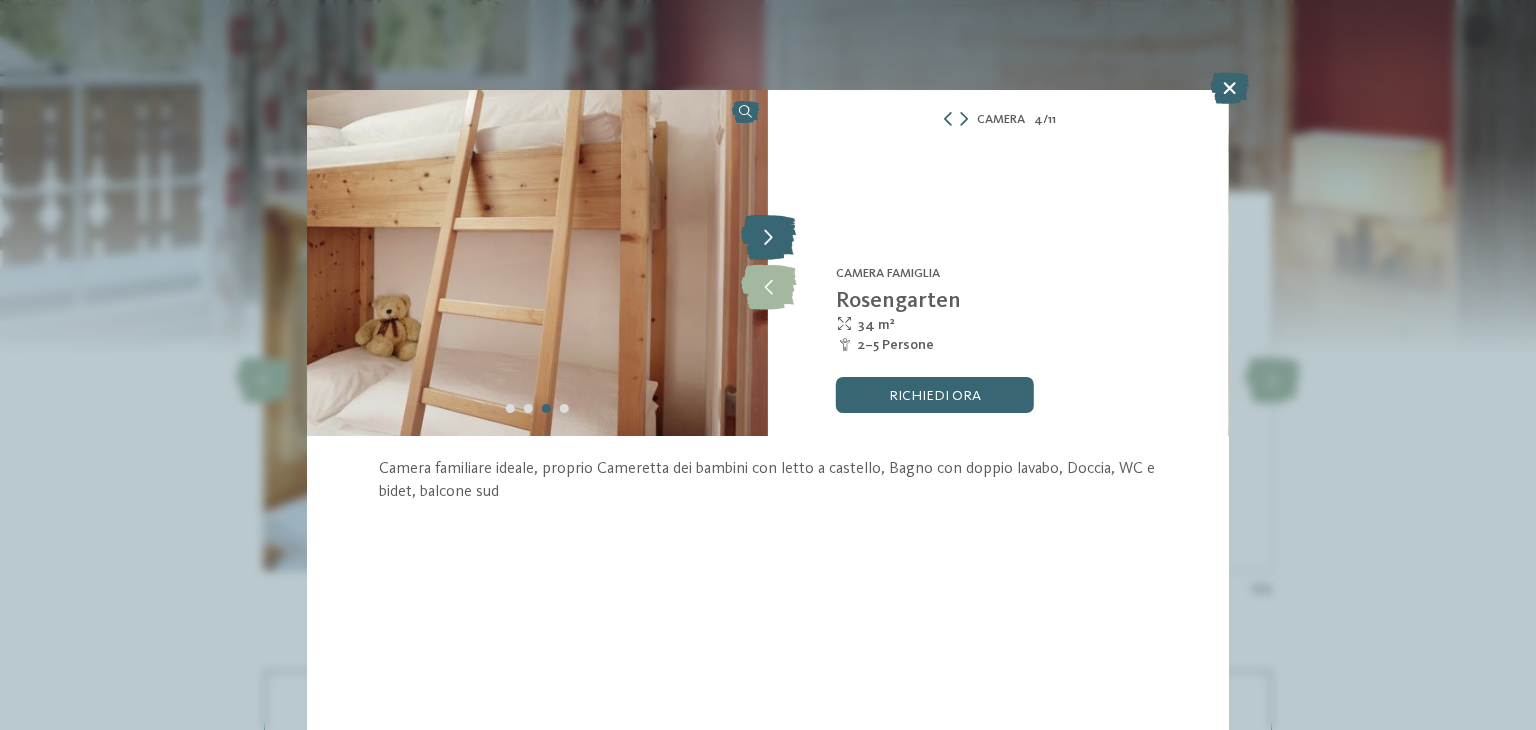 click at bounding box center [768, 238] 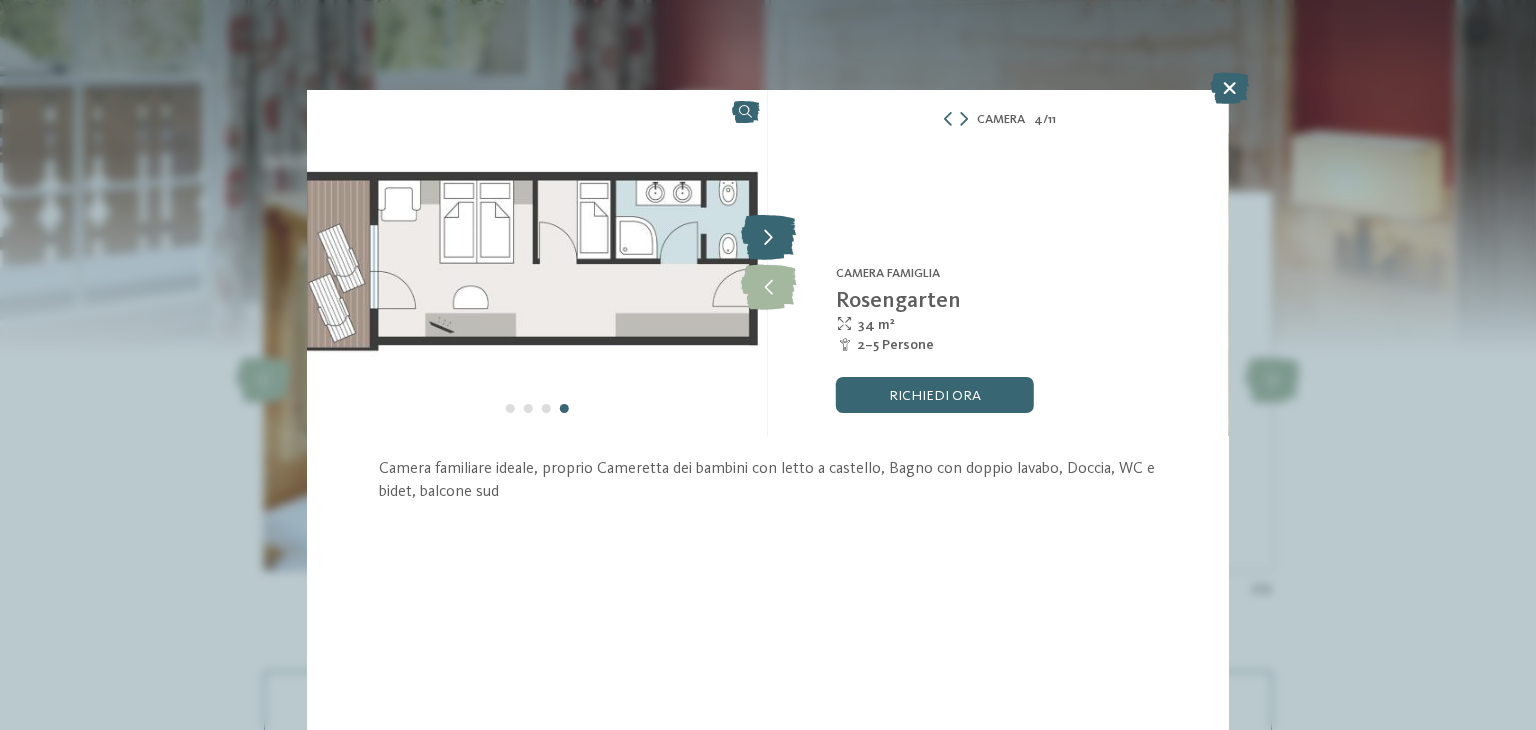 click at bounding box center [768, 238] 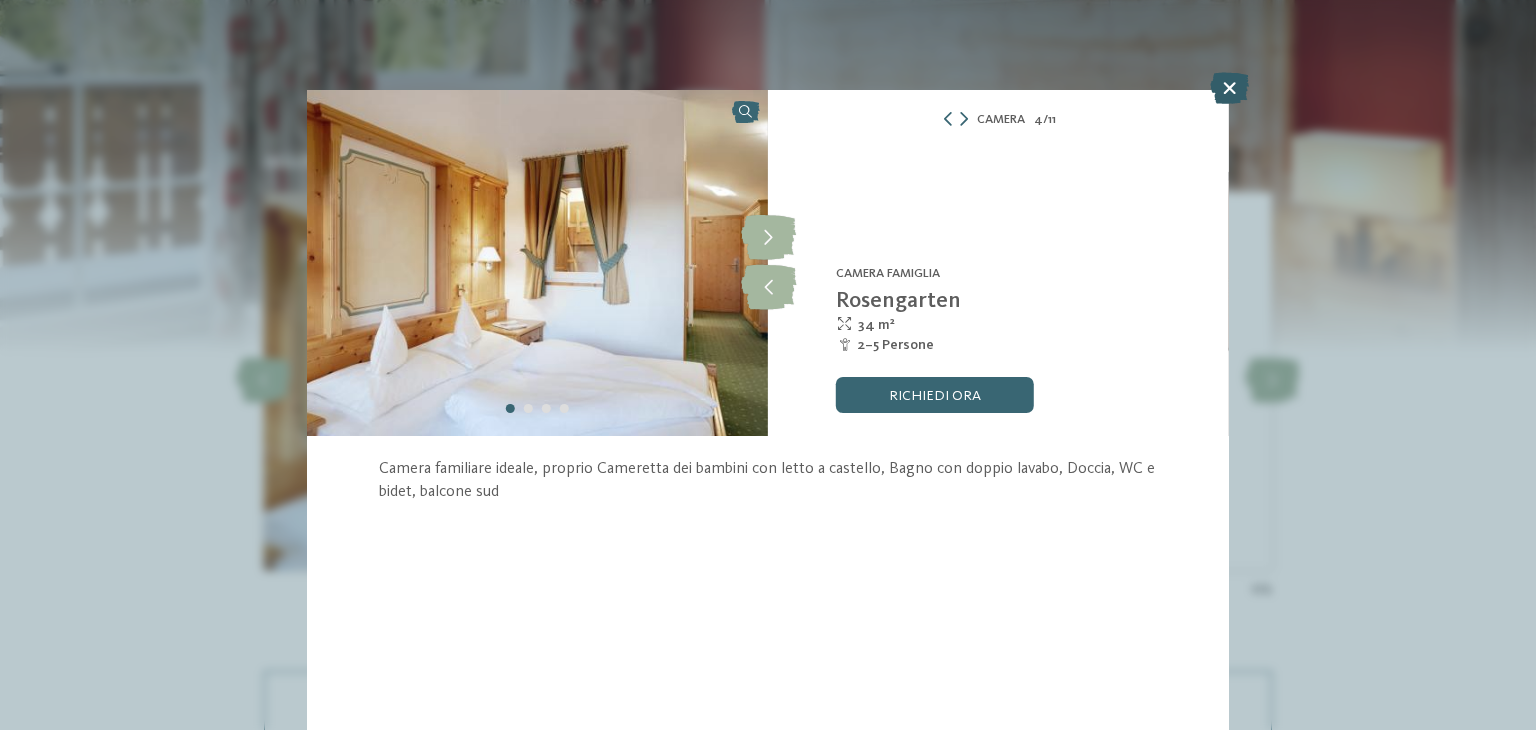 click at bounding box center (1229, 88) 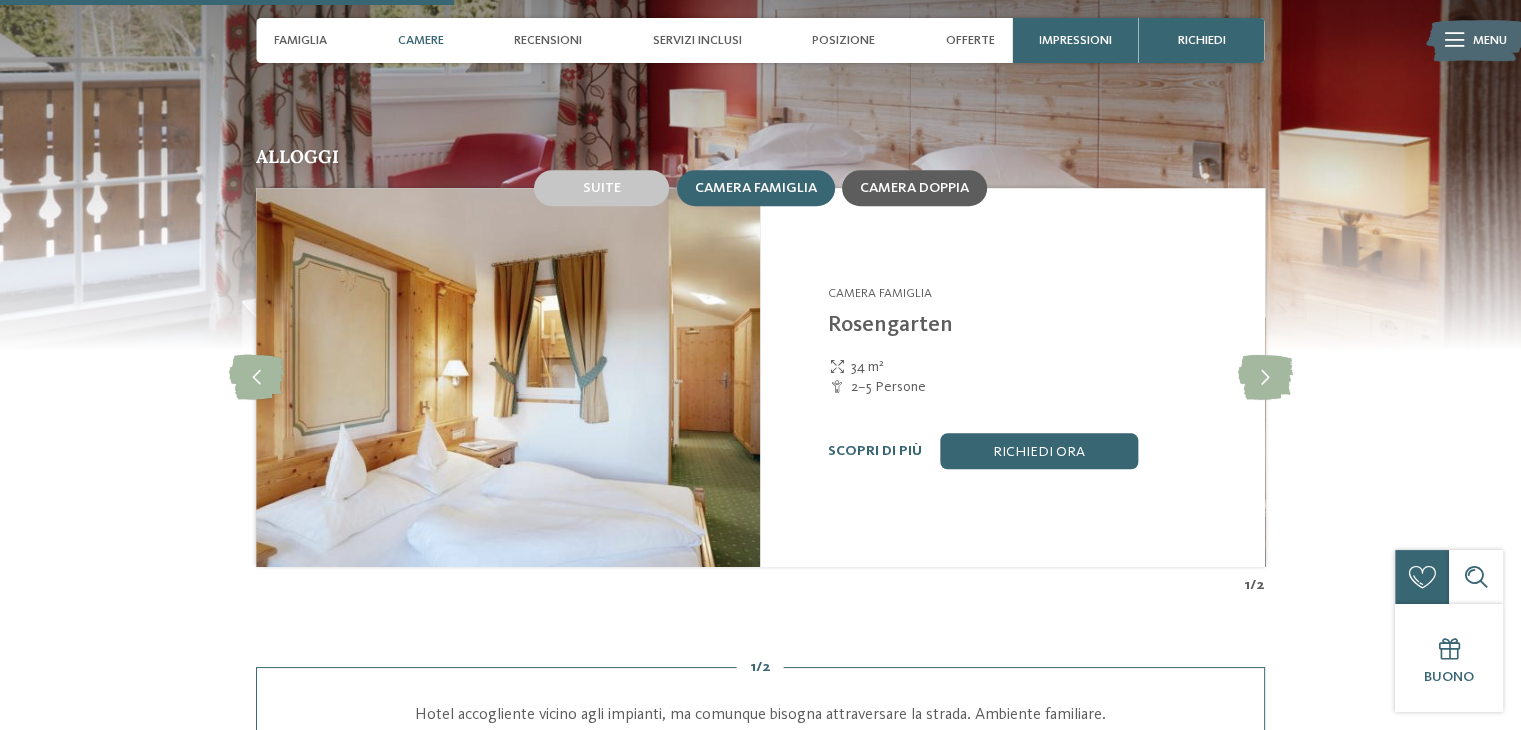 click on "Camera doppia" at bounding box center (914, 188) 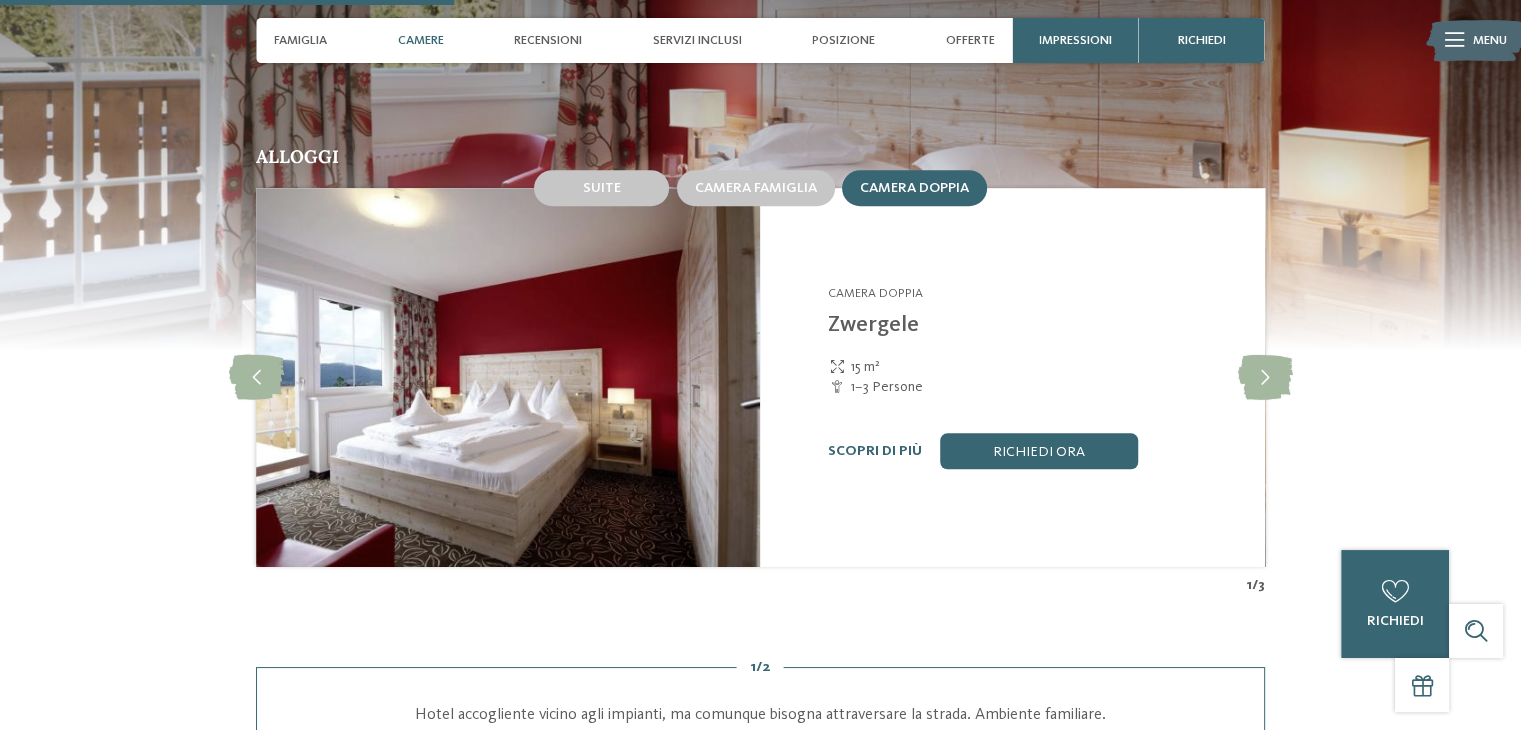 click at bounding box center [508, 377] 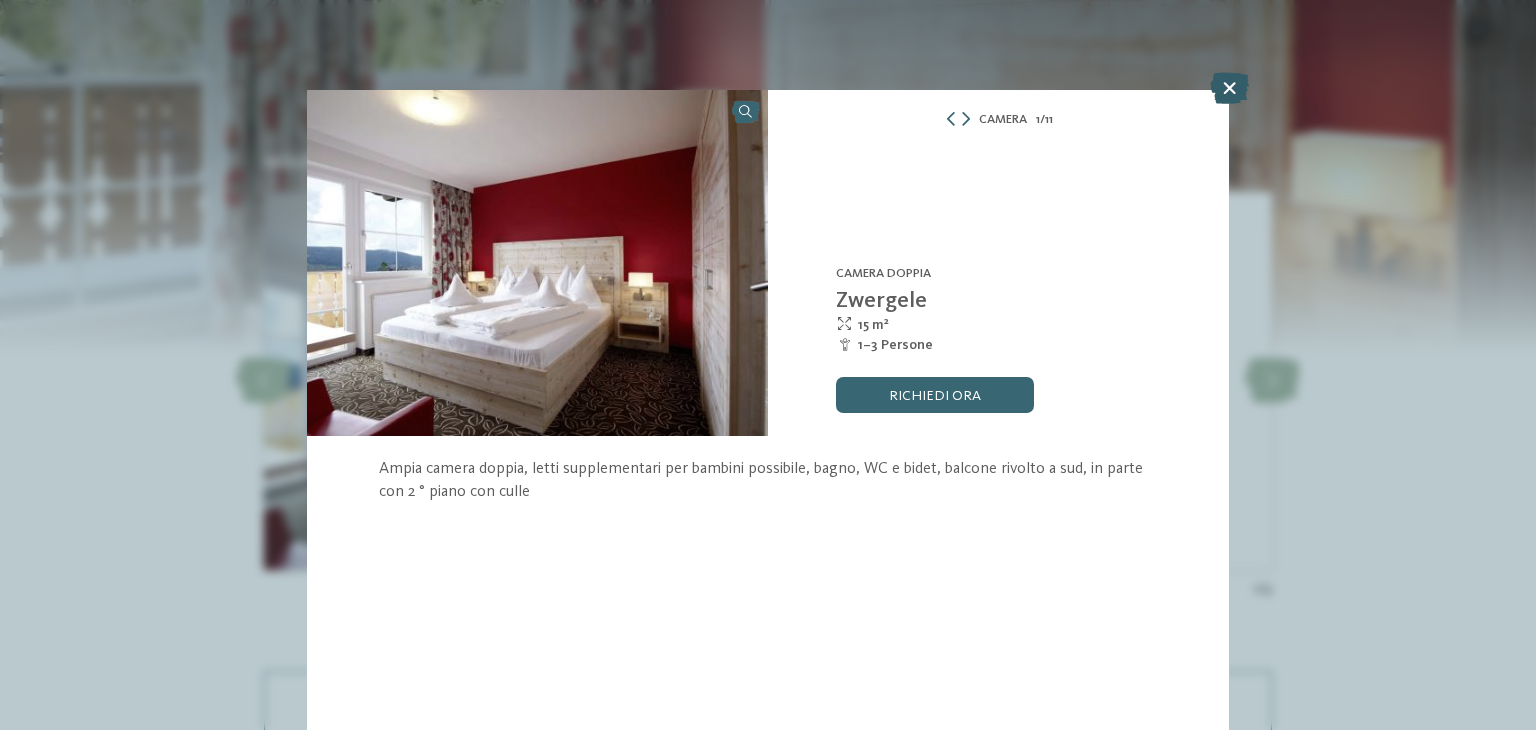 click at bounding box center [1229, 88] 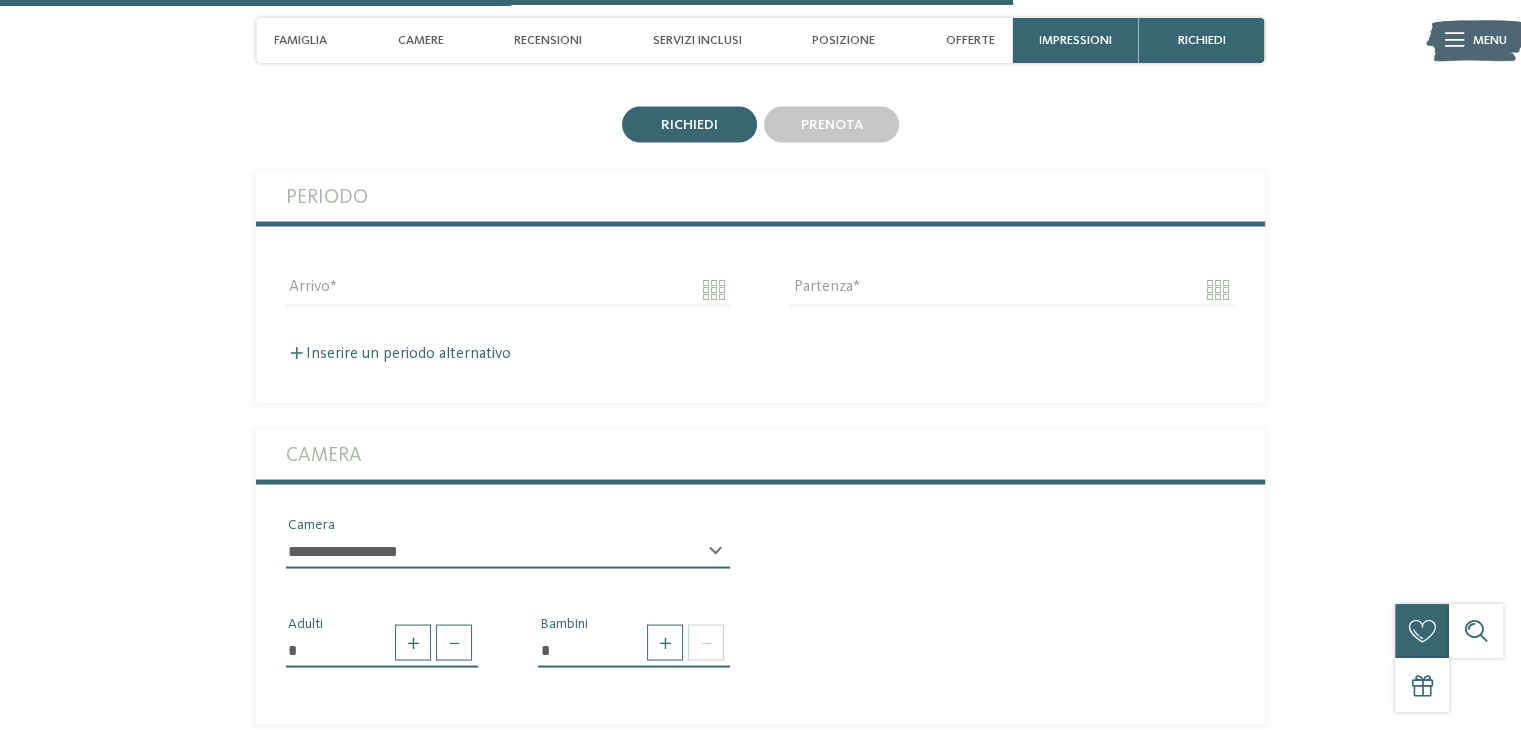 scroll, scrollTop: 3640, scrollLeft: 0, axis: vertical 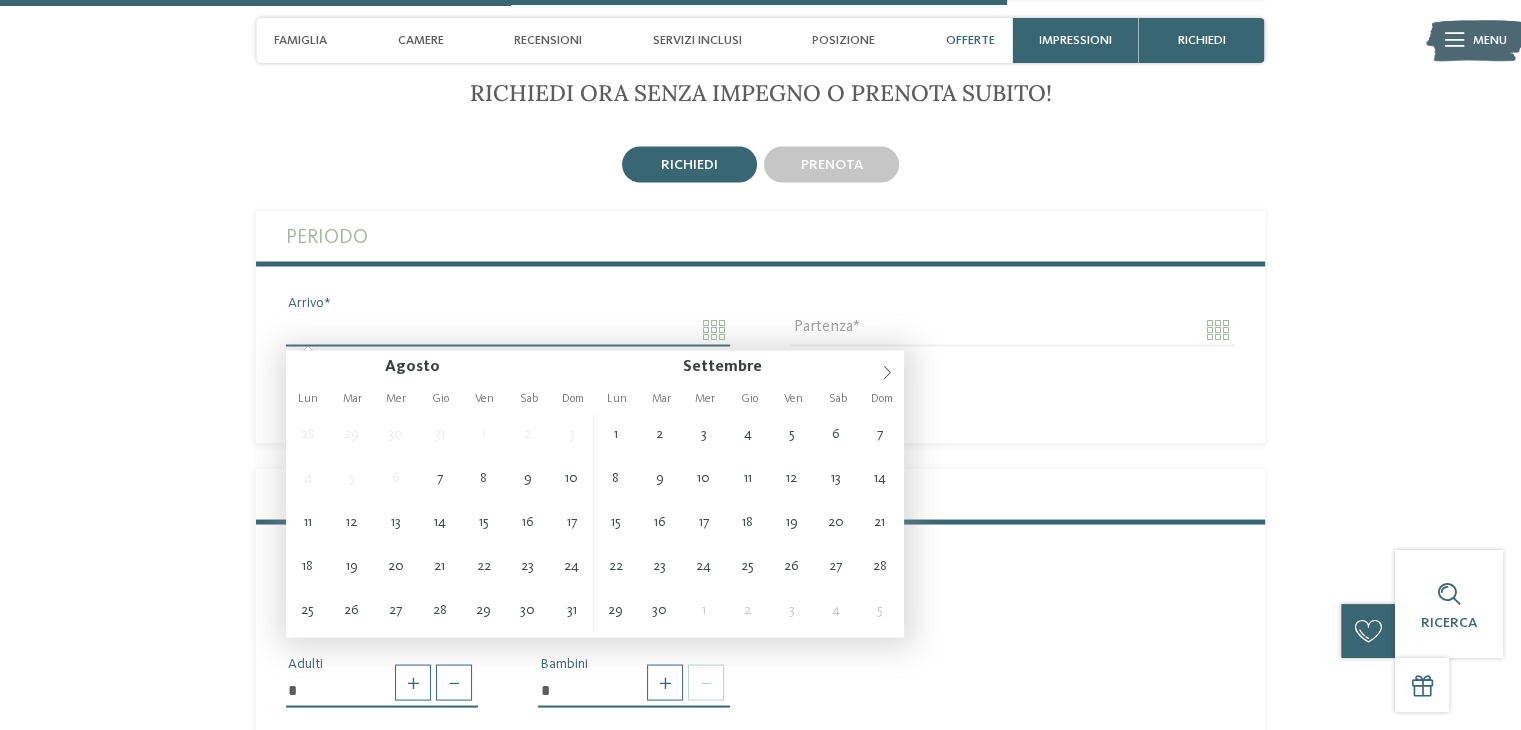 click on "Arrivo" at bounding box center (508, 329) 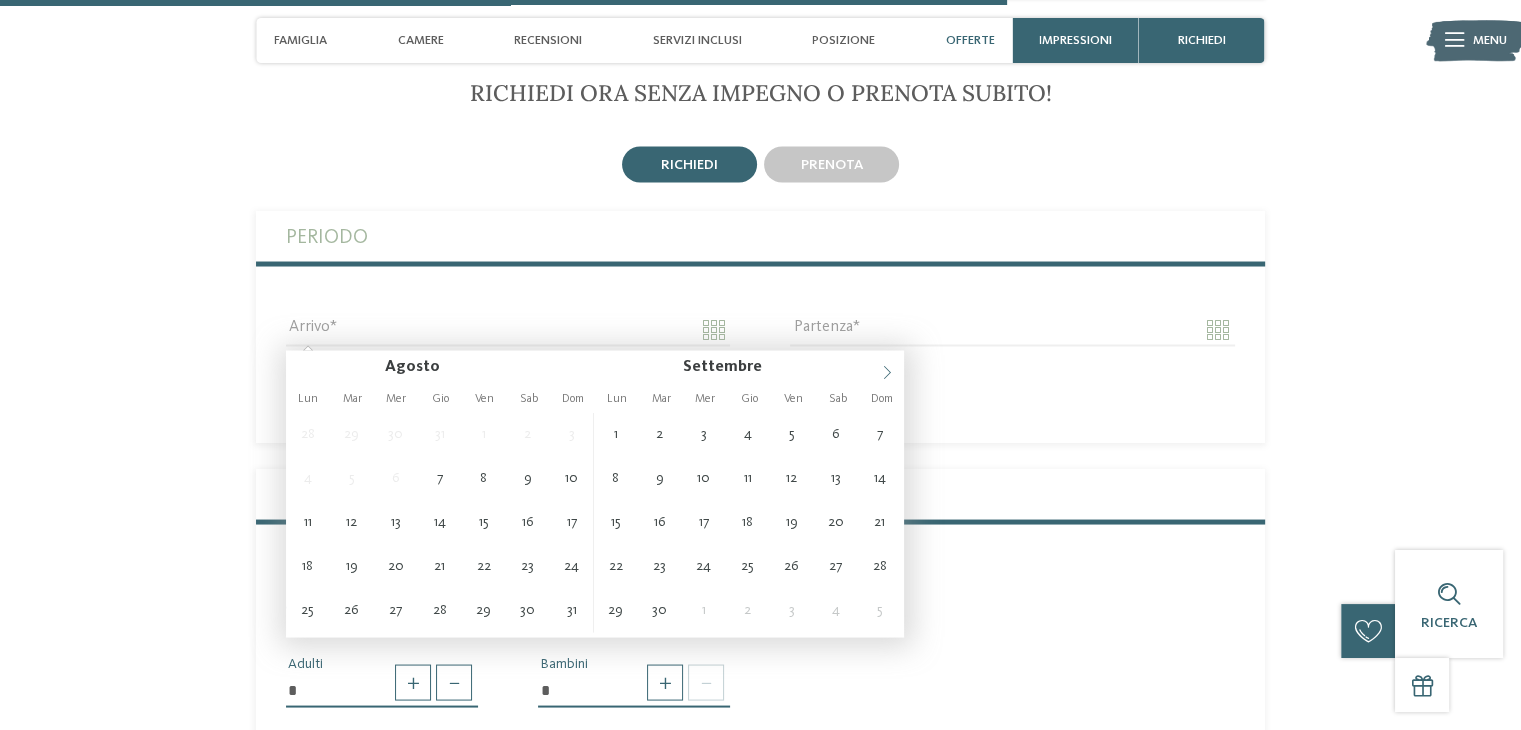 click at bounding box center [887, 367] 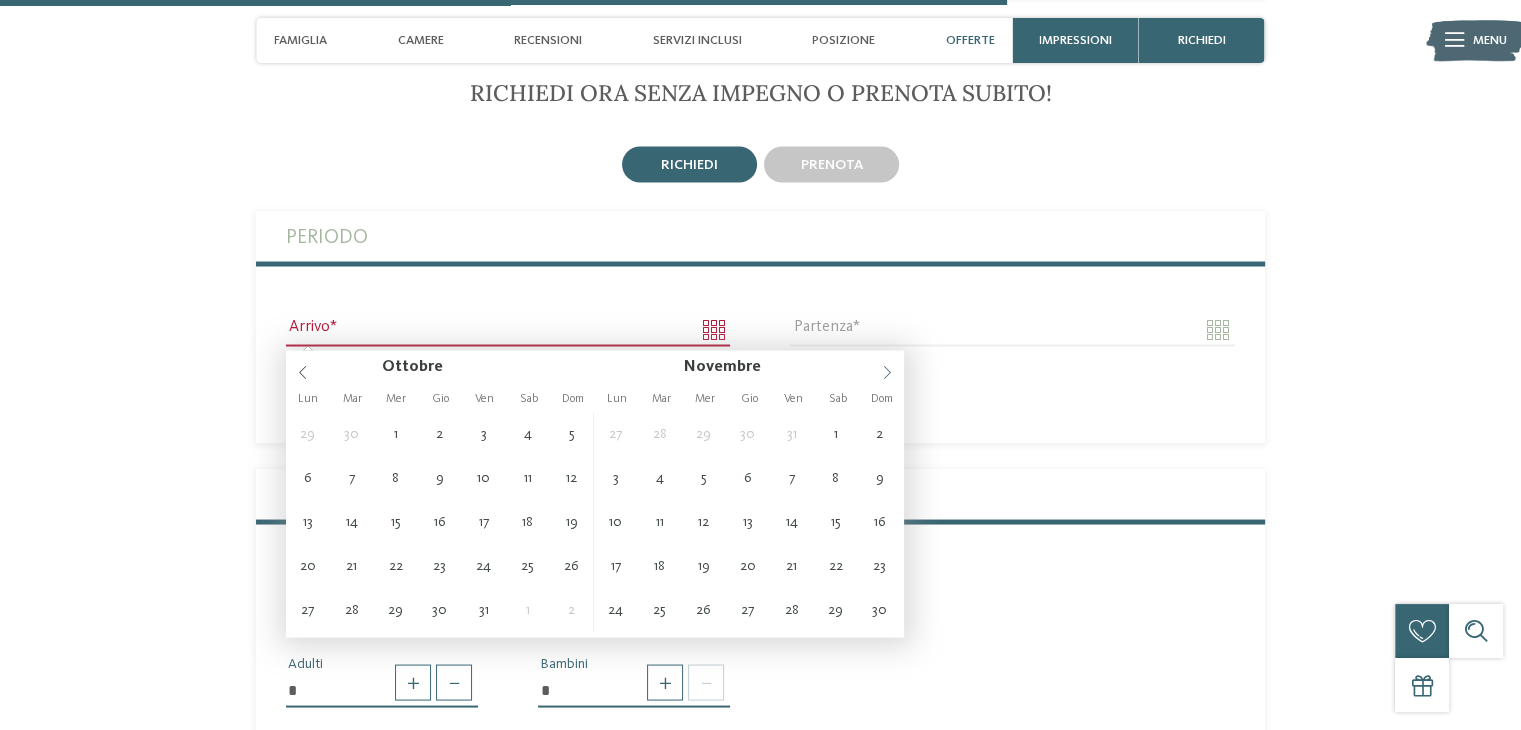 click at bounding box center [887, 367] 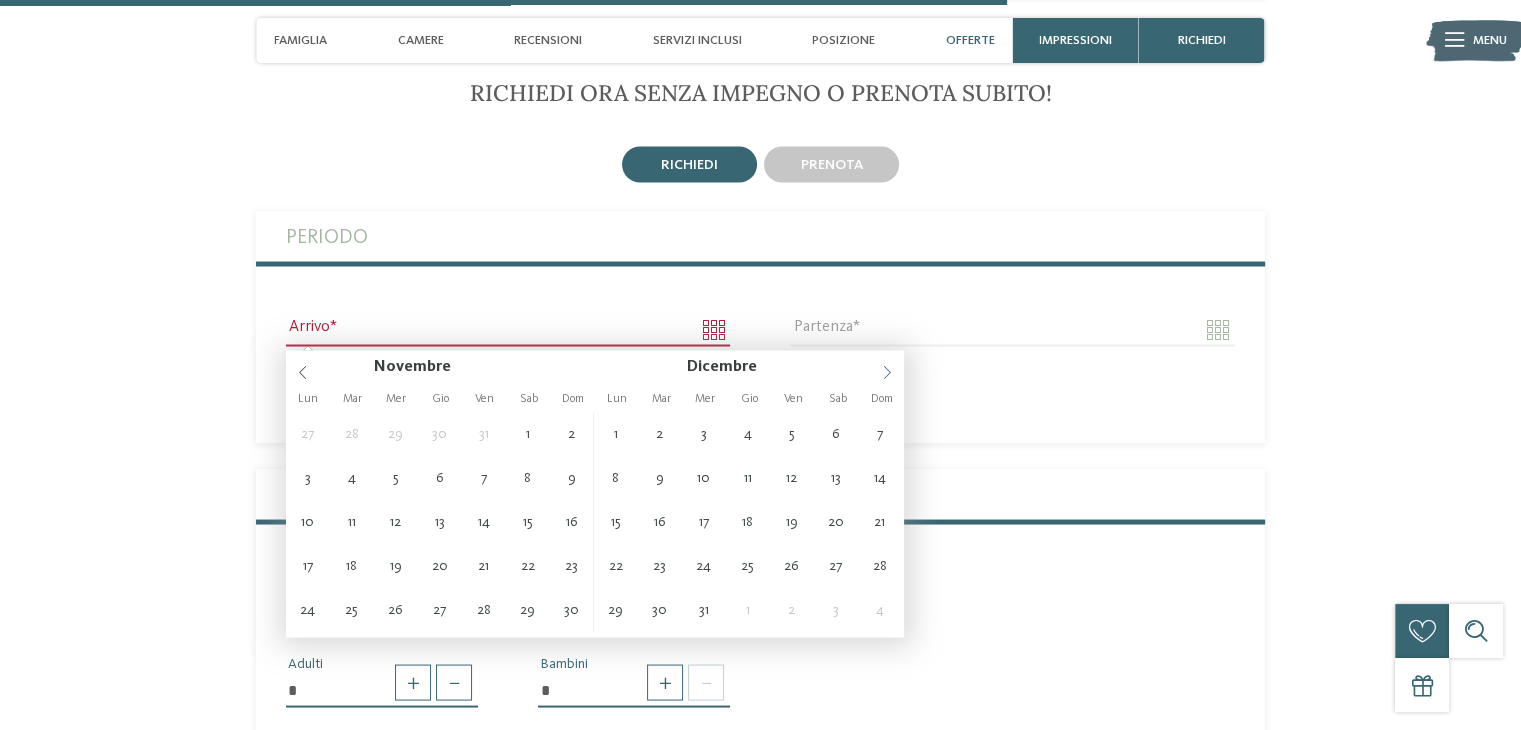 click at bounding box center [887, 367] 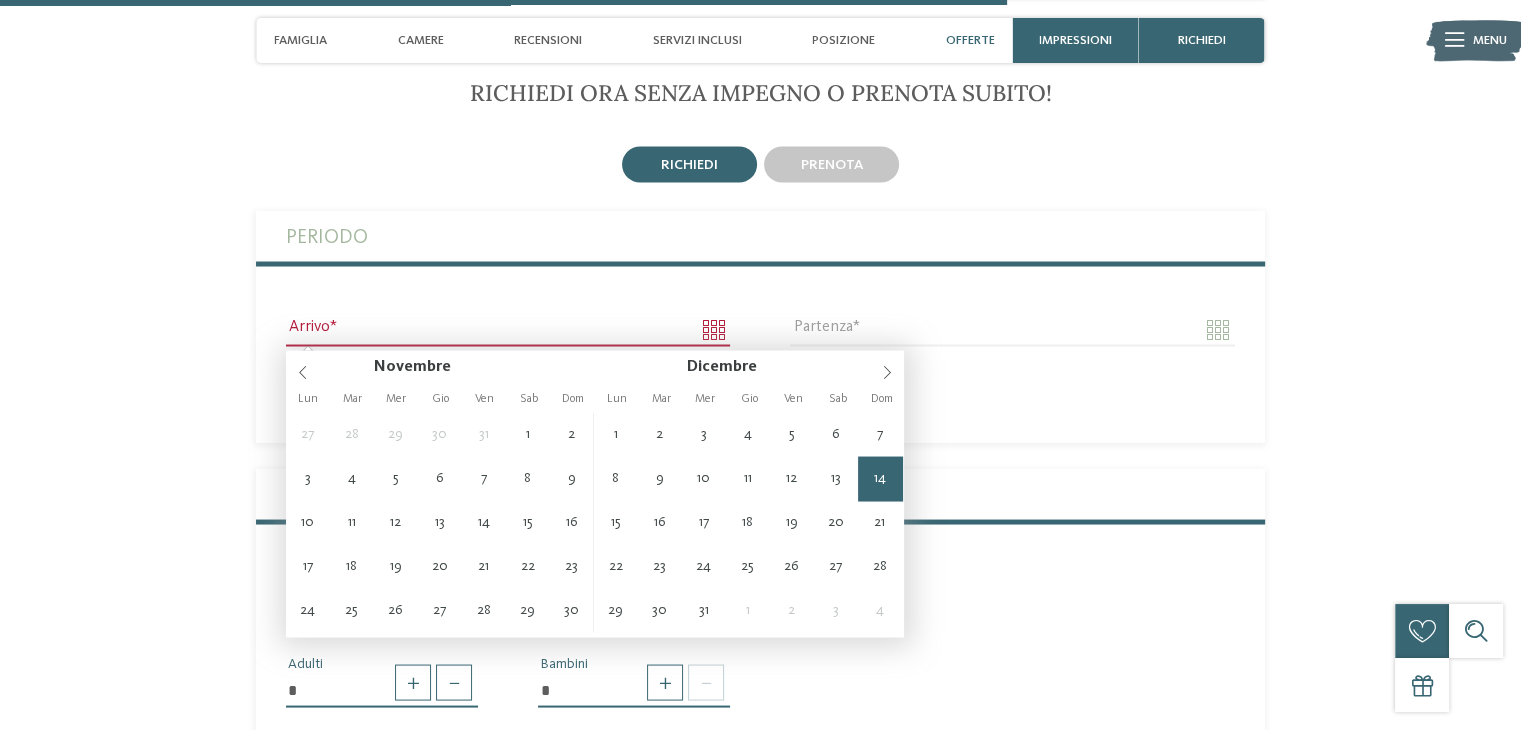 type on "**********" 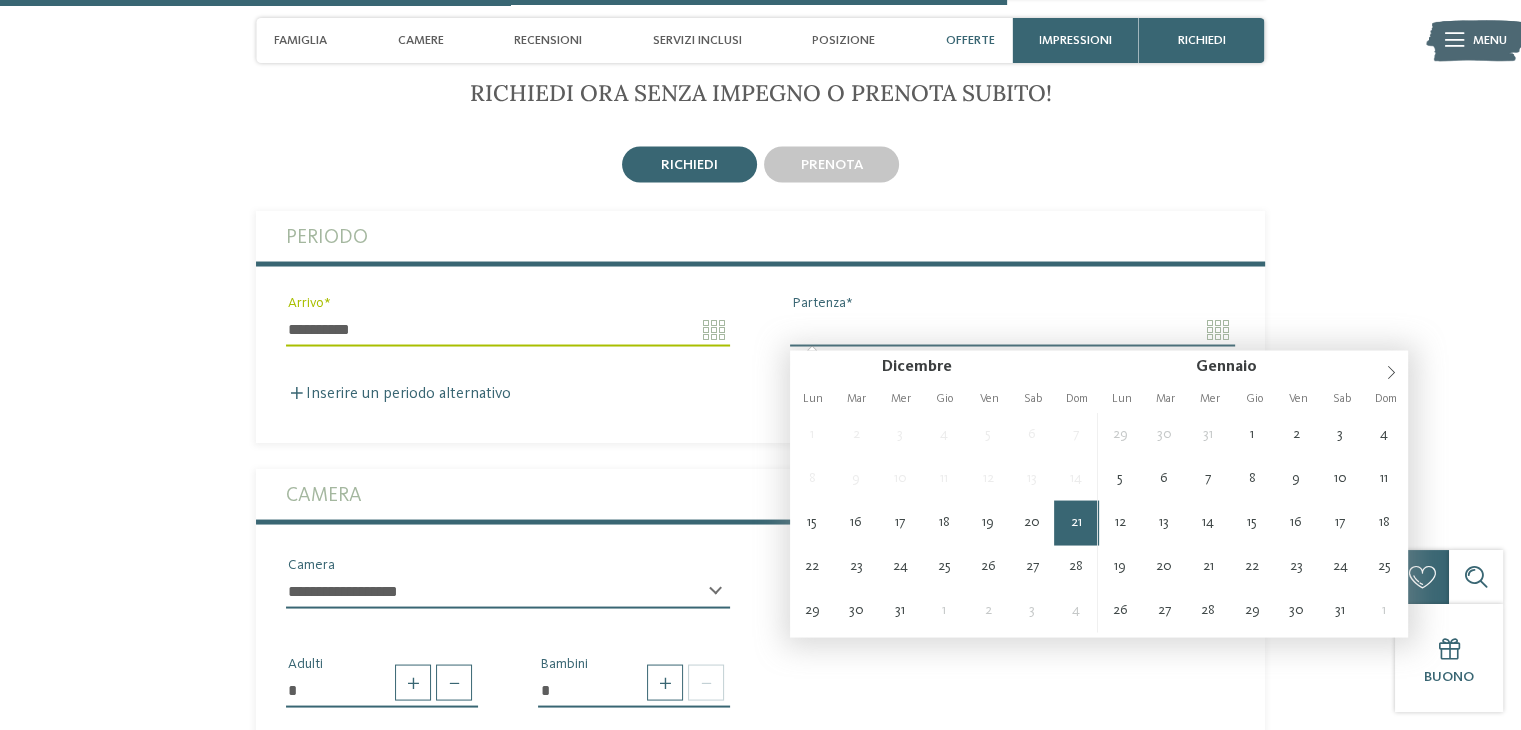 type on "**********" 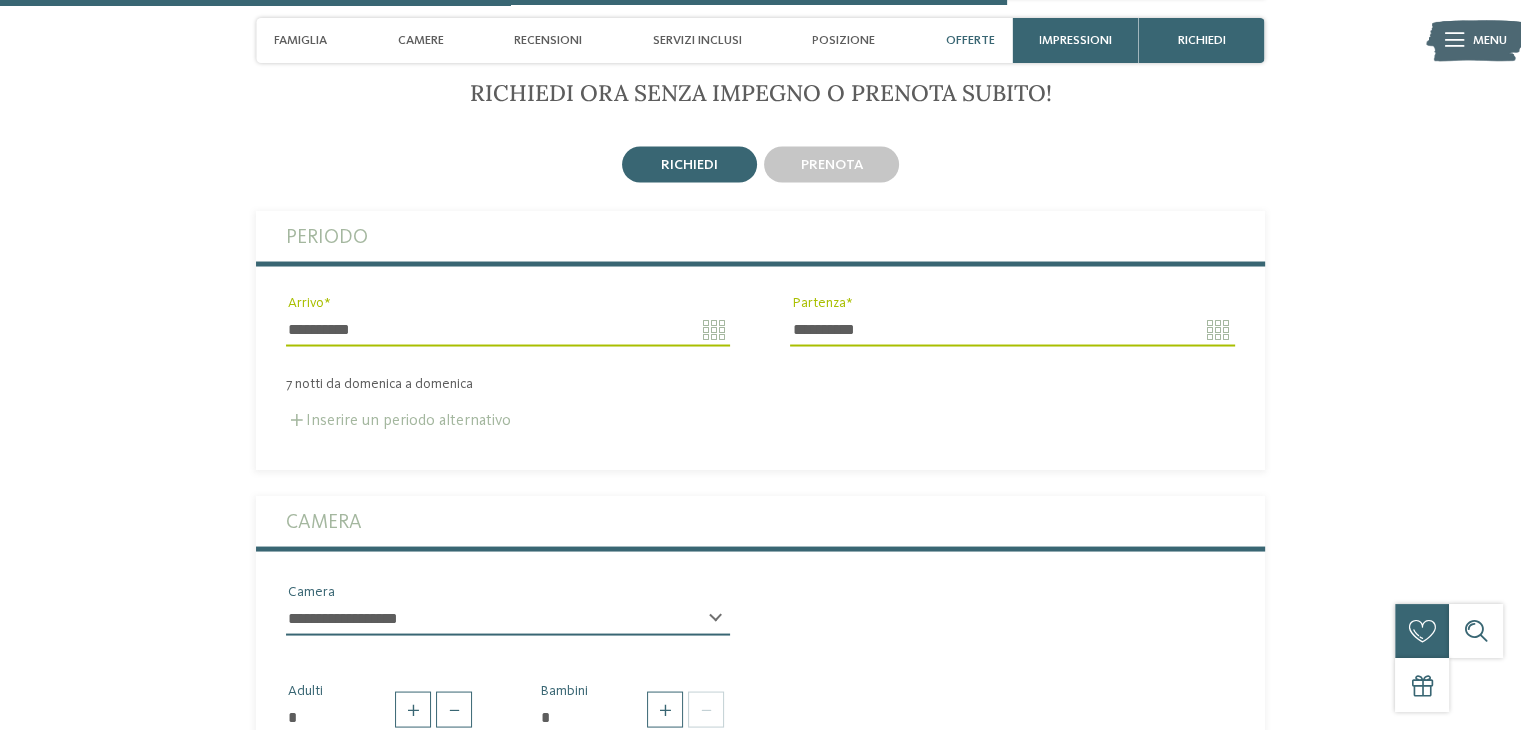 click on "Inserire un periodo alternativo" at bounding box center [398, 420] 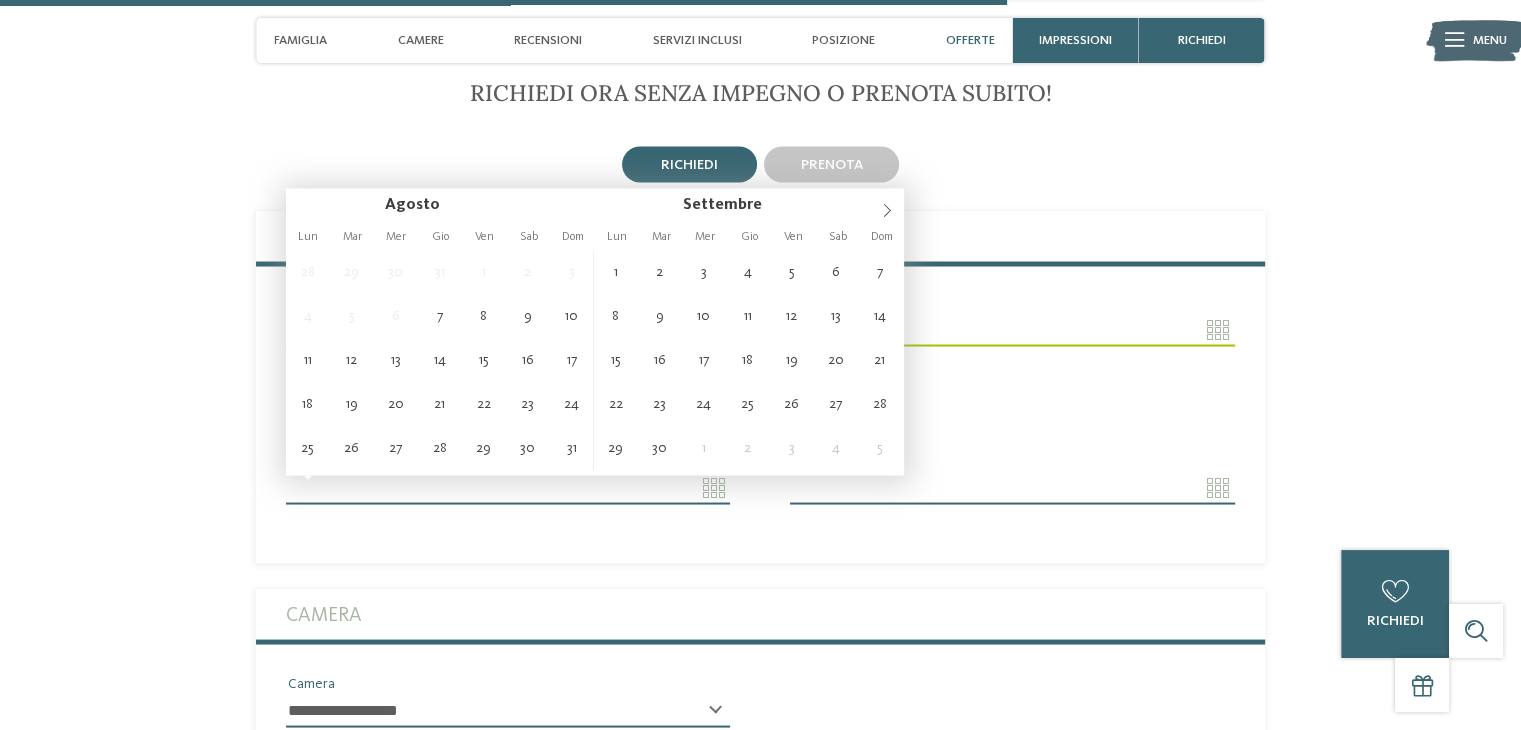 click on "Arrivo" at bounding box center (508, 487) 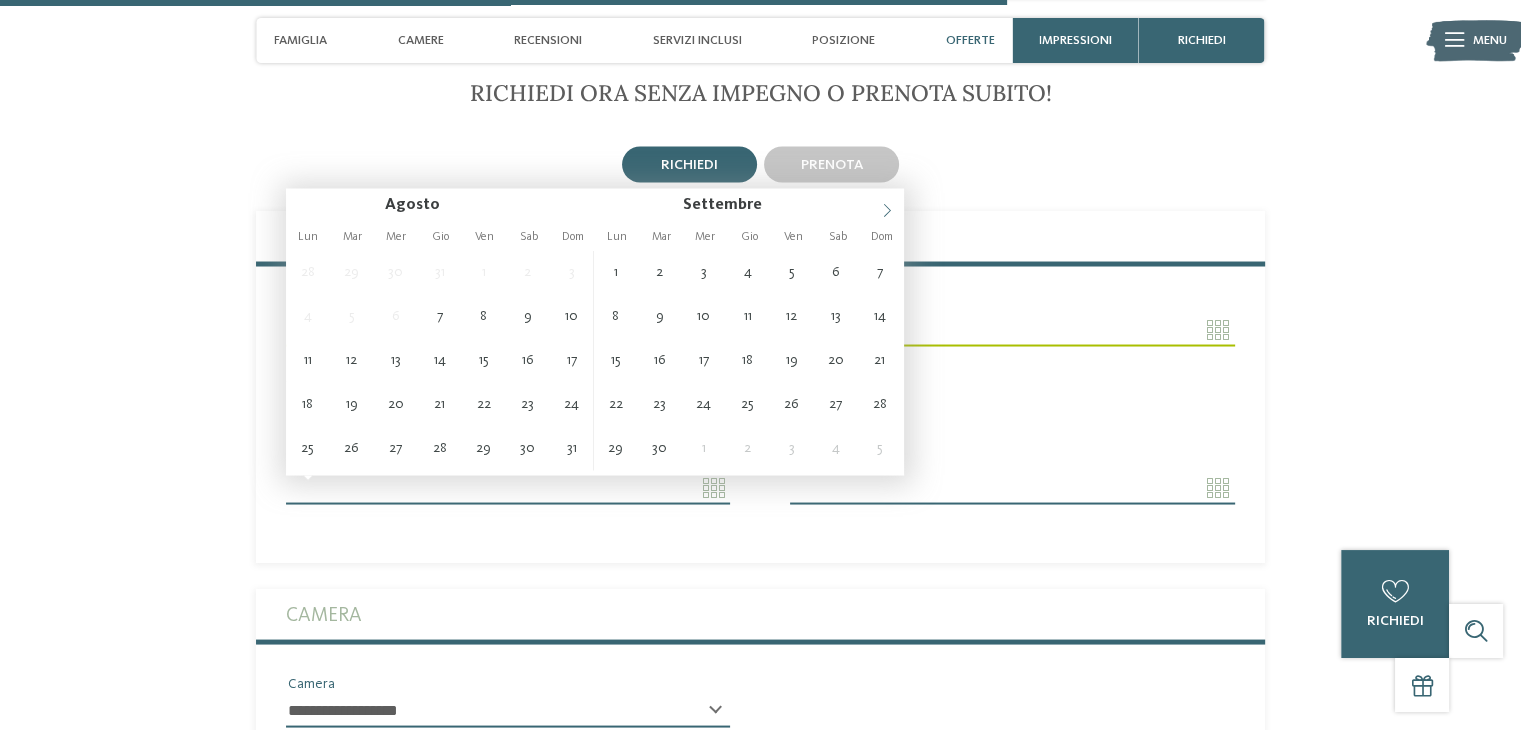 click 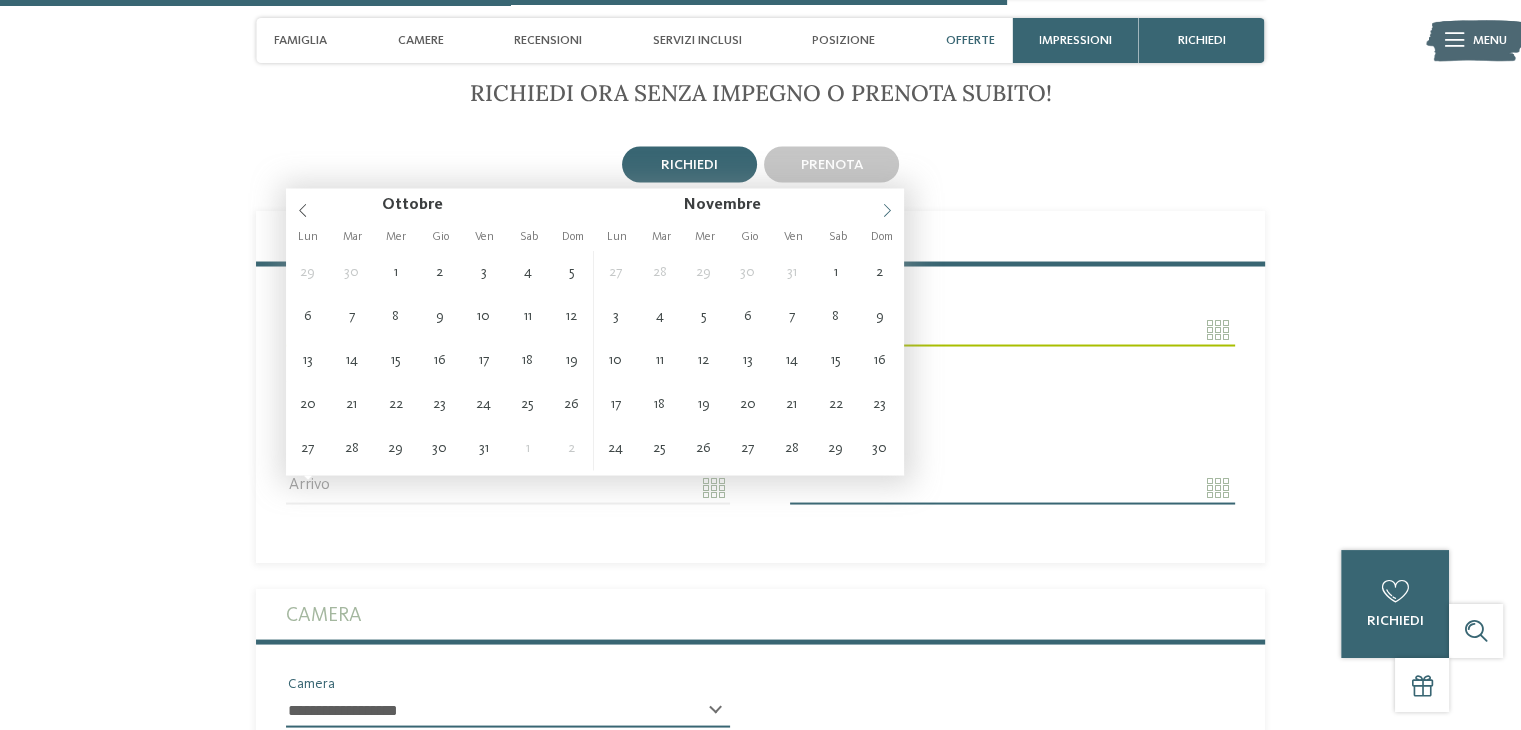 click 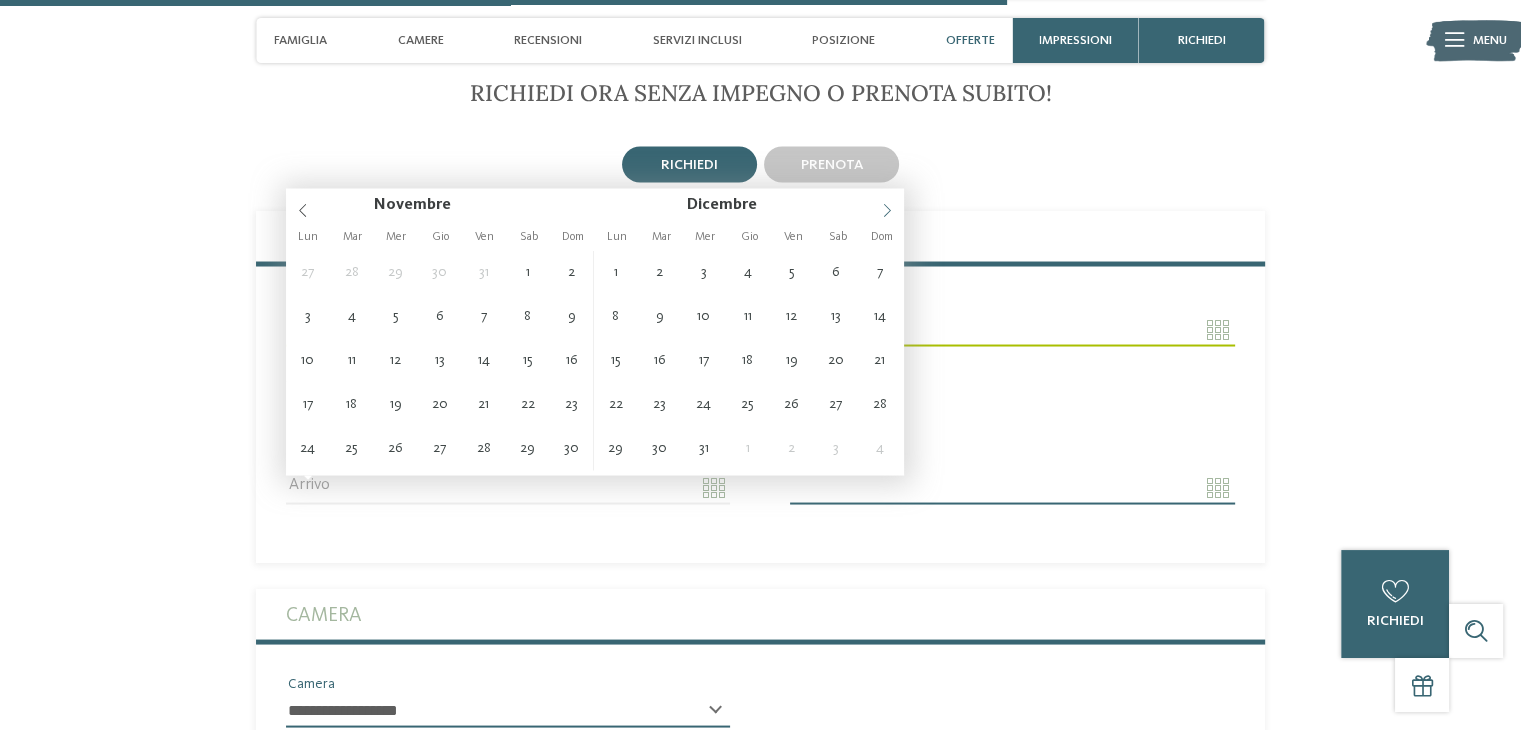 click 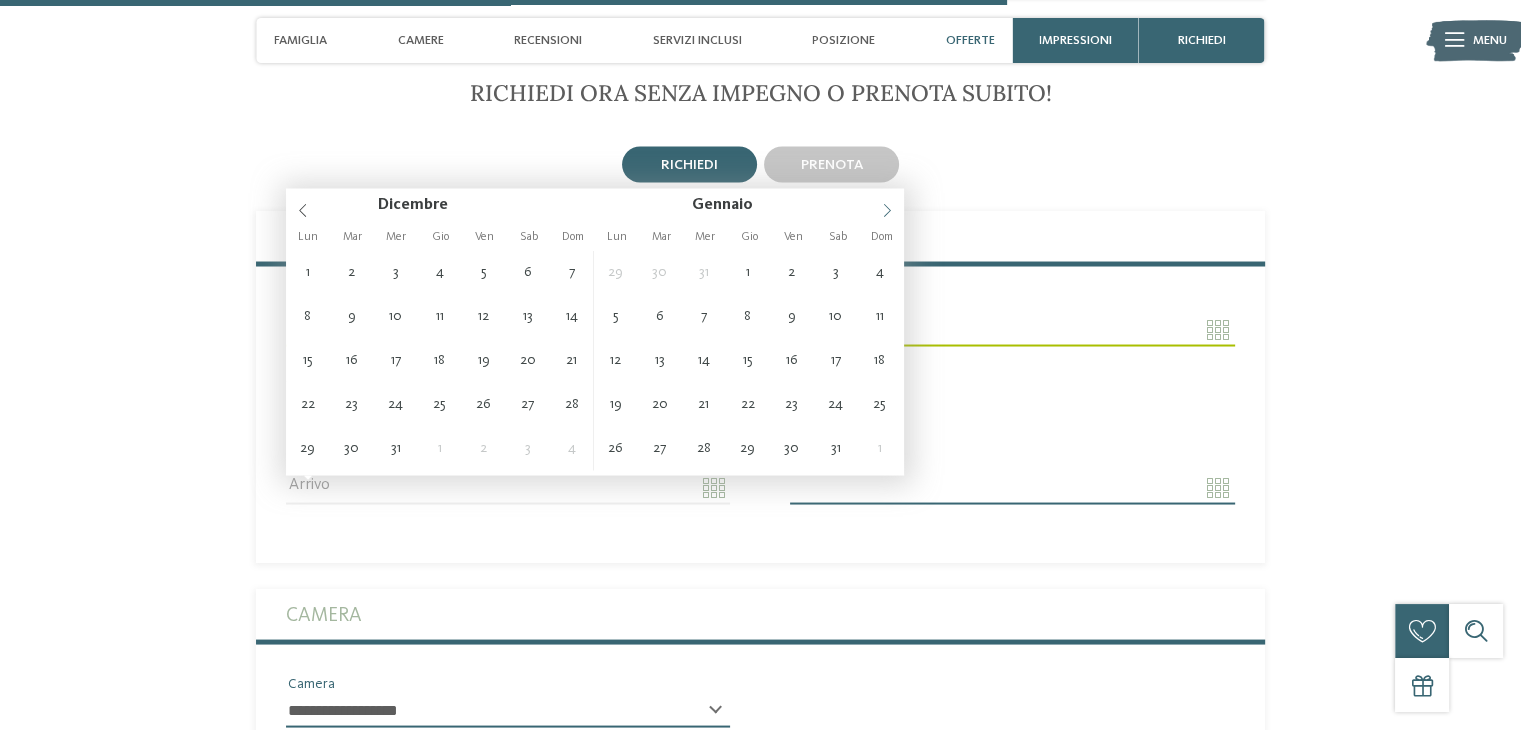 click 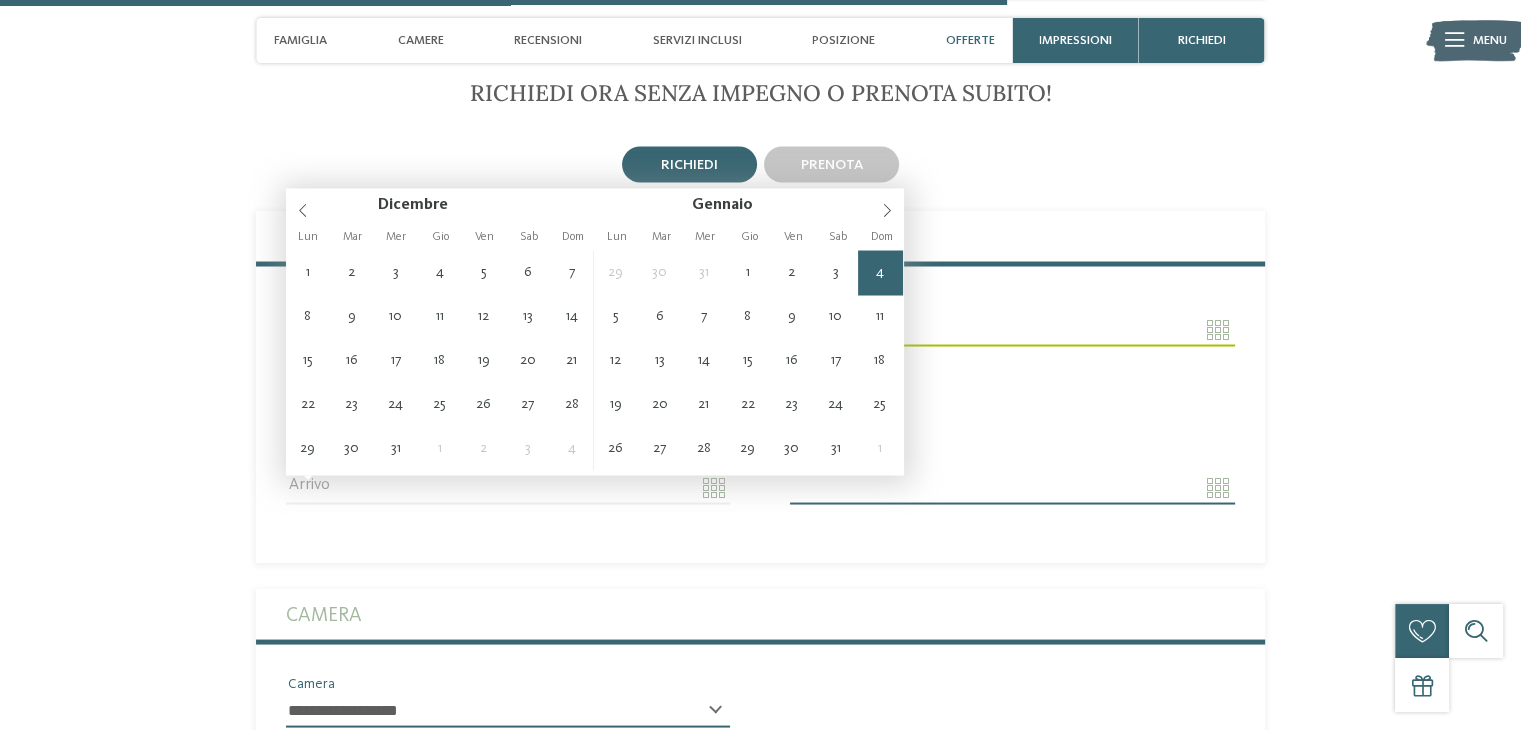 type on "**********" 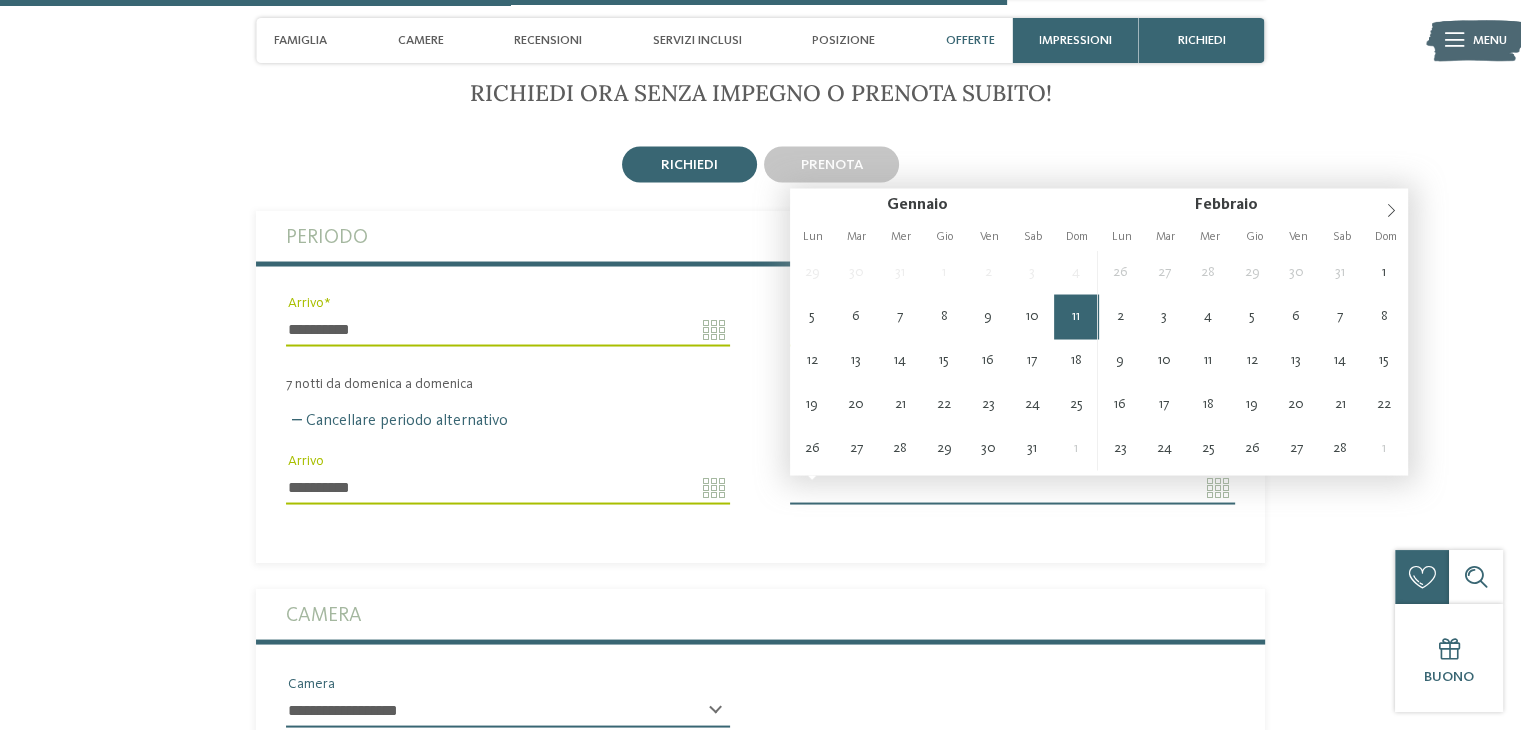 type on "**********" 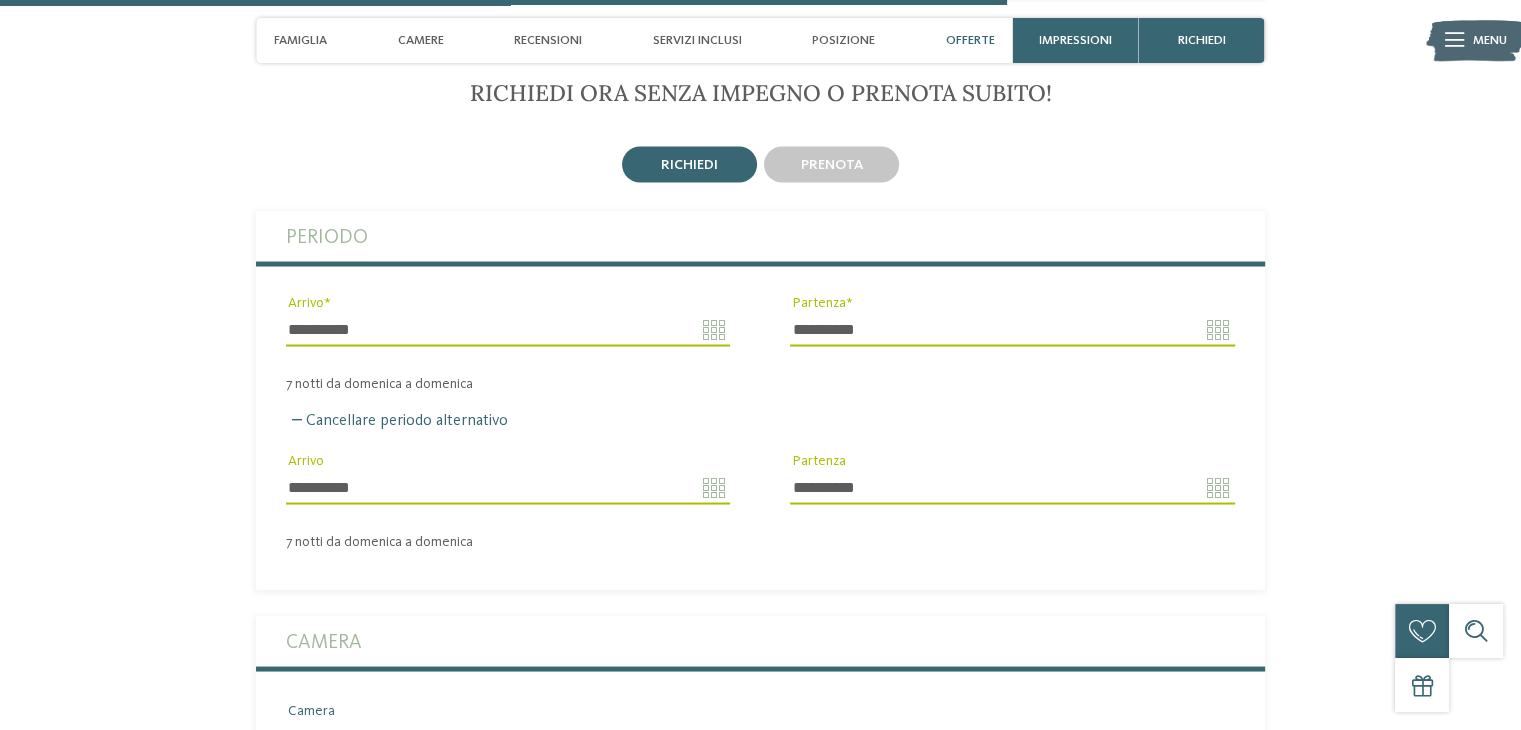 click on "**********" at bounding box center [760, 907] 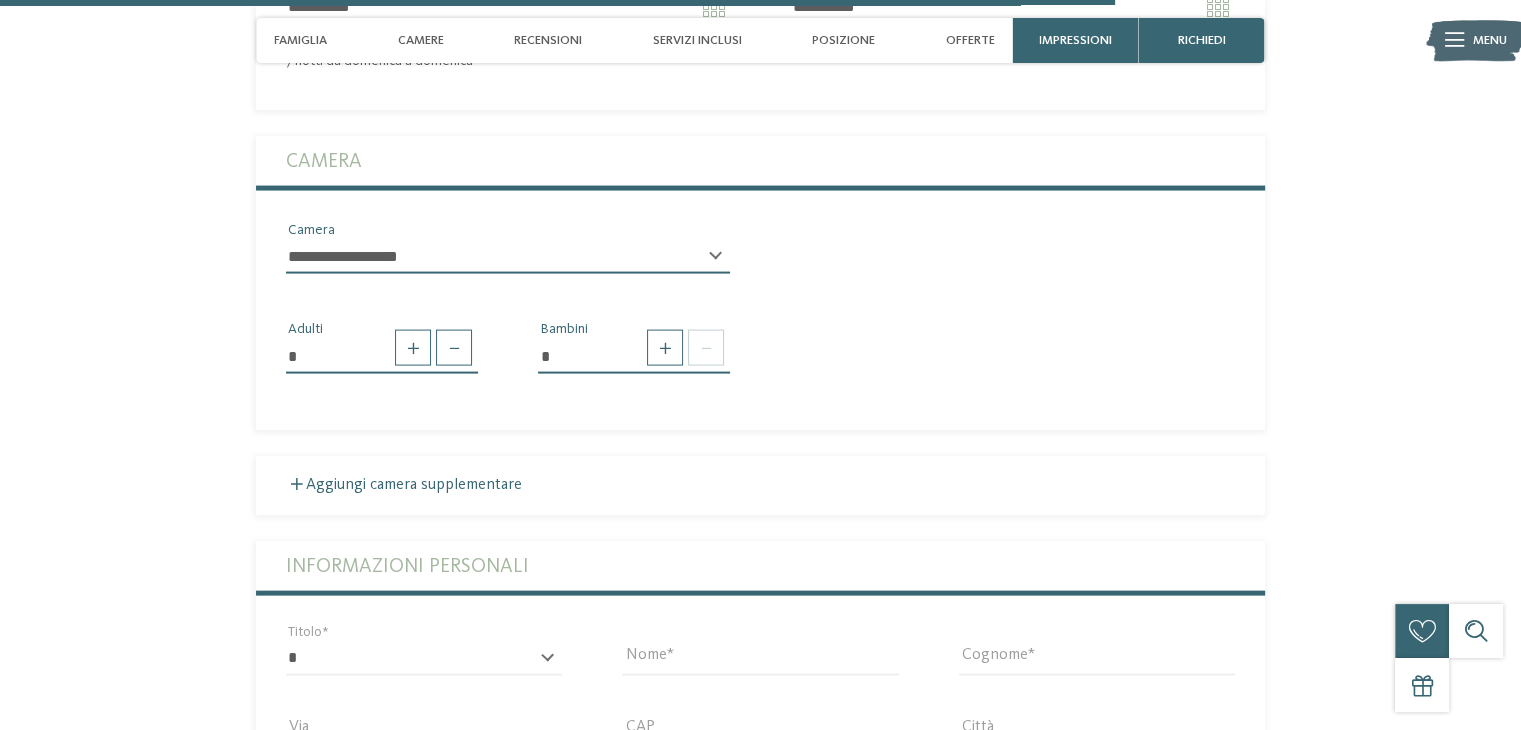 scroll, scrollTop: 4160, scrollLeft: 0, axis: vertical 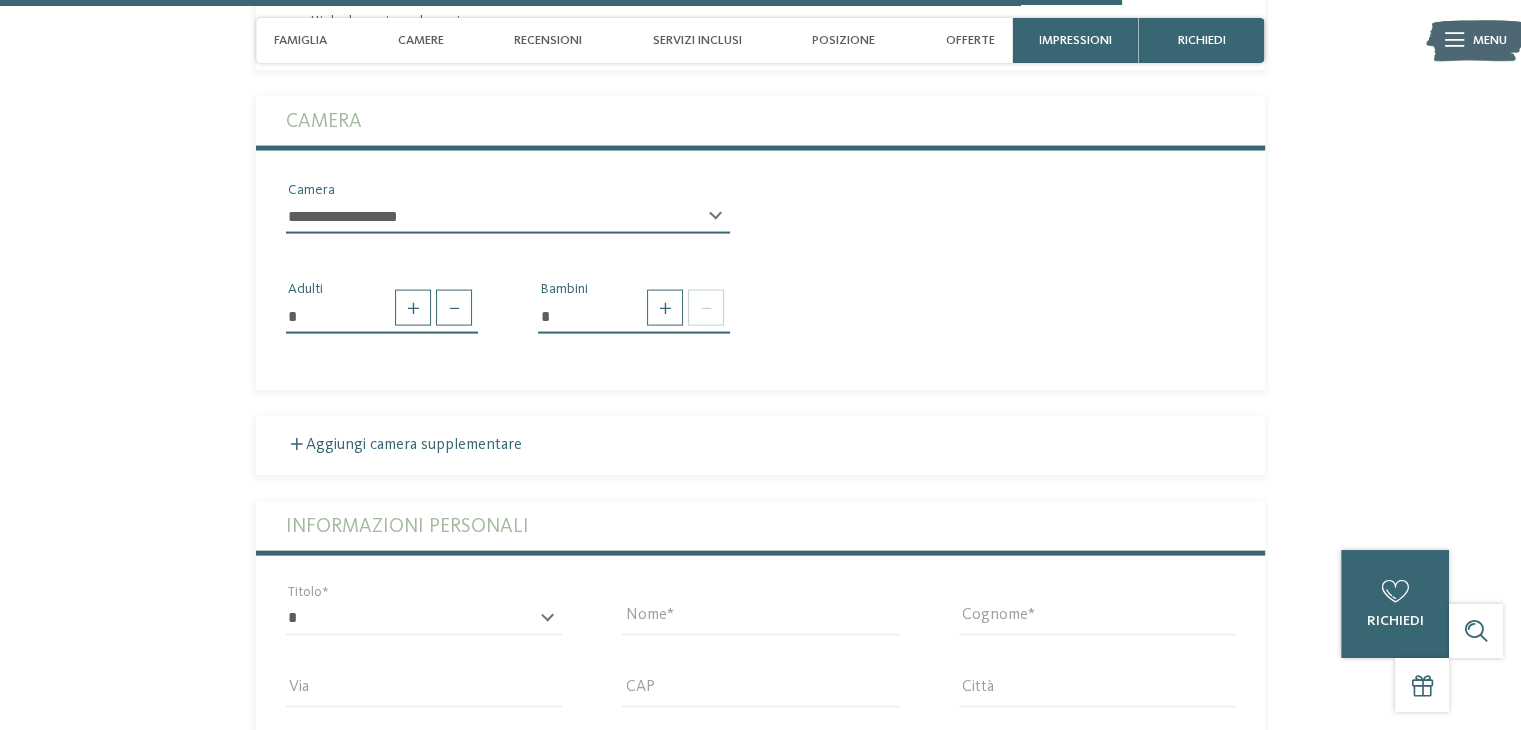 click on "**********" at bounding box center [508, 217] 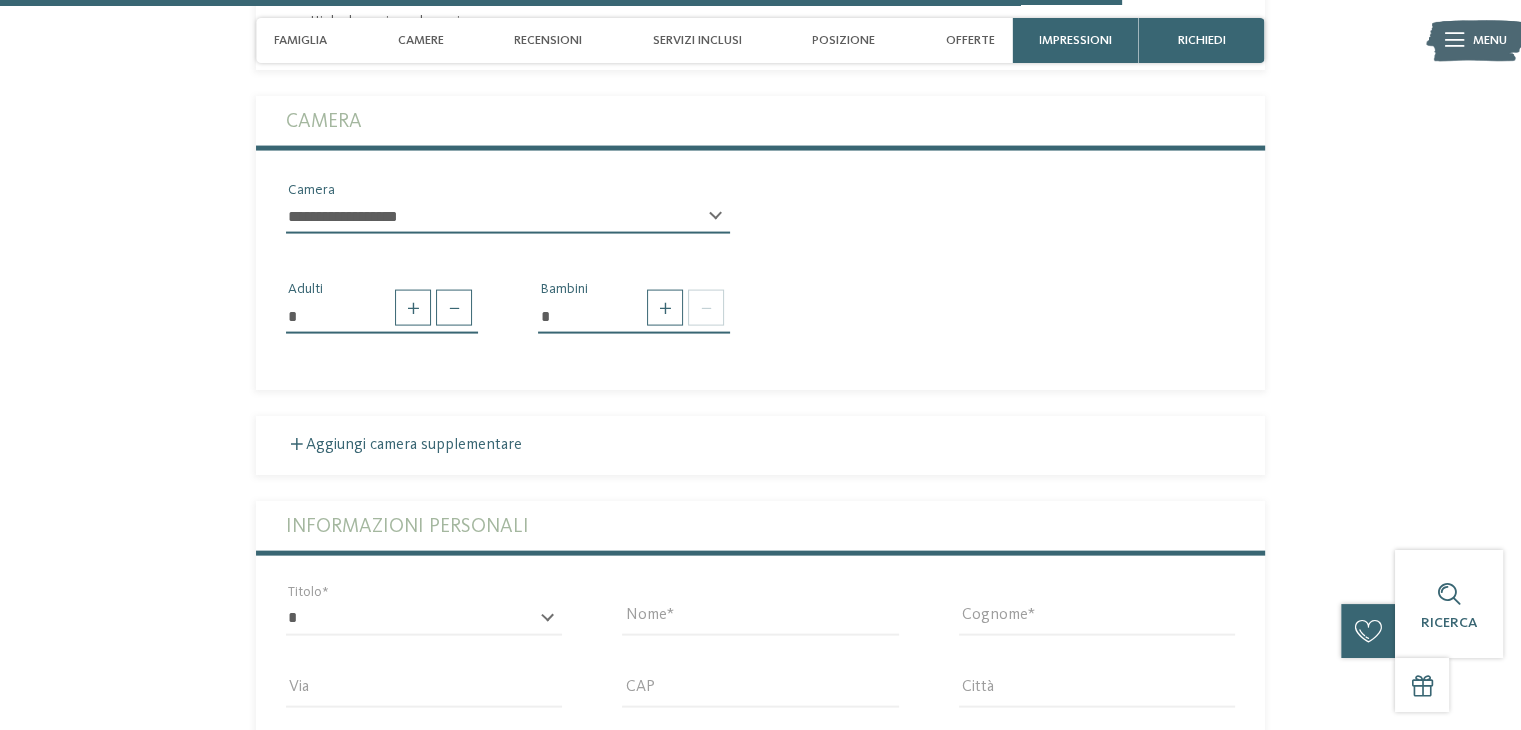 click on "**********" at bounding box center (508, 217) 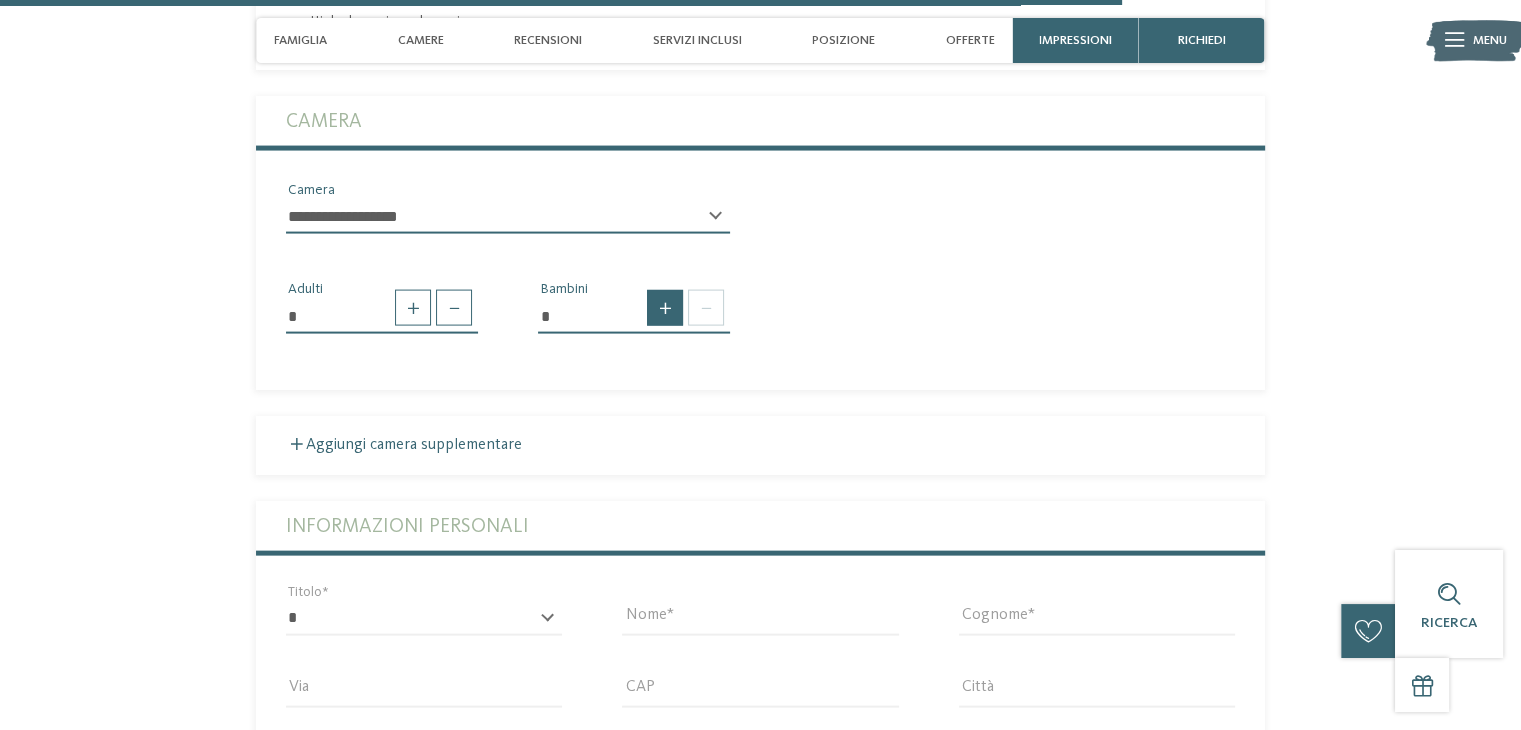 click at bounding box center [665, 308] 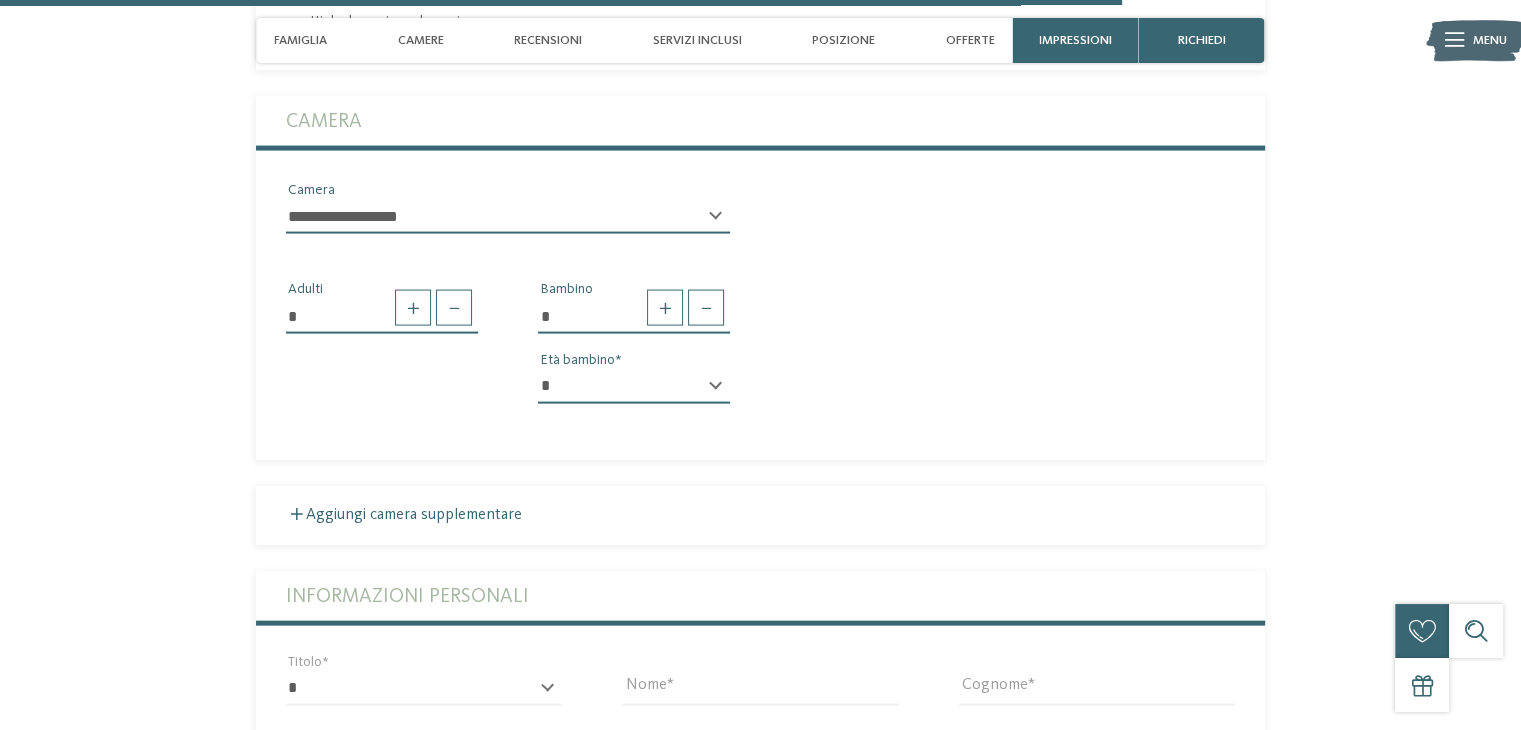 click on "* * * * * * * * * * * ** ** ** ** ** ** ** **" at bounding box center (634, 387) 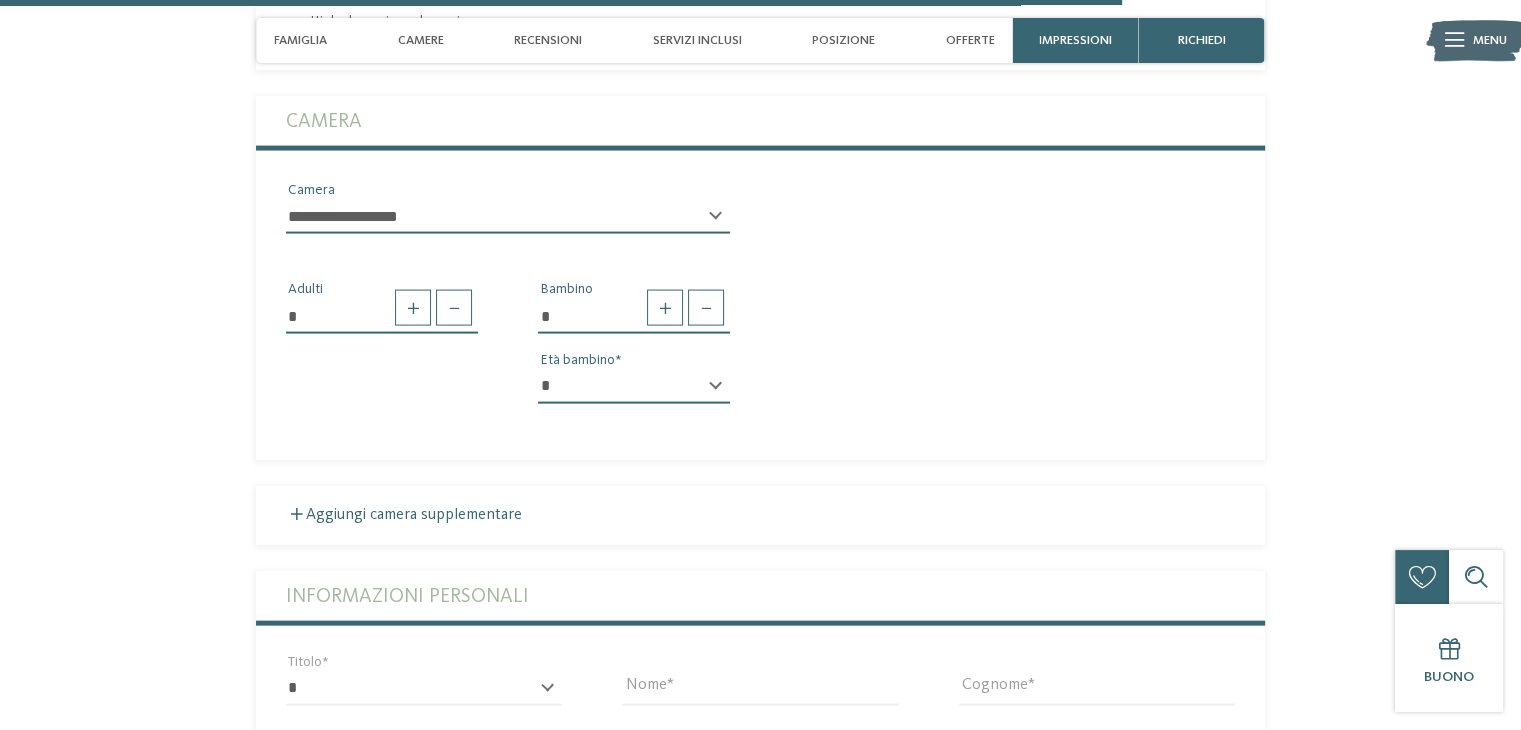 click on "* * * * * * * * * * * ** ** ** ** ** ** ** **" at bounding box center [634, 387] 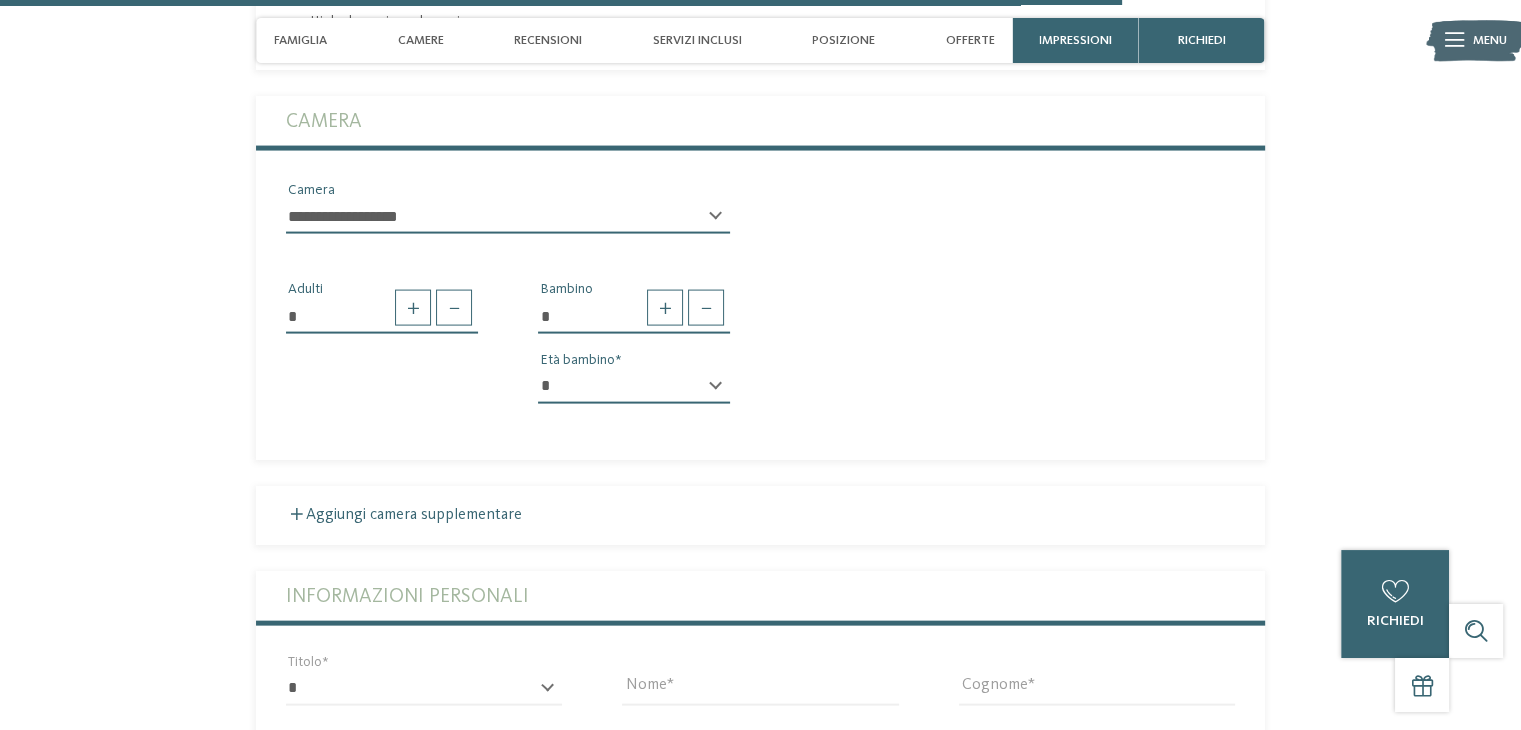 select on "*" 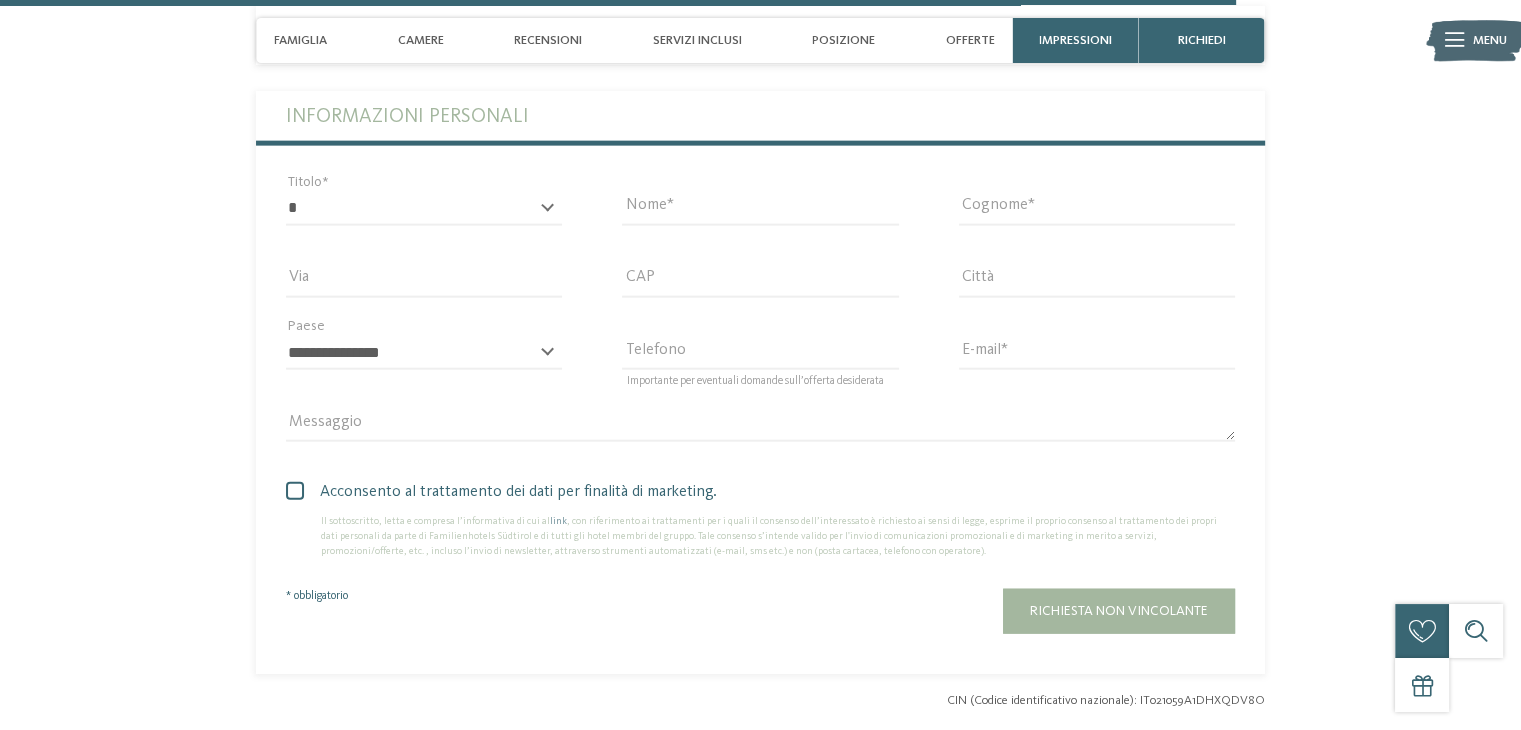 scroll, scrollTop: 4680, scrollLeft: 0, axis: vertical 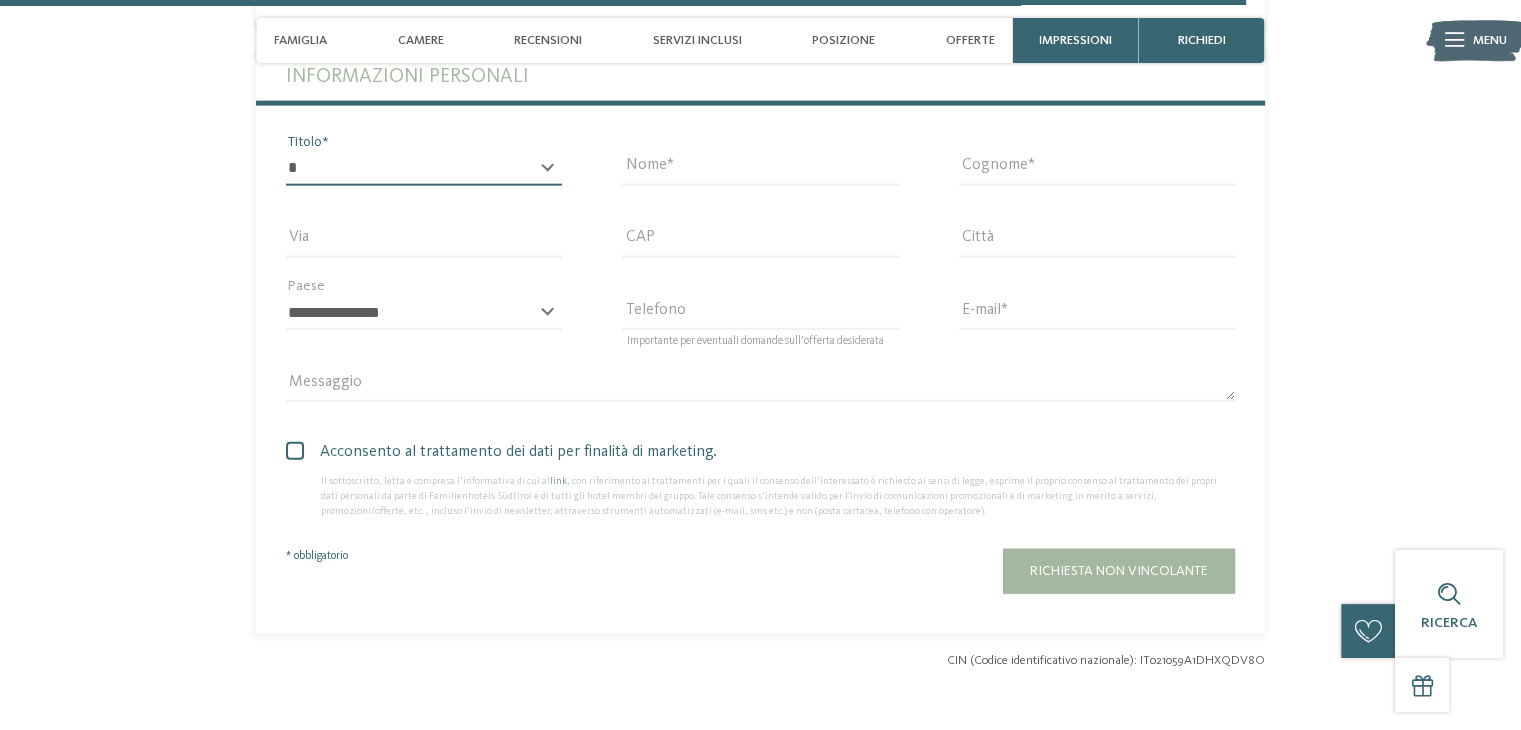 click on "* ****** ******* ******** ******" at bounding box center [424, 169] 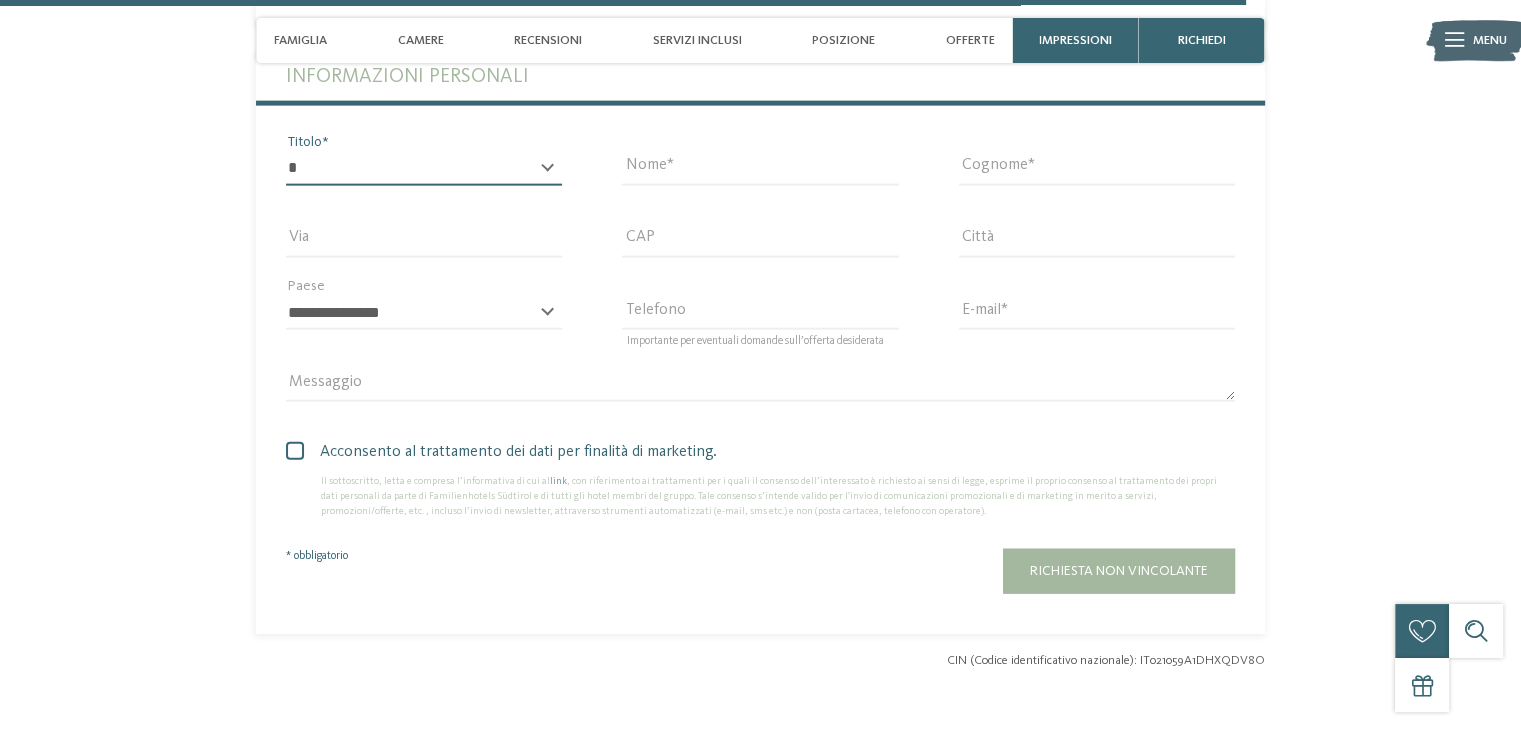 select on "*" 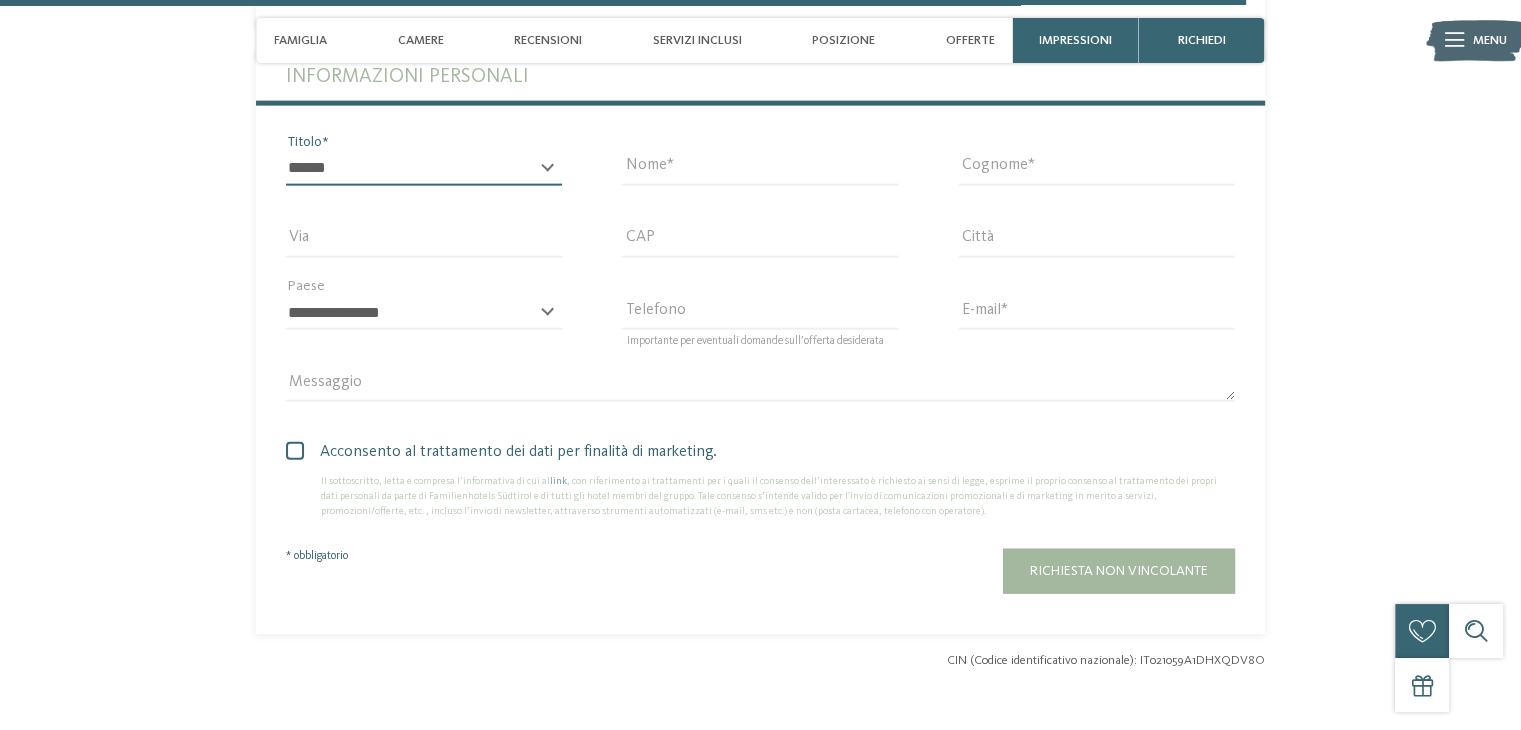 click on "* ****** ******* ******** ******" at bounding box center (424, 169) 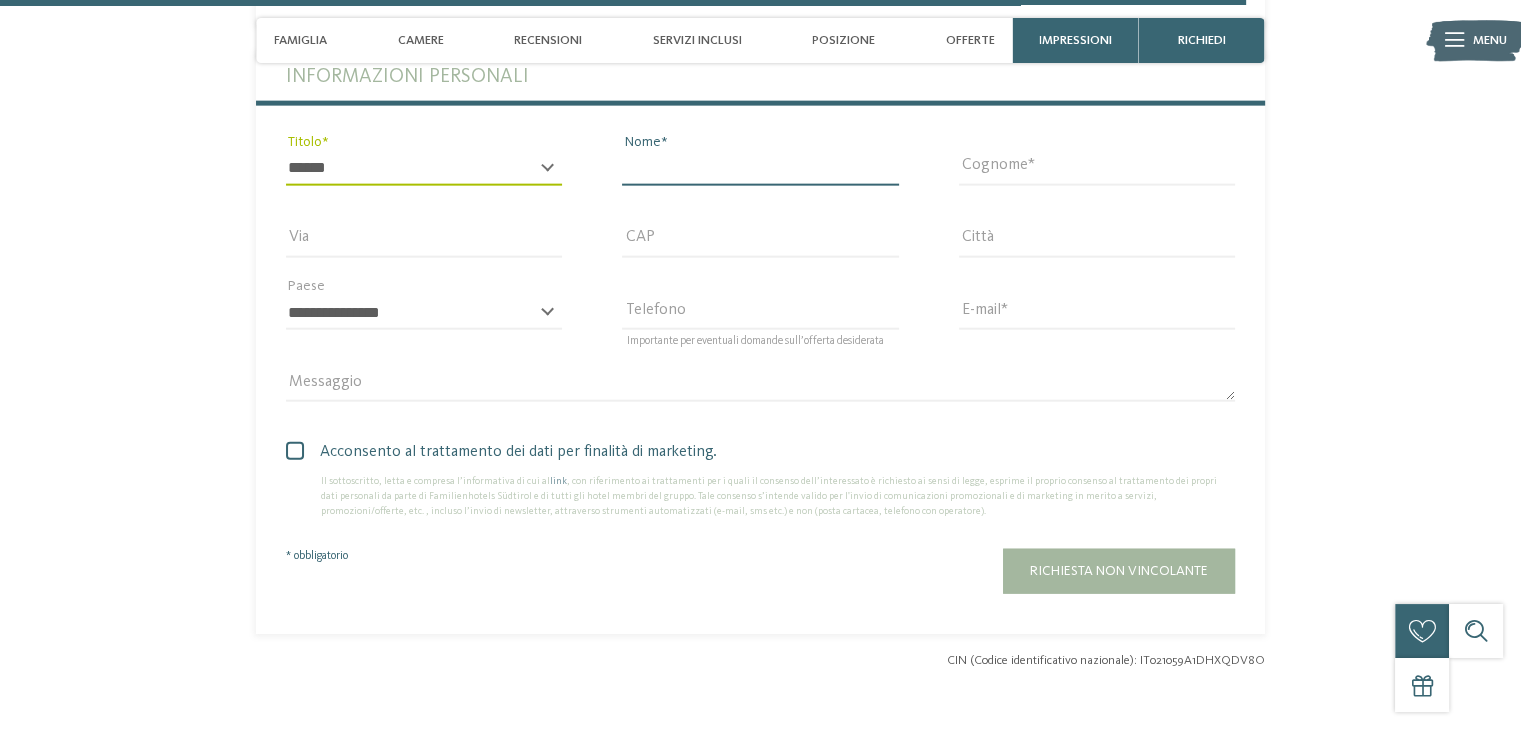 click on "Nome" at bounding box center [760, 169] 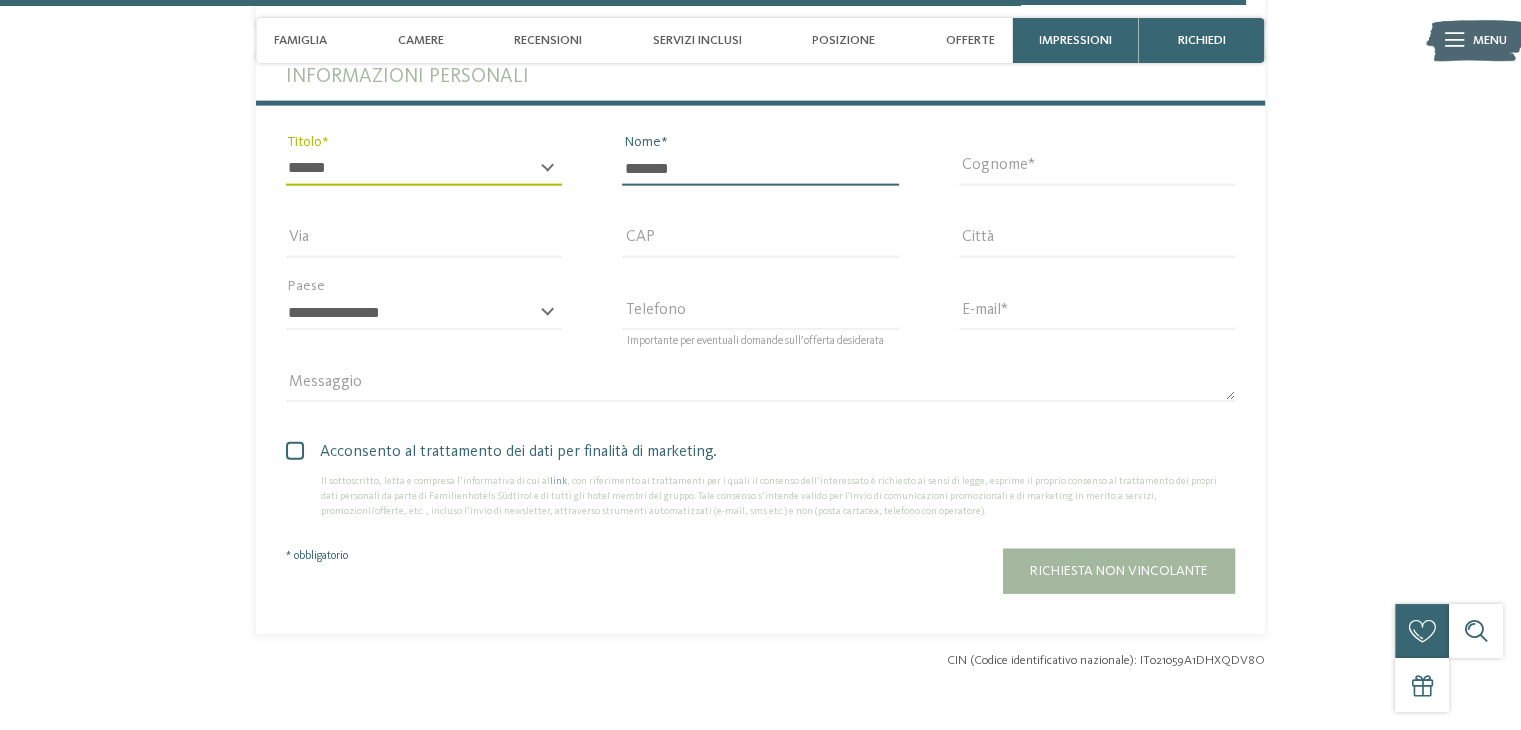 type on "*******" 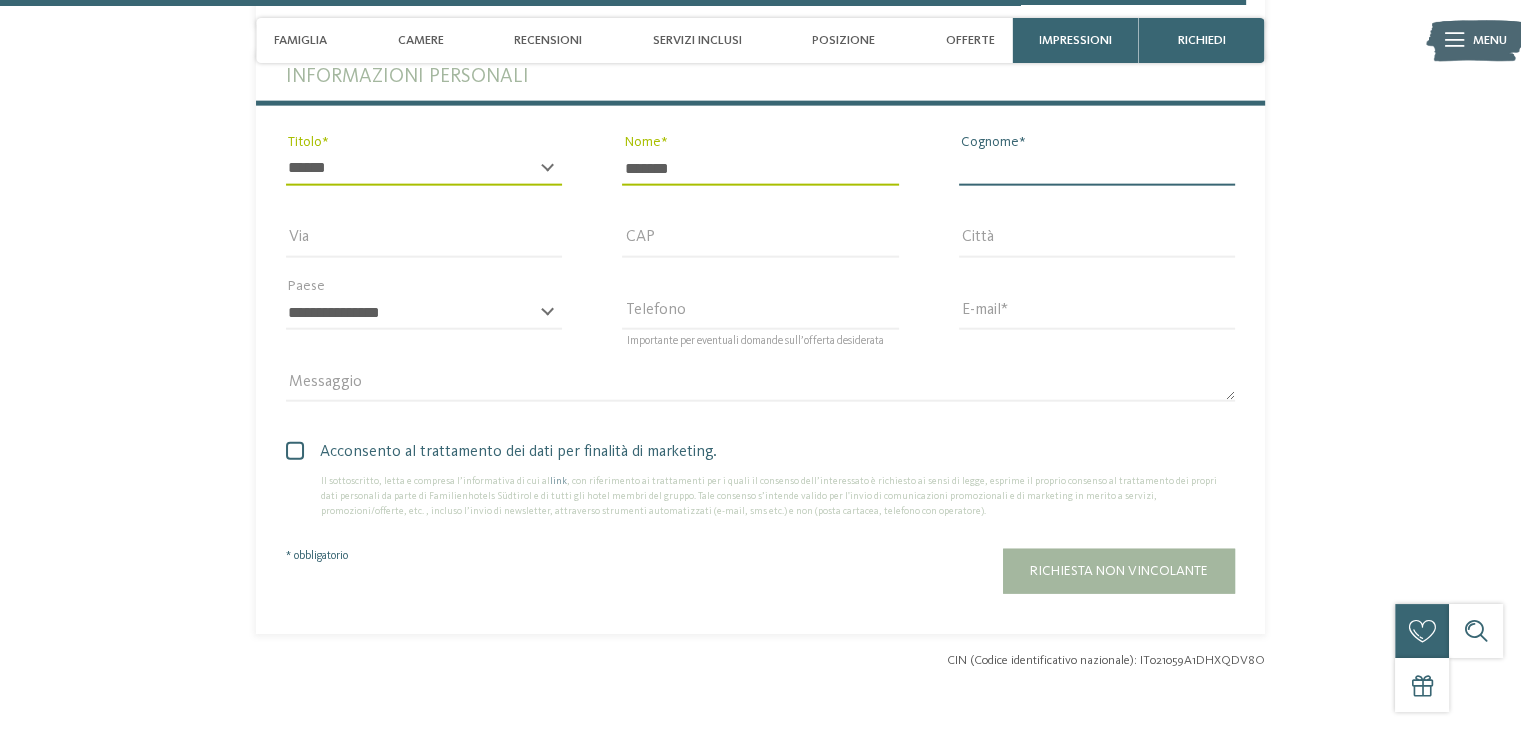 click on "Cognome" at bounding box center (1097, 169) 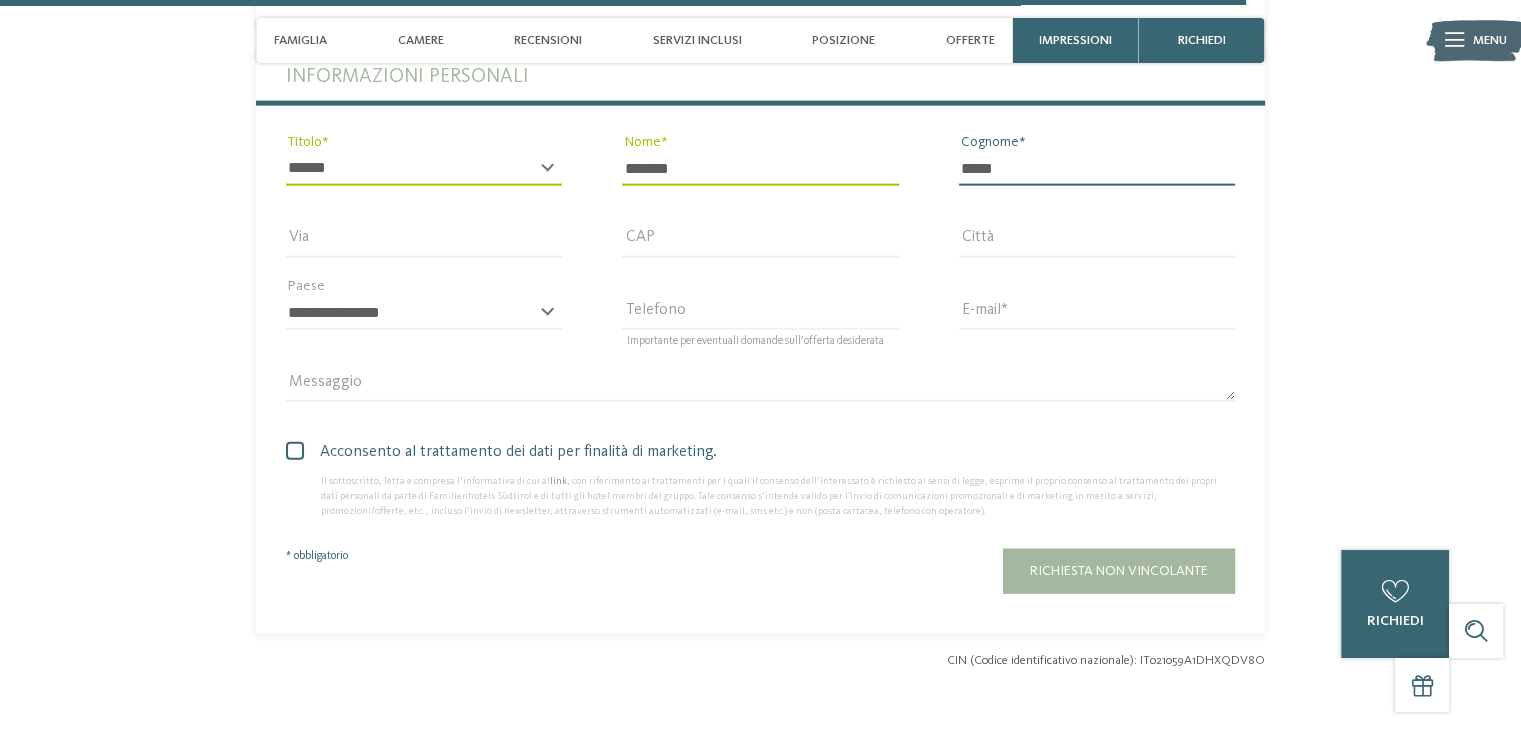 type on "*****" 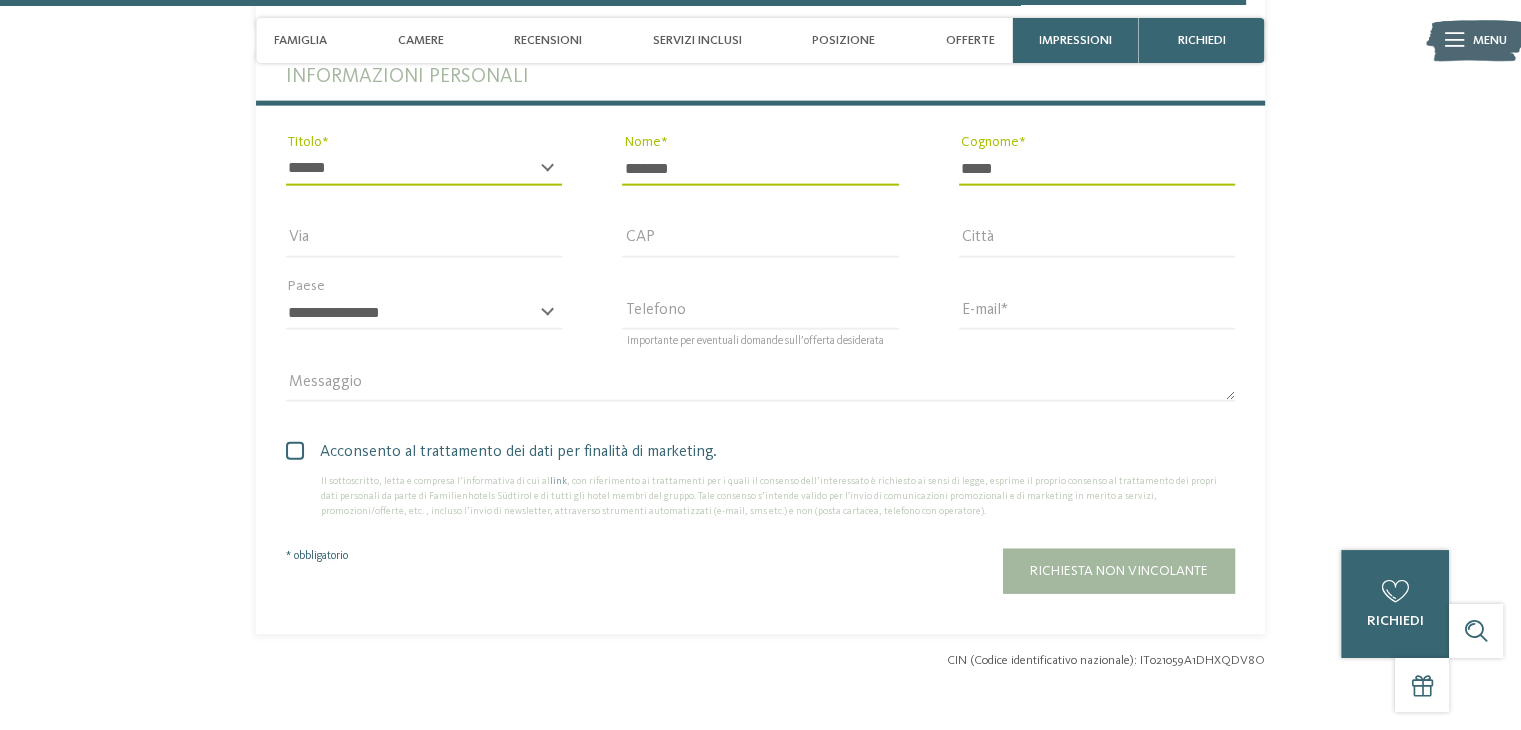 click on "*******" at bounding box center (760, 169) 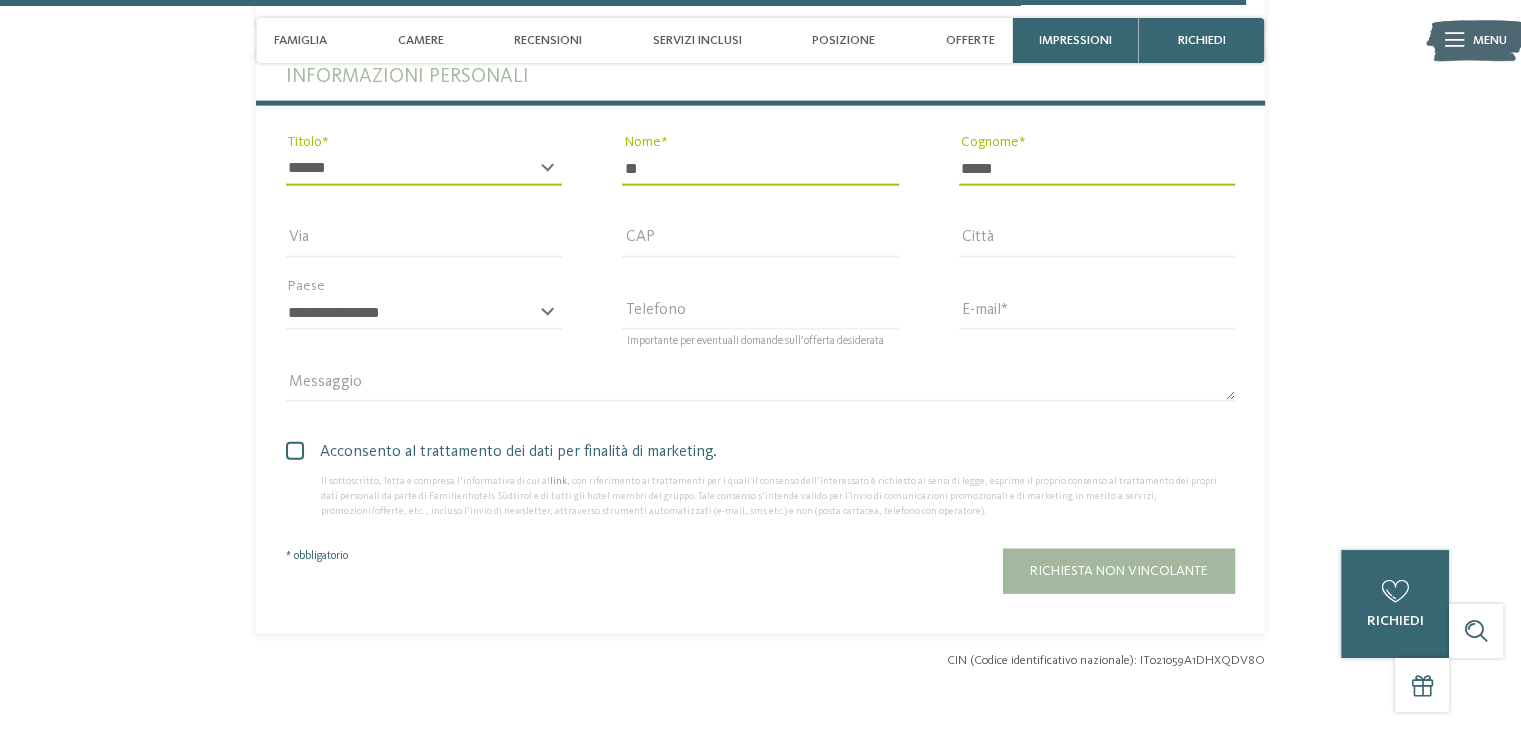 type on "*" 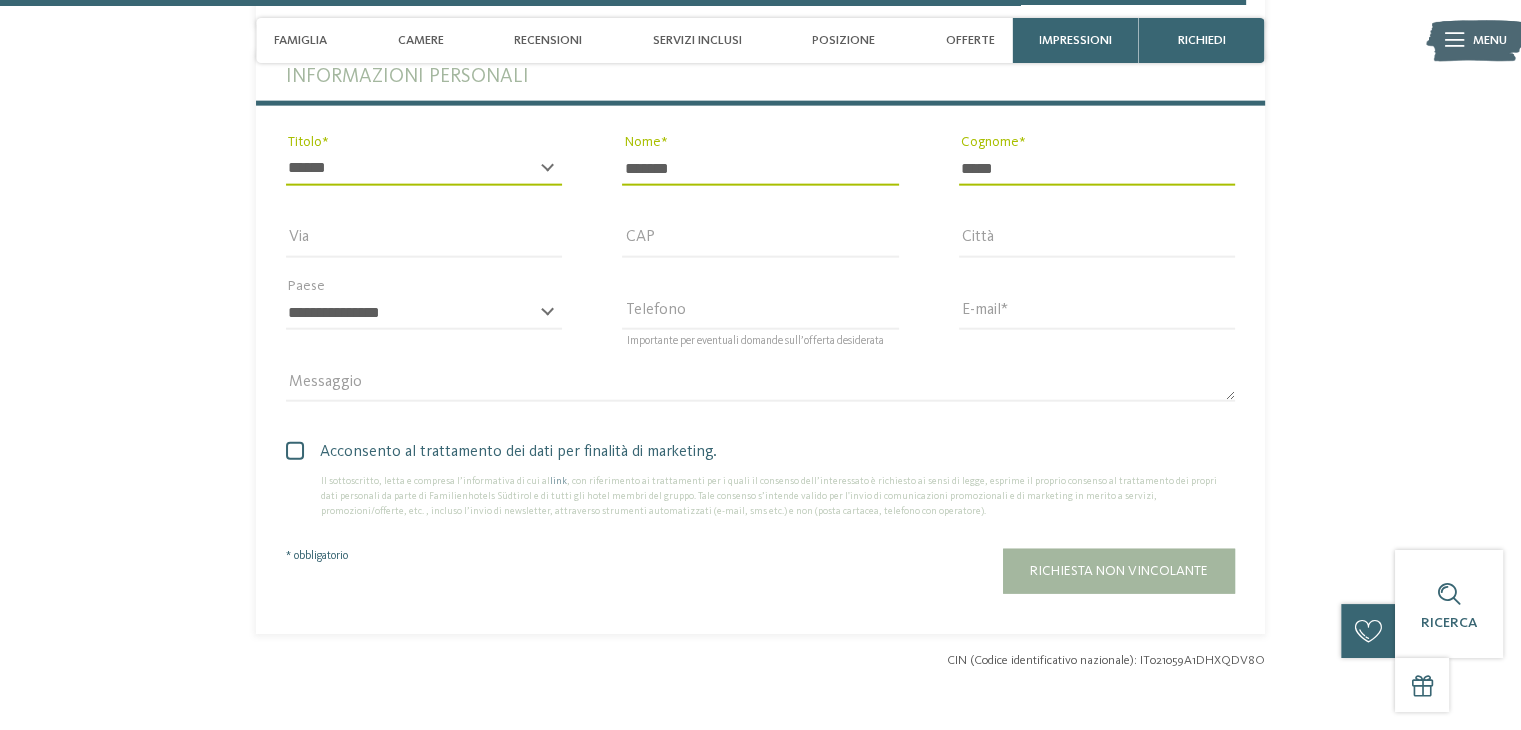 type on "*******" 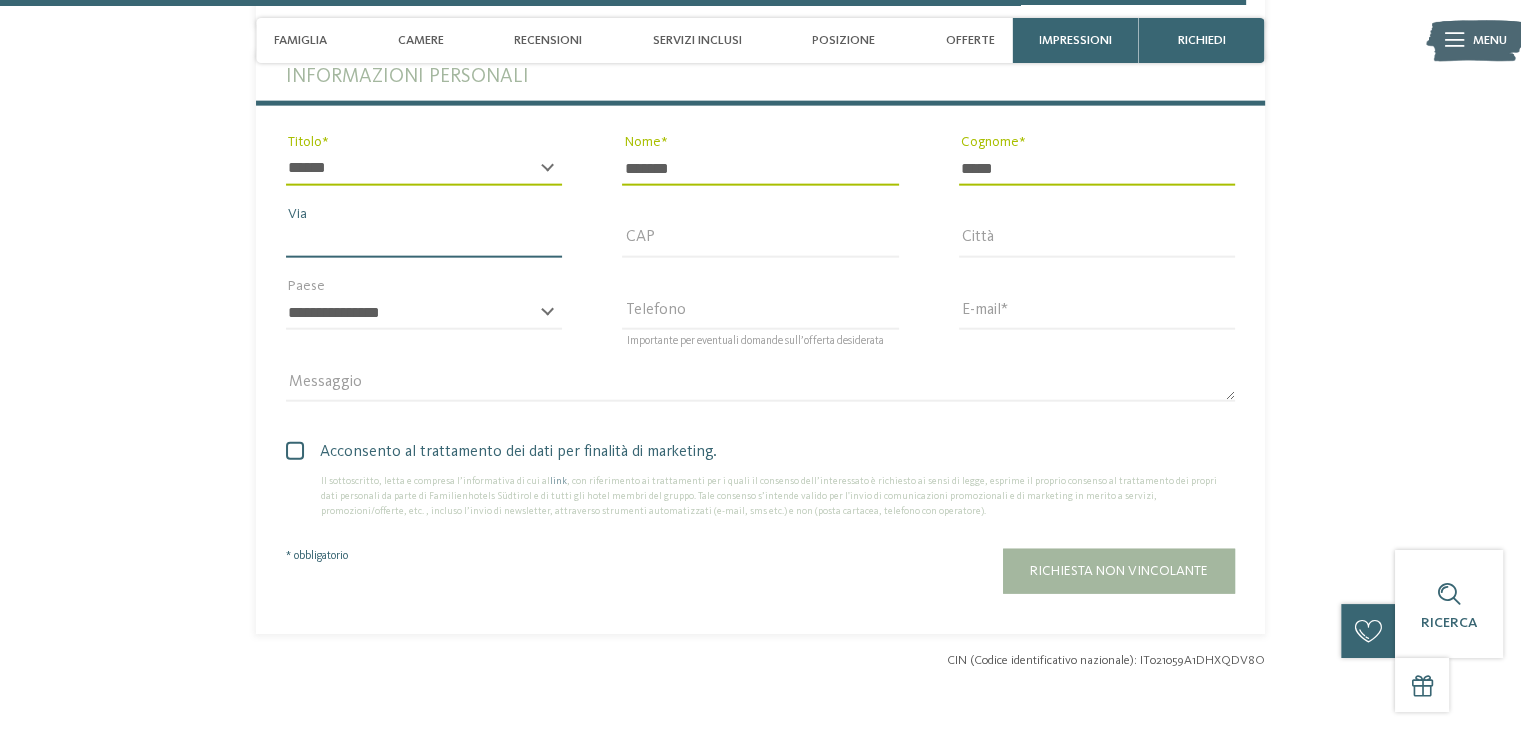click on "Via" at bounding box center (424, 241) 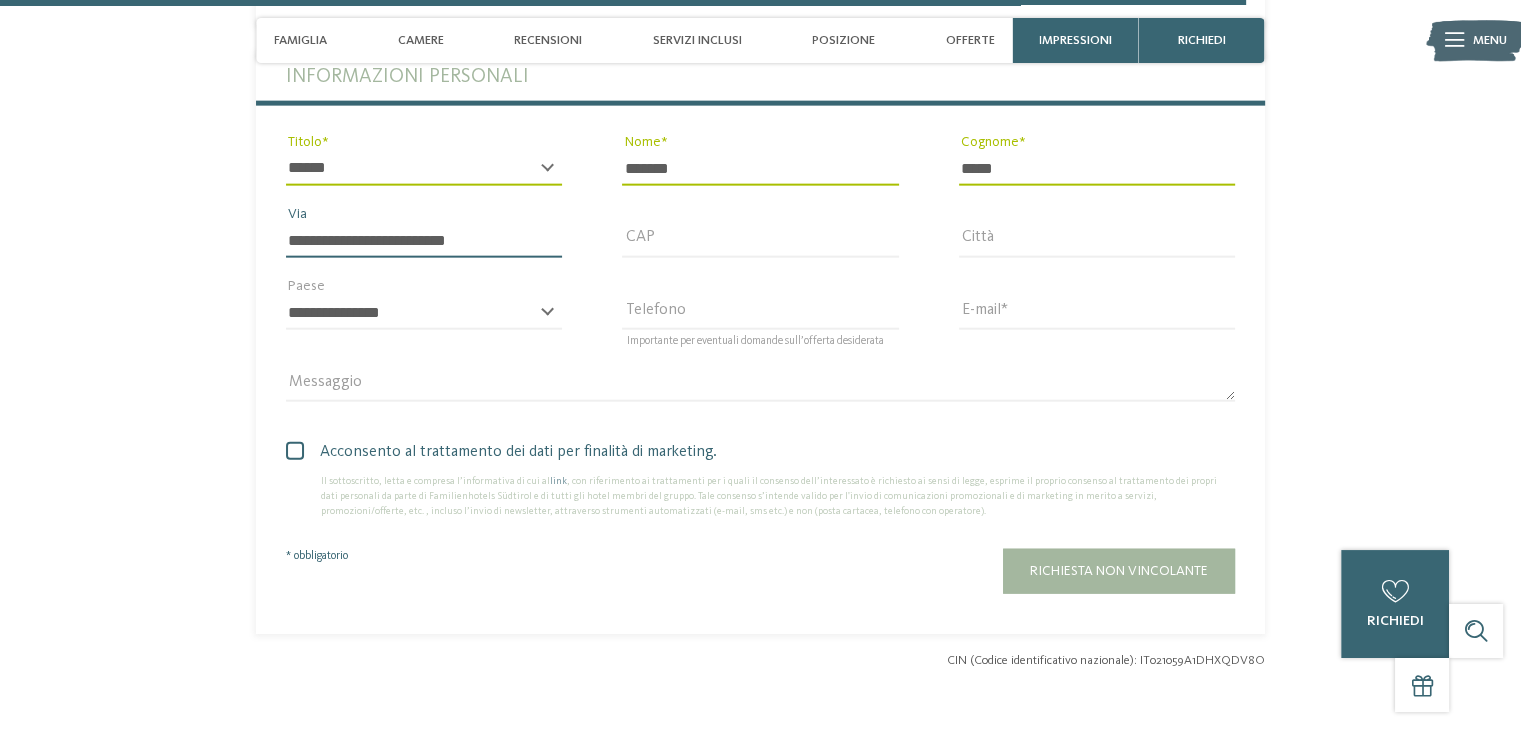 type on "**********" 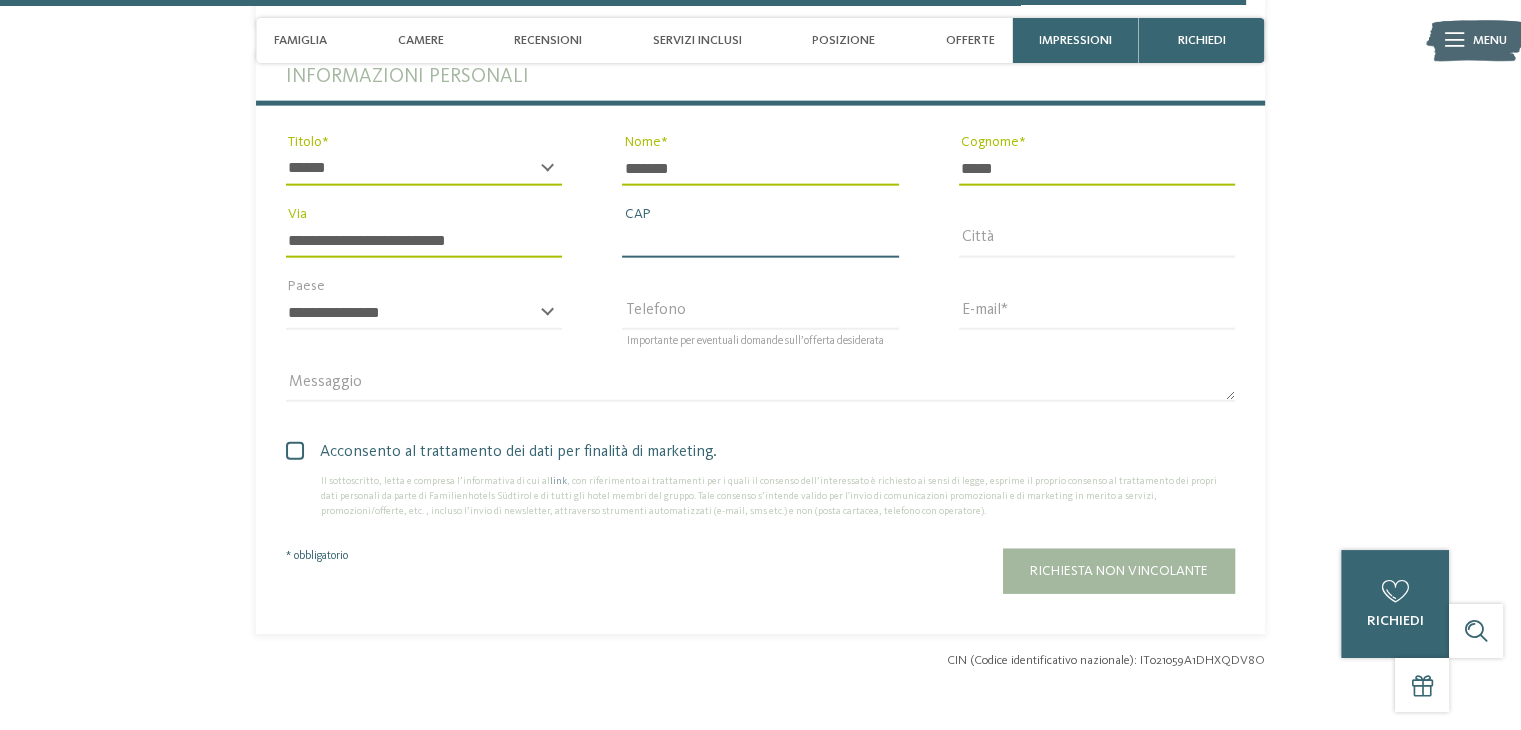 click on "CAP" at bounding box center (760, 241) 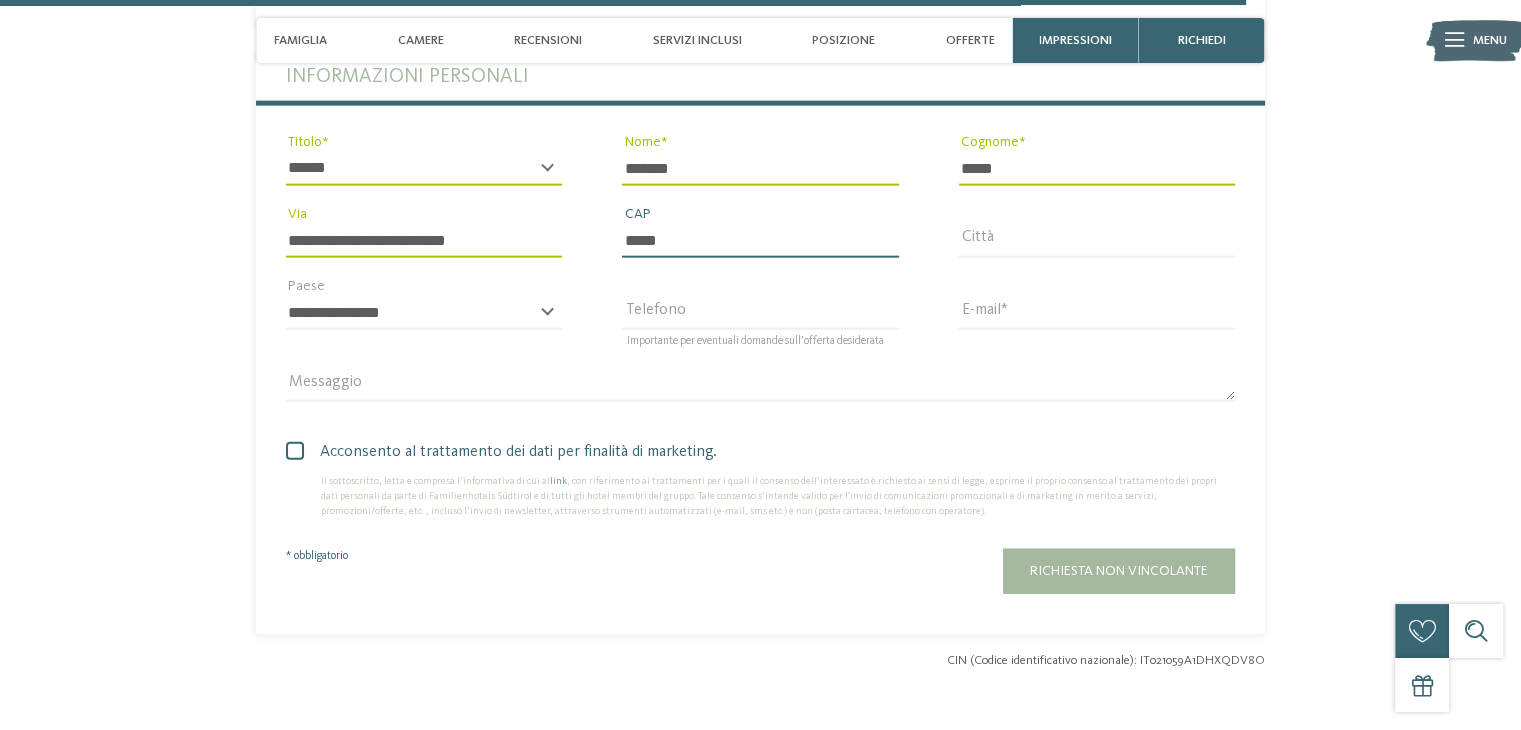 type on "*****" 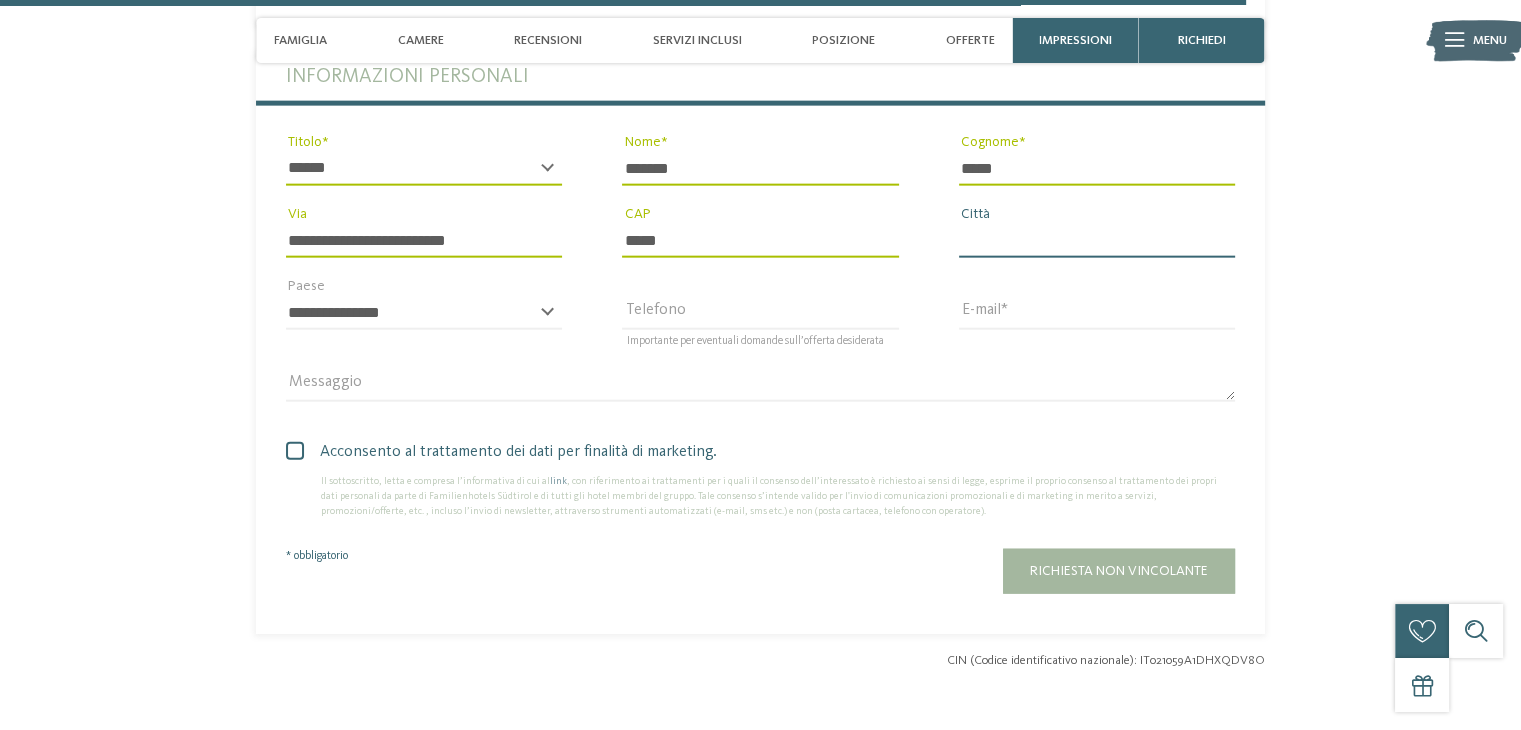 click on "Città" at bounding box center (1097, 241) 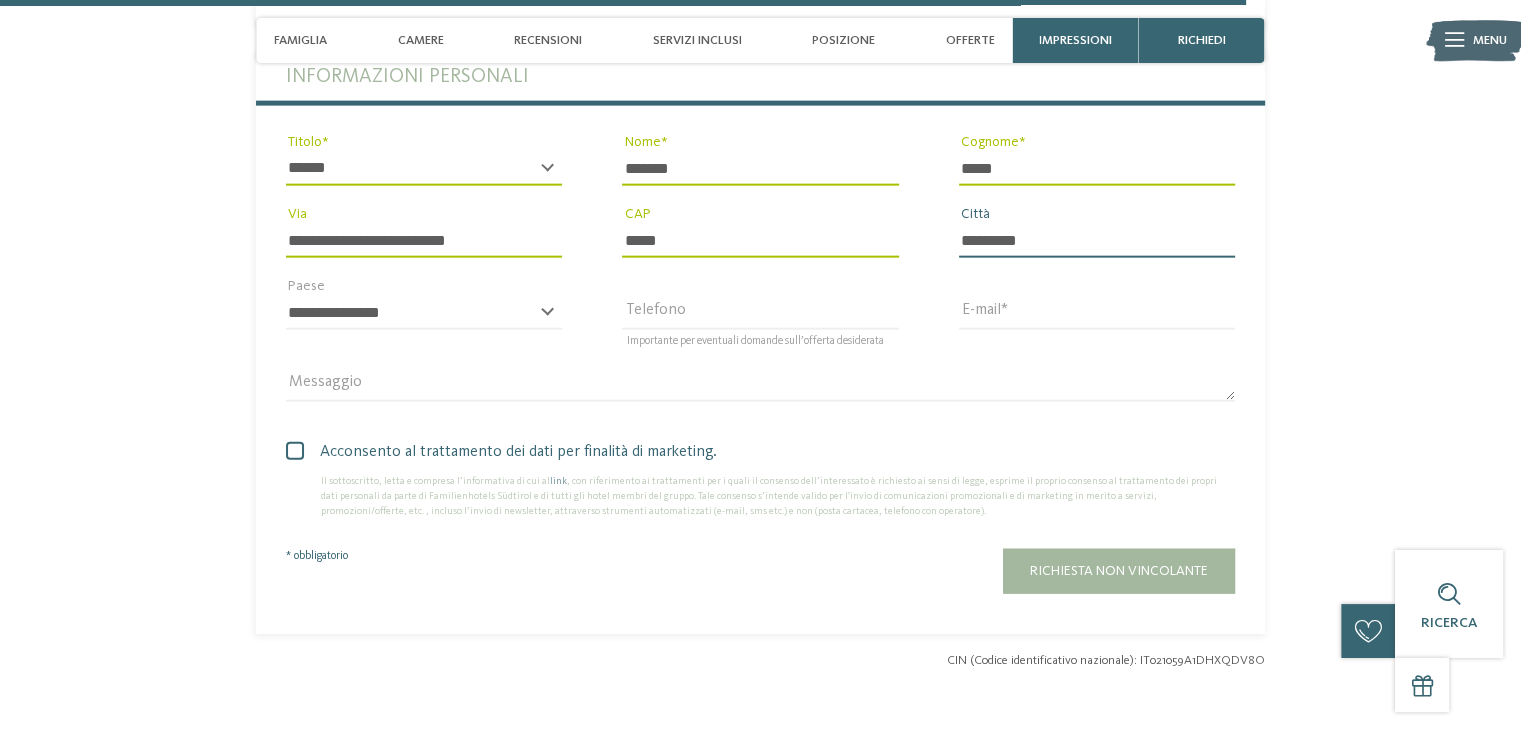 type on "*********" 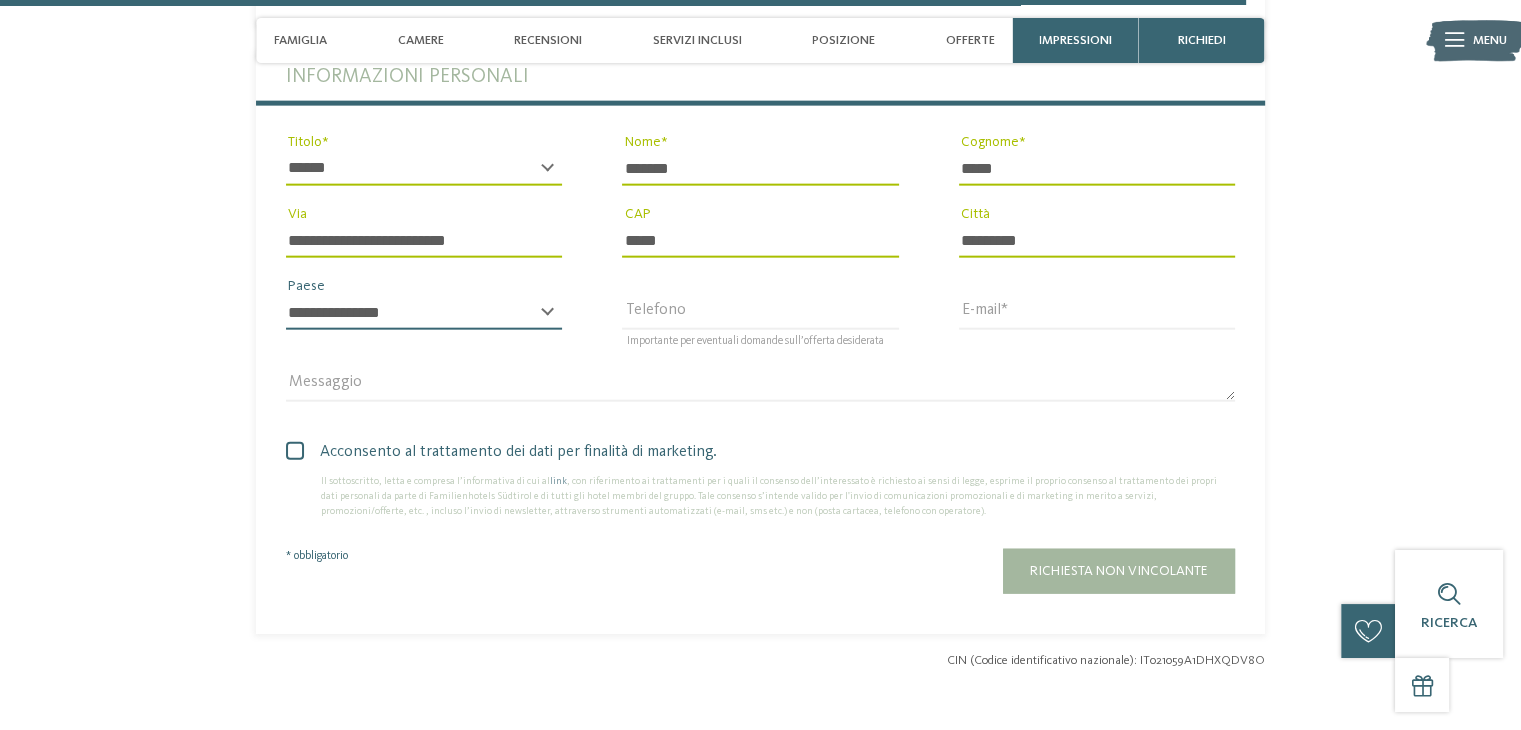 click on "**********" at bounding box center (424, 313) 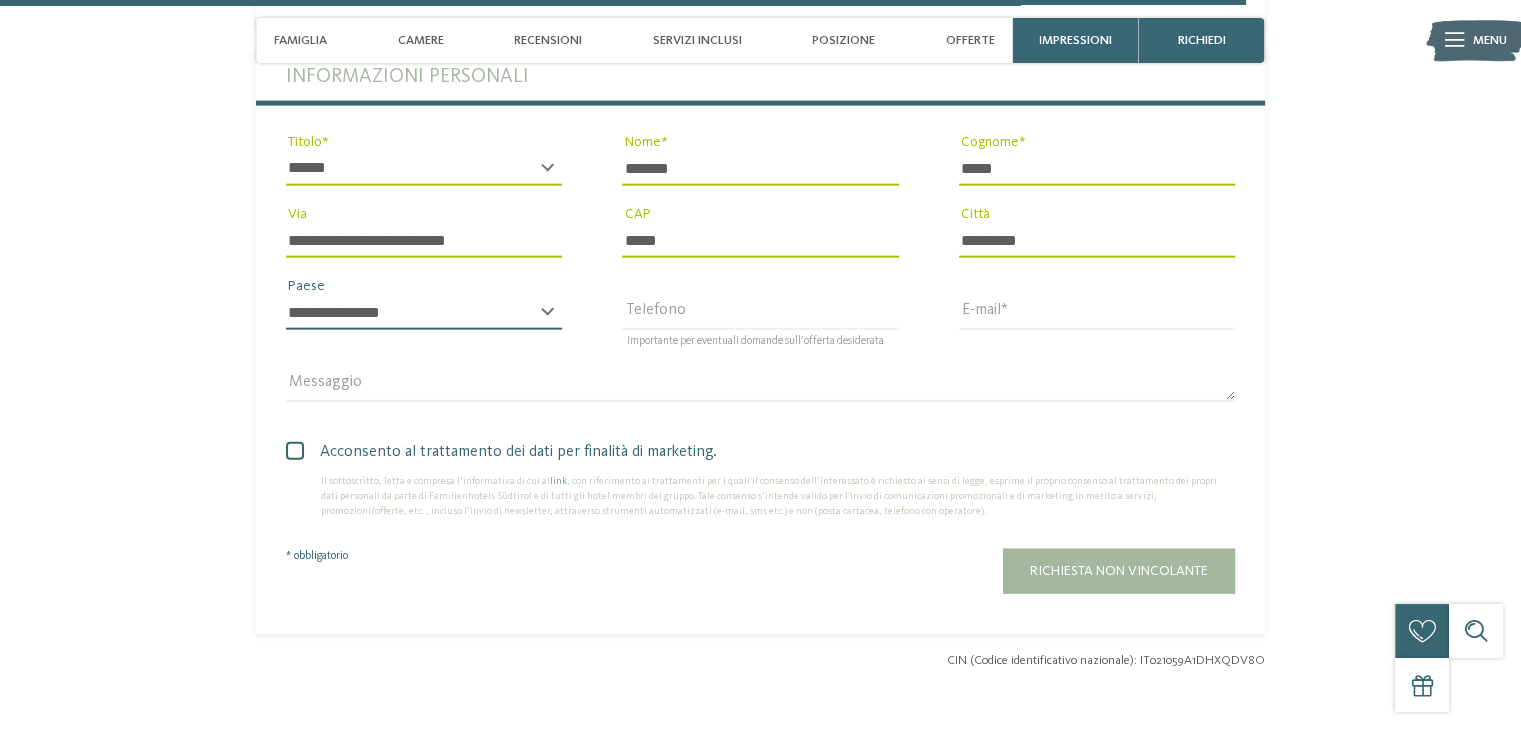 select on "**" 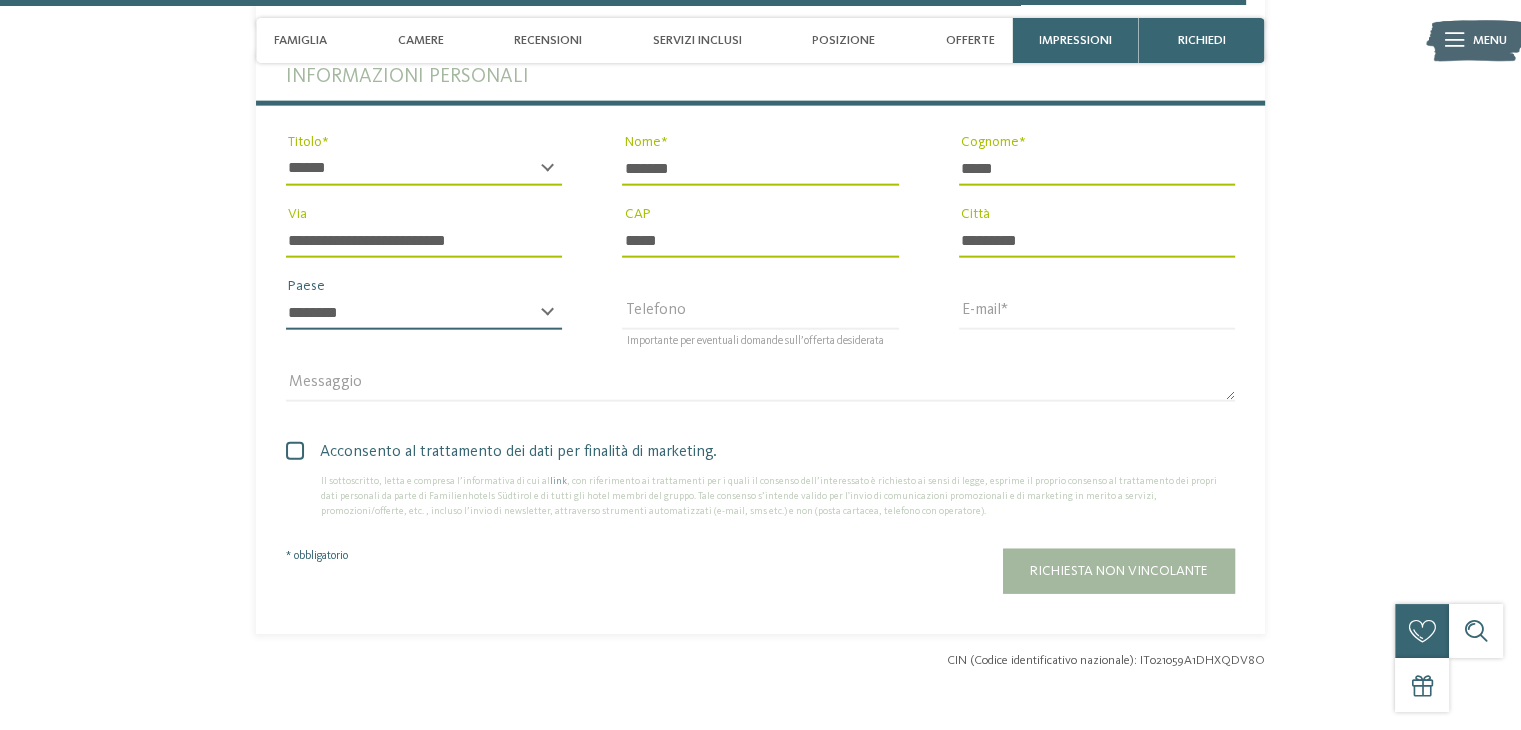 click on "**********" at bounding box center (424, 313) 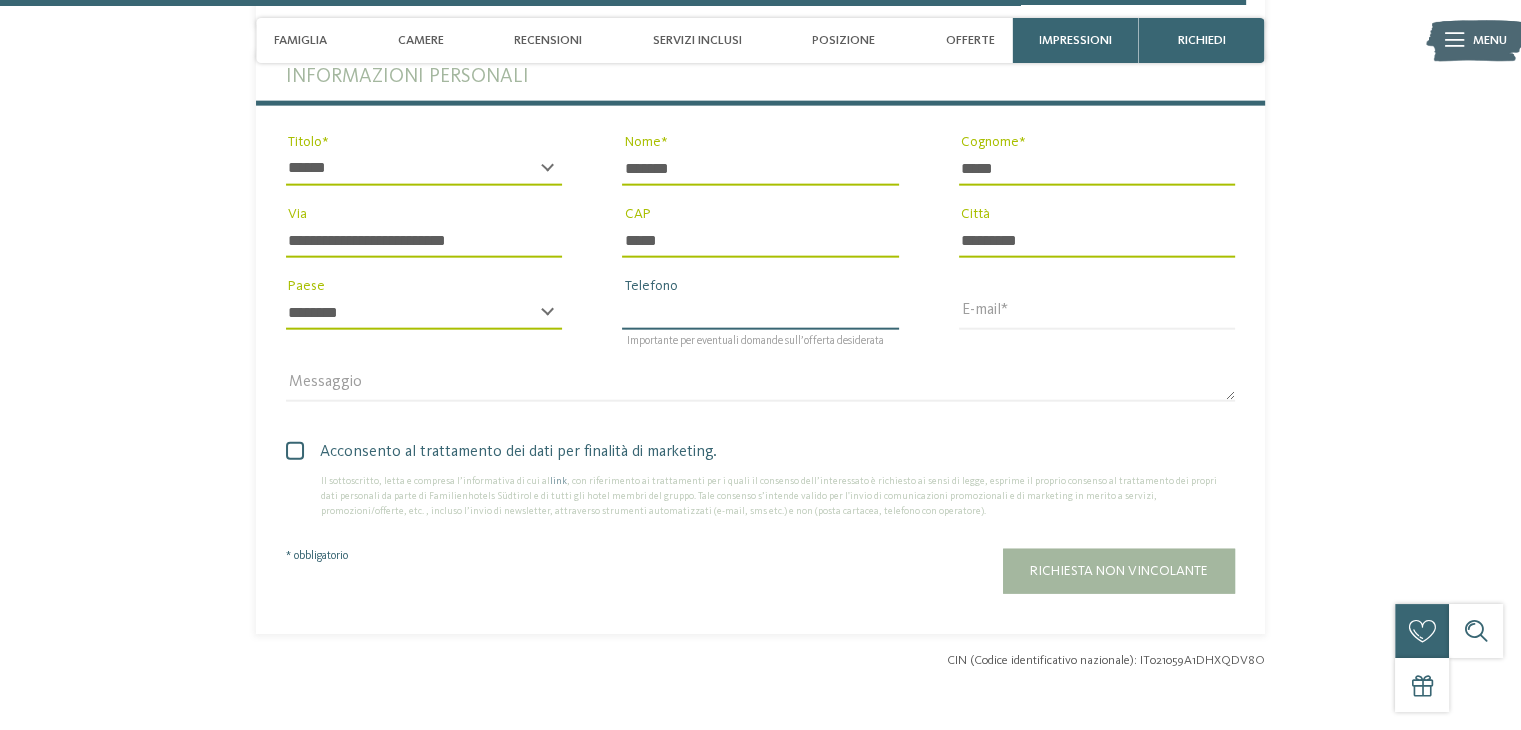click on "Telefono" at bounding box center [760, 313] 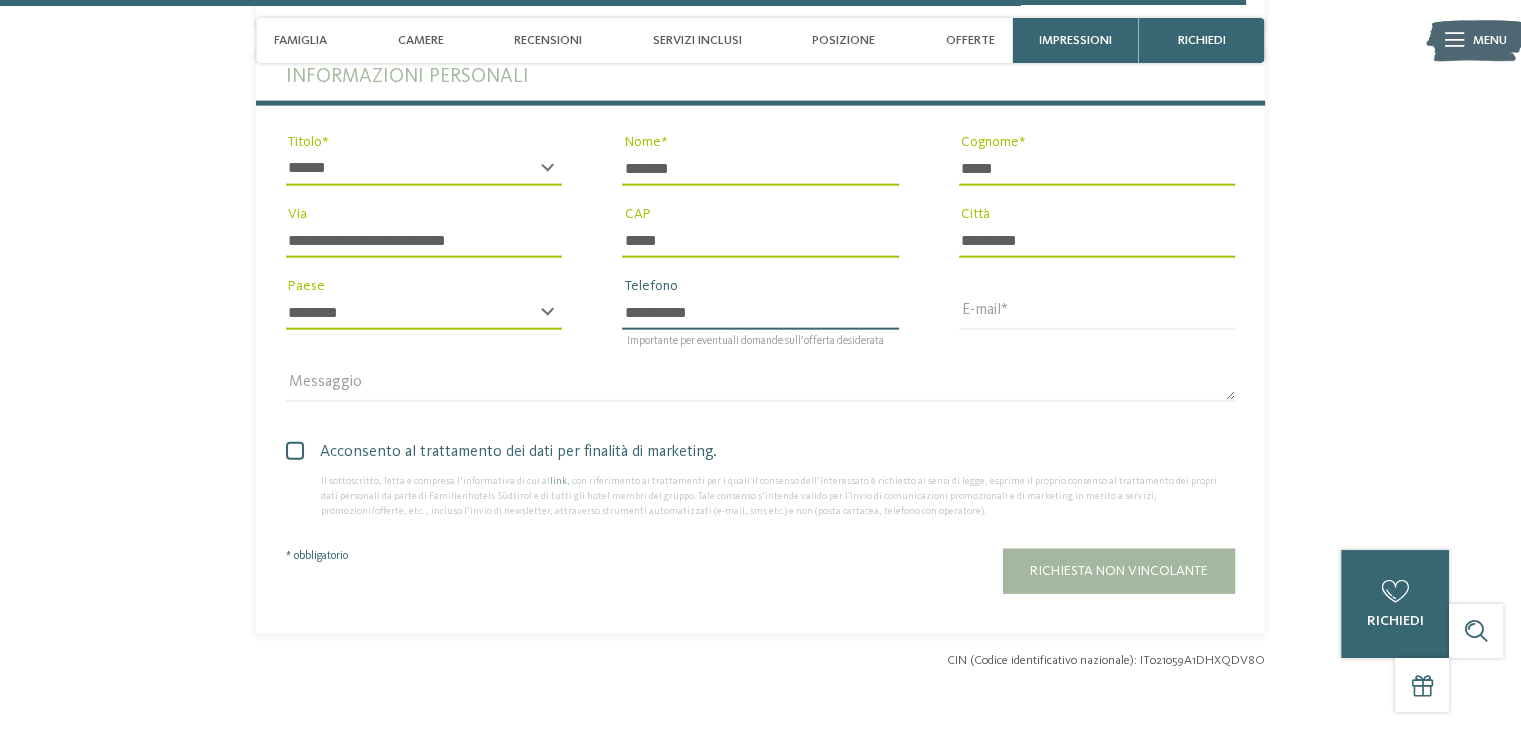type on "**********" 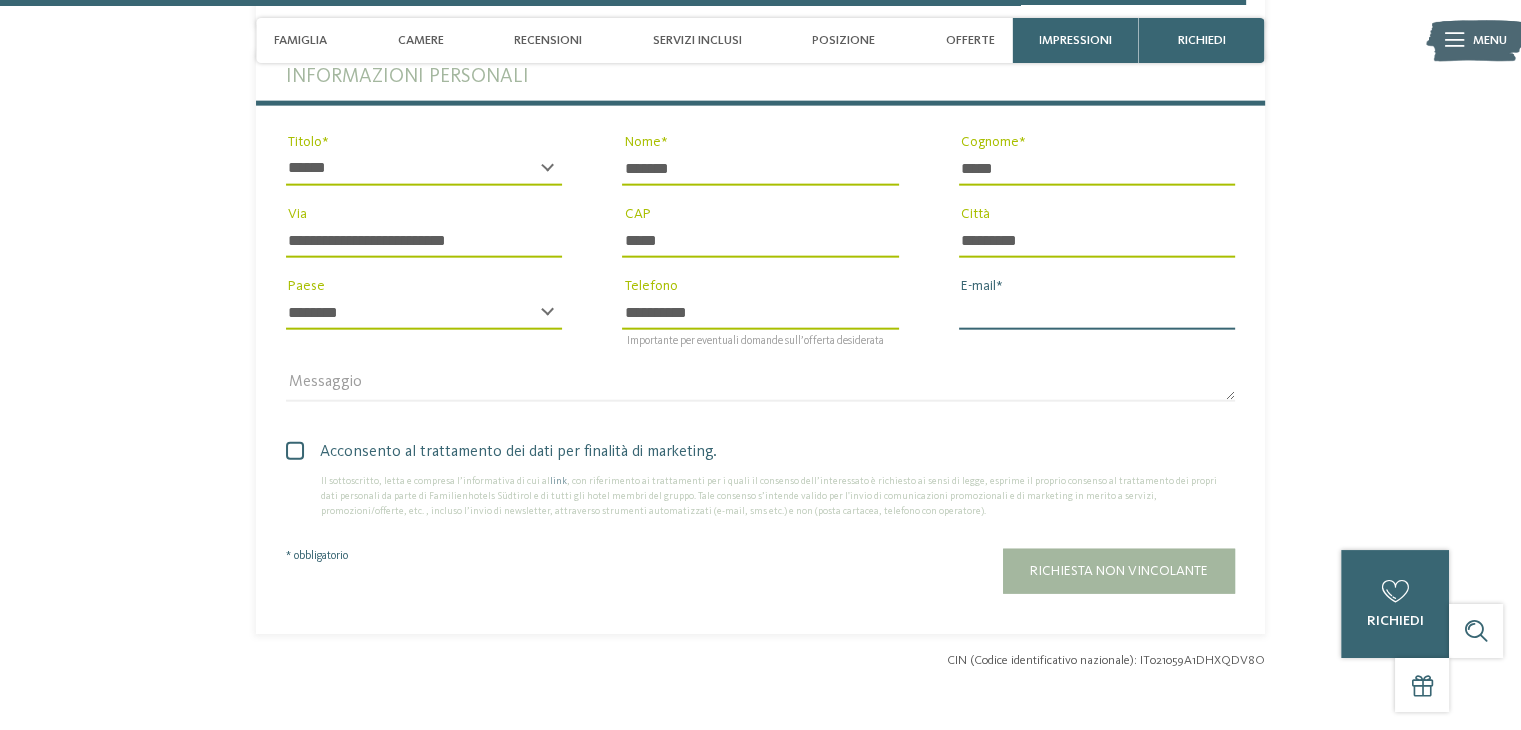 click on "E-mail" at bounding box center (1097, 313) 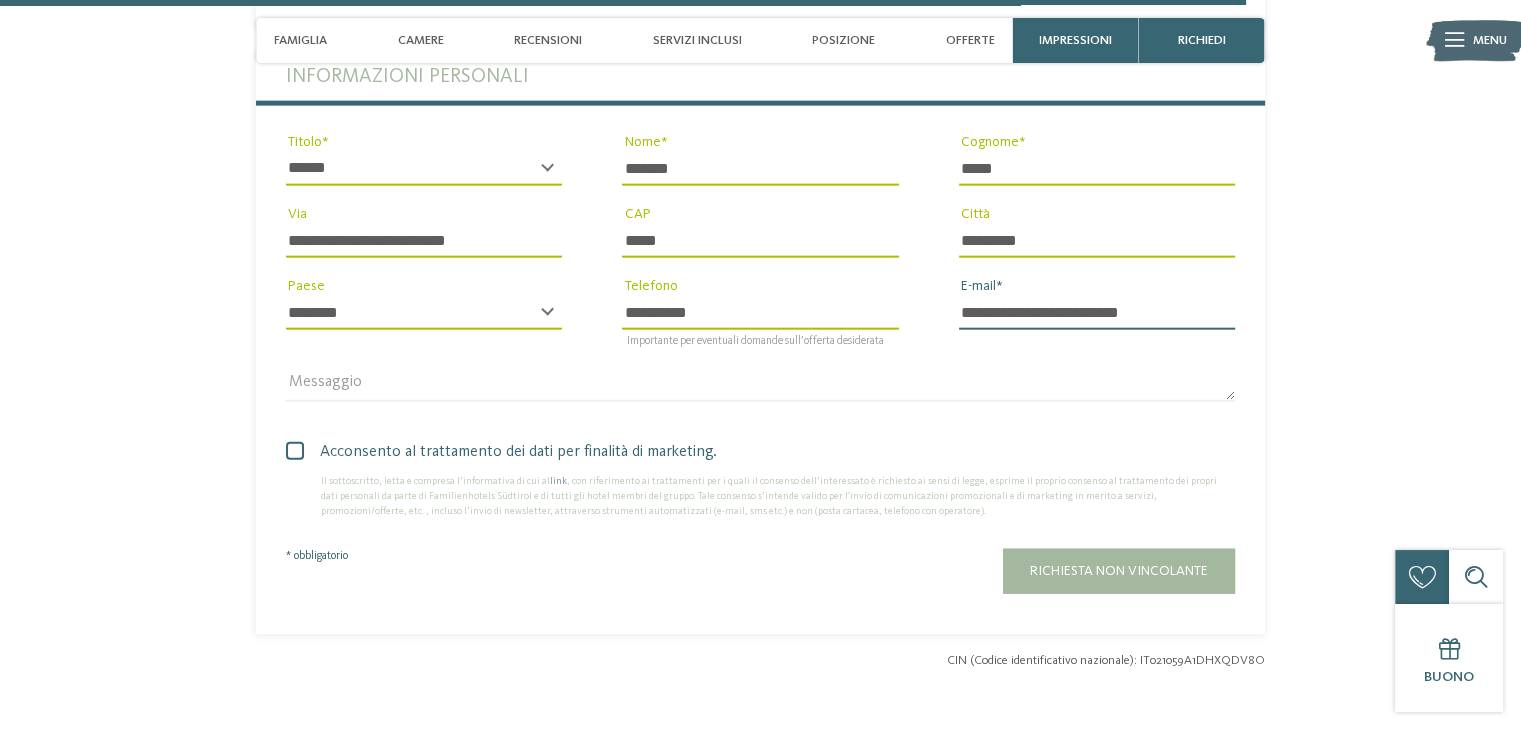 type on "**********" 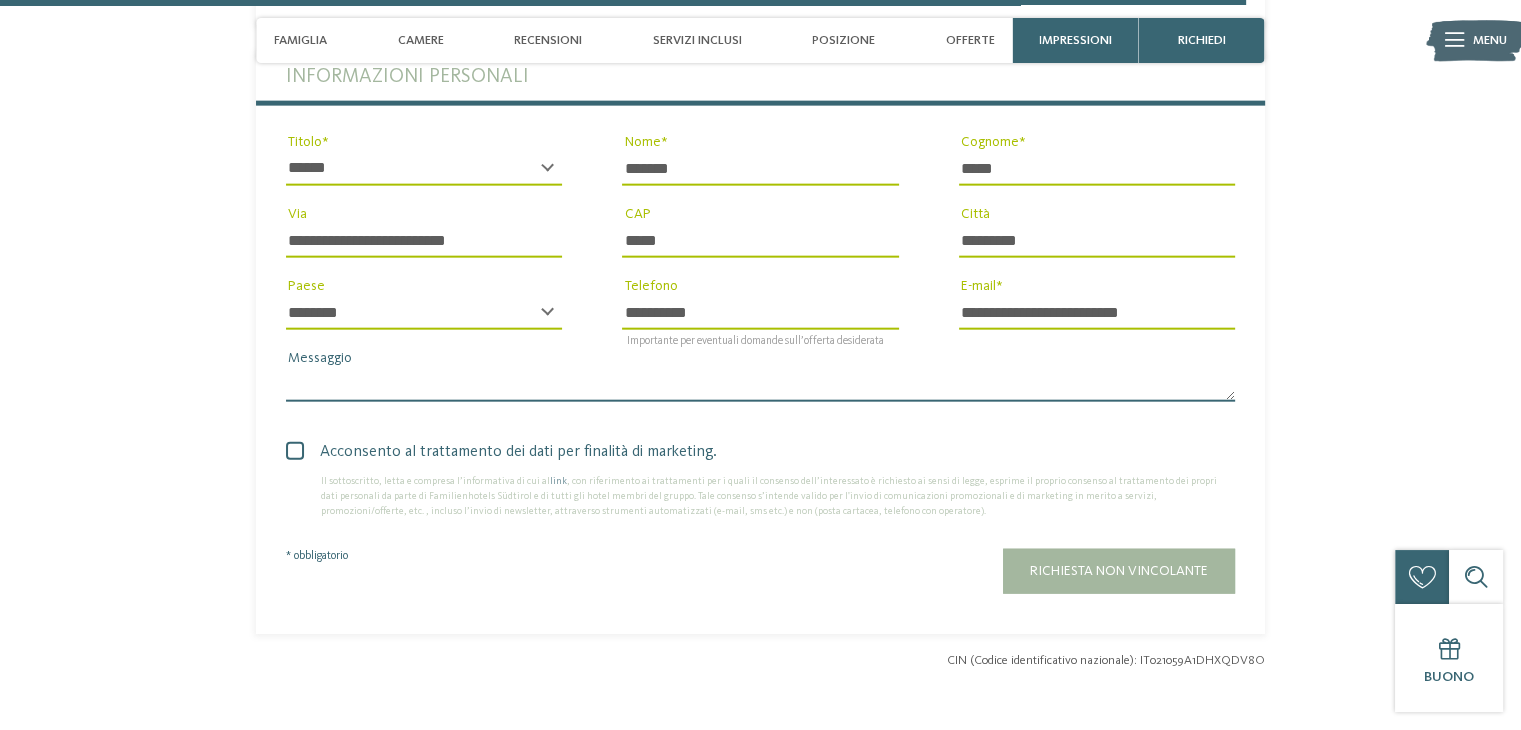 click on "Messaggio" at bounding box center (760, 385) 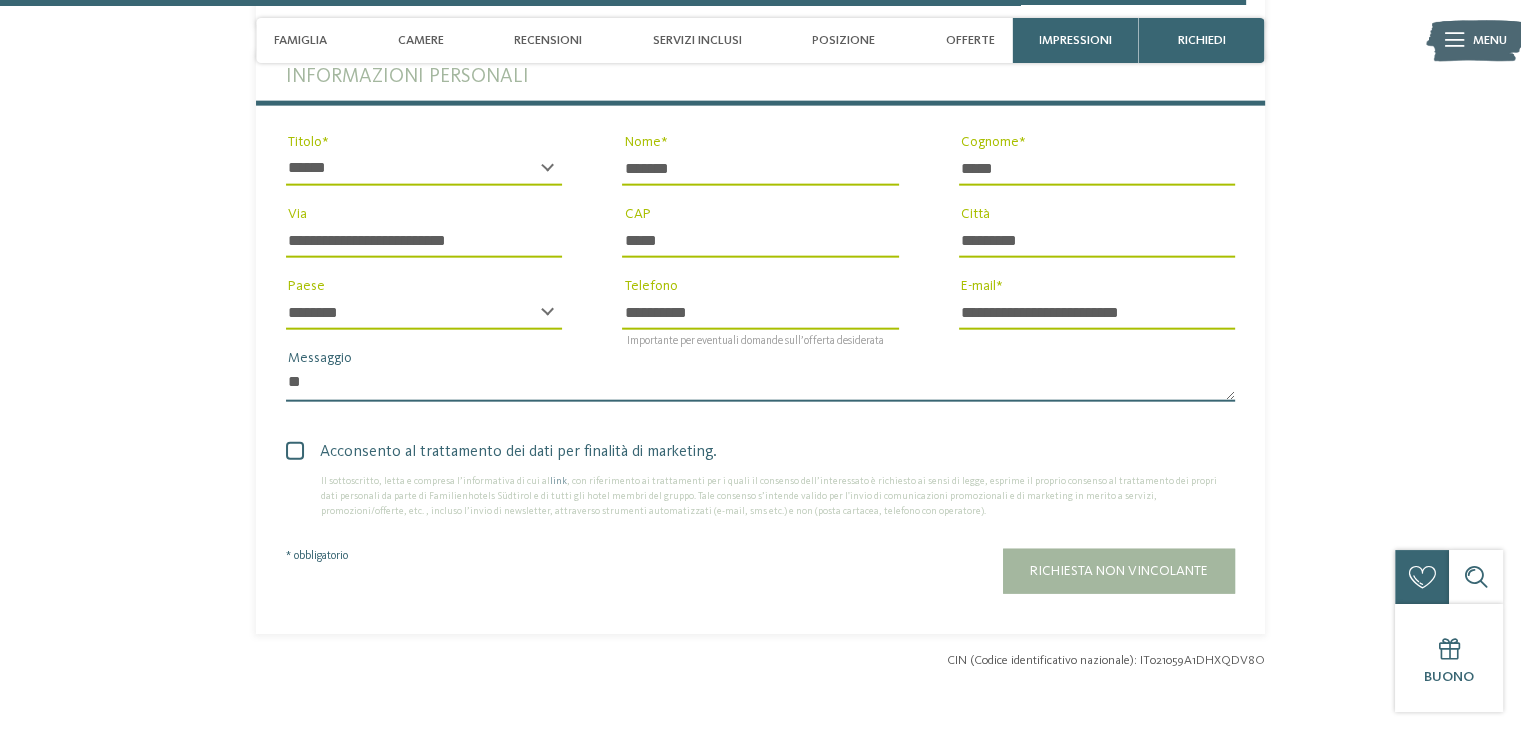 type on "*" 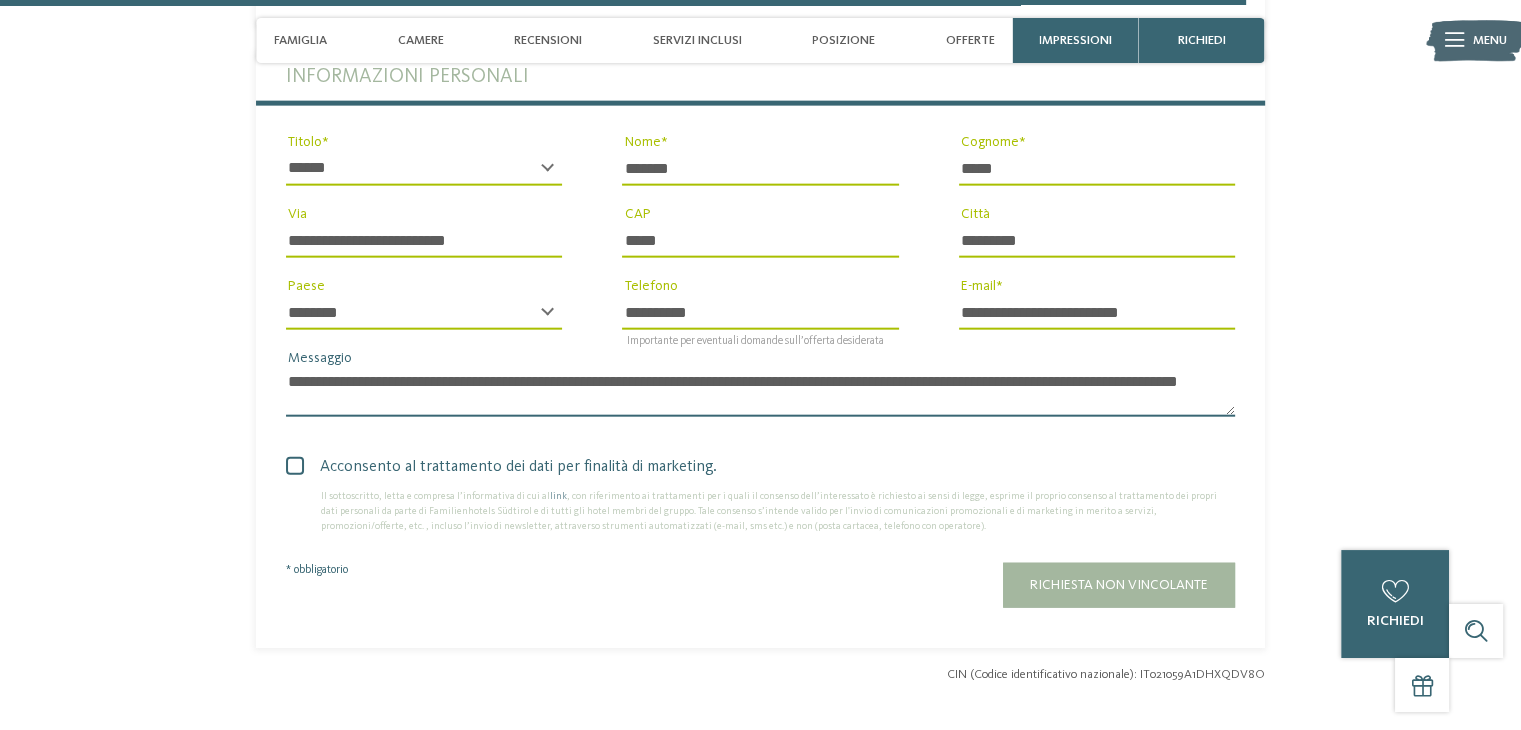 scroll, scrollTop: 0, scrollLeft: 0, axis: both 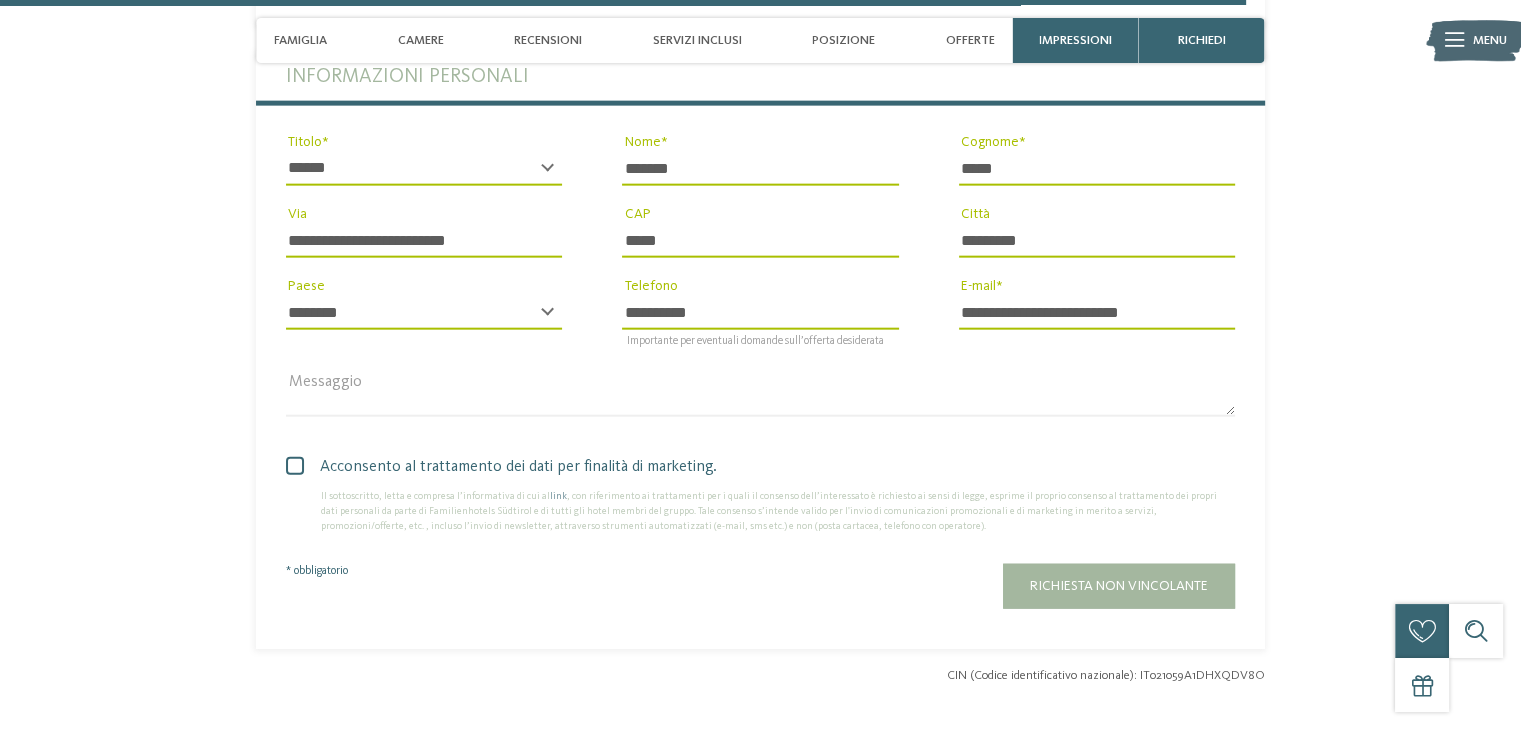 click at bounding box center [295, 466] 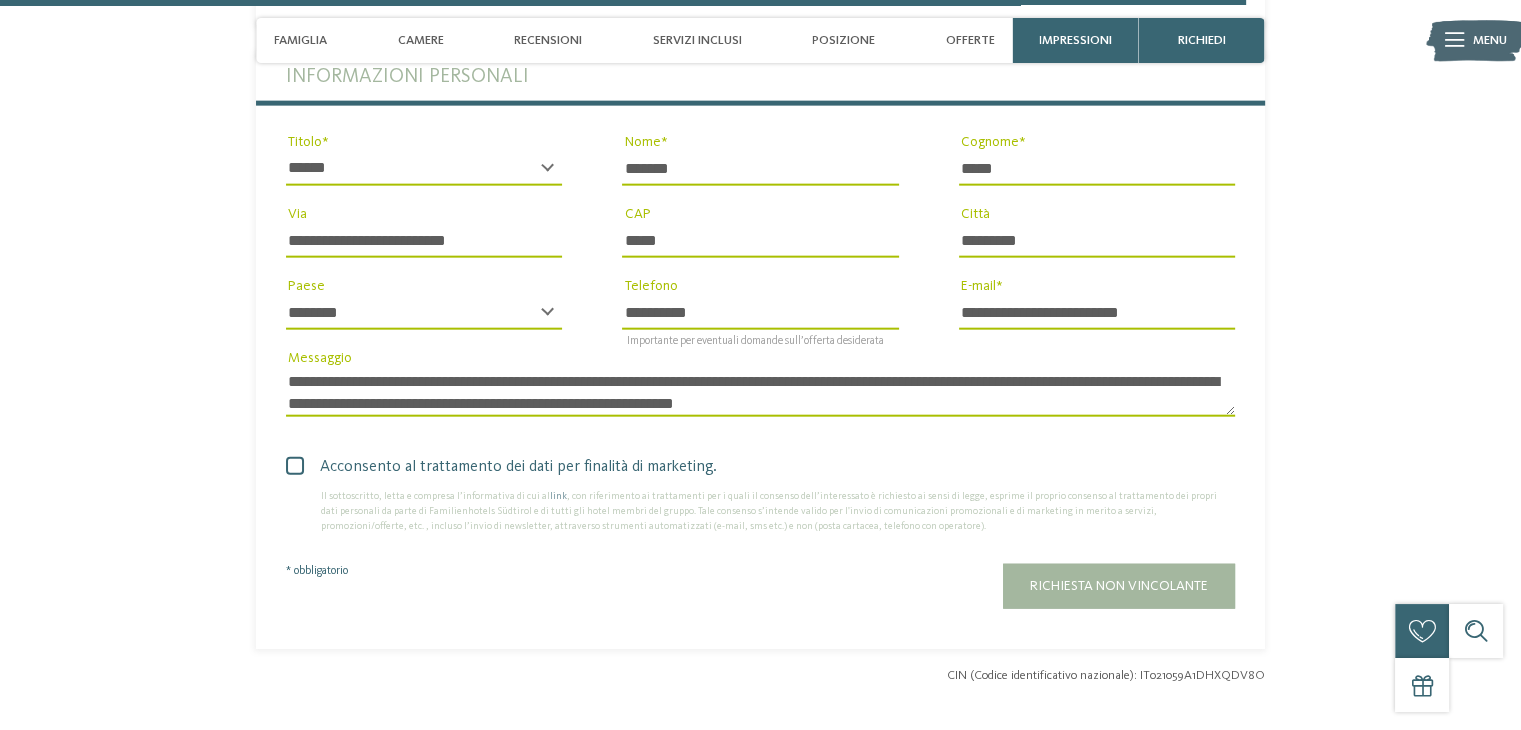 click on "**********" at bounding box center [760, 392] 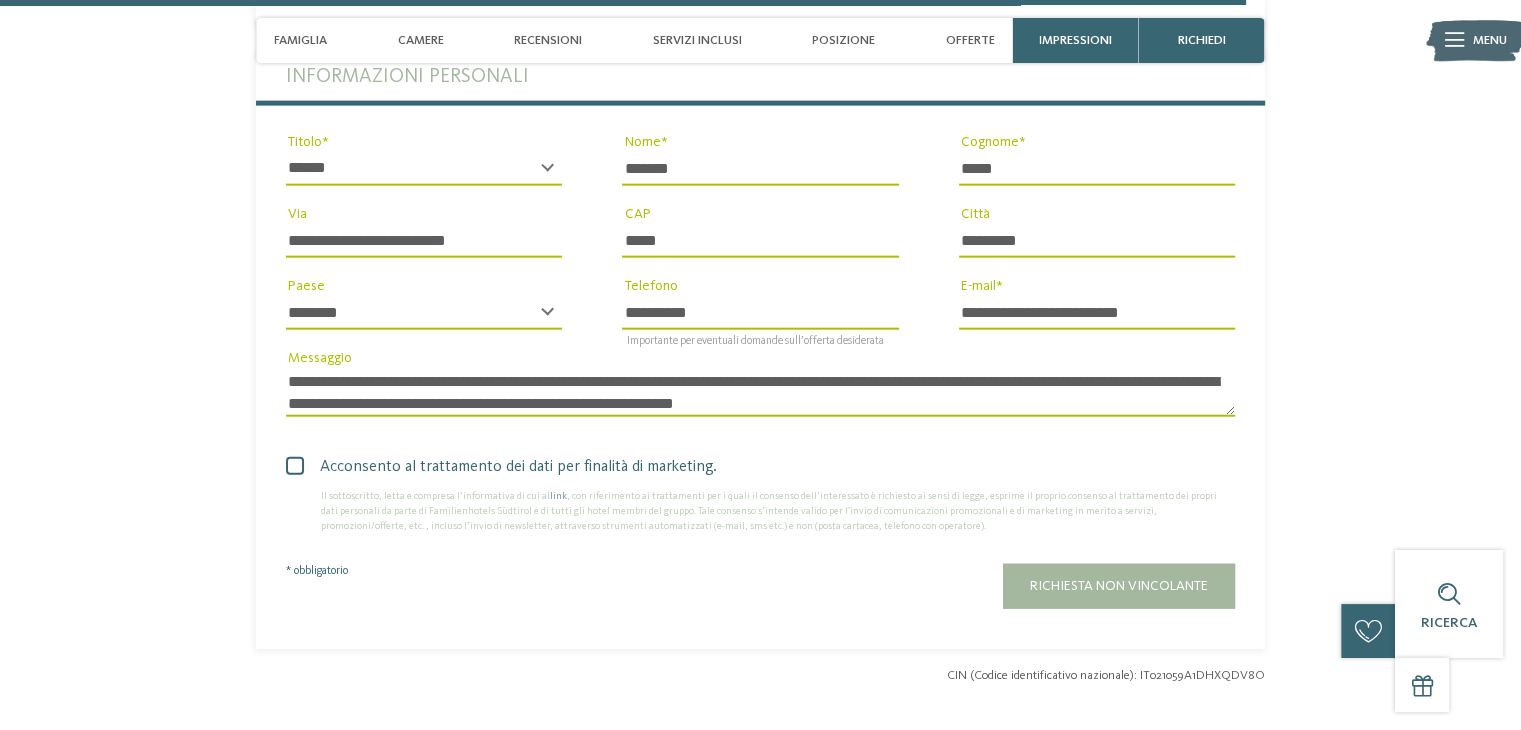 click on "**********" at bounding box center [760, 392] 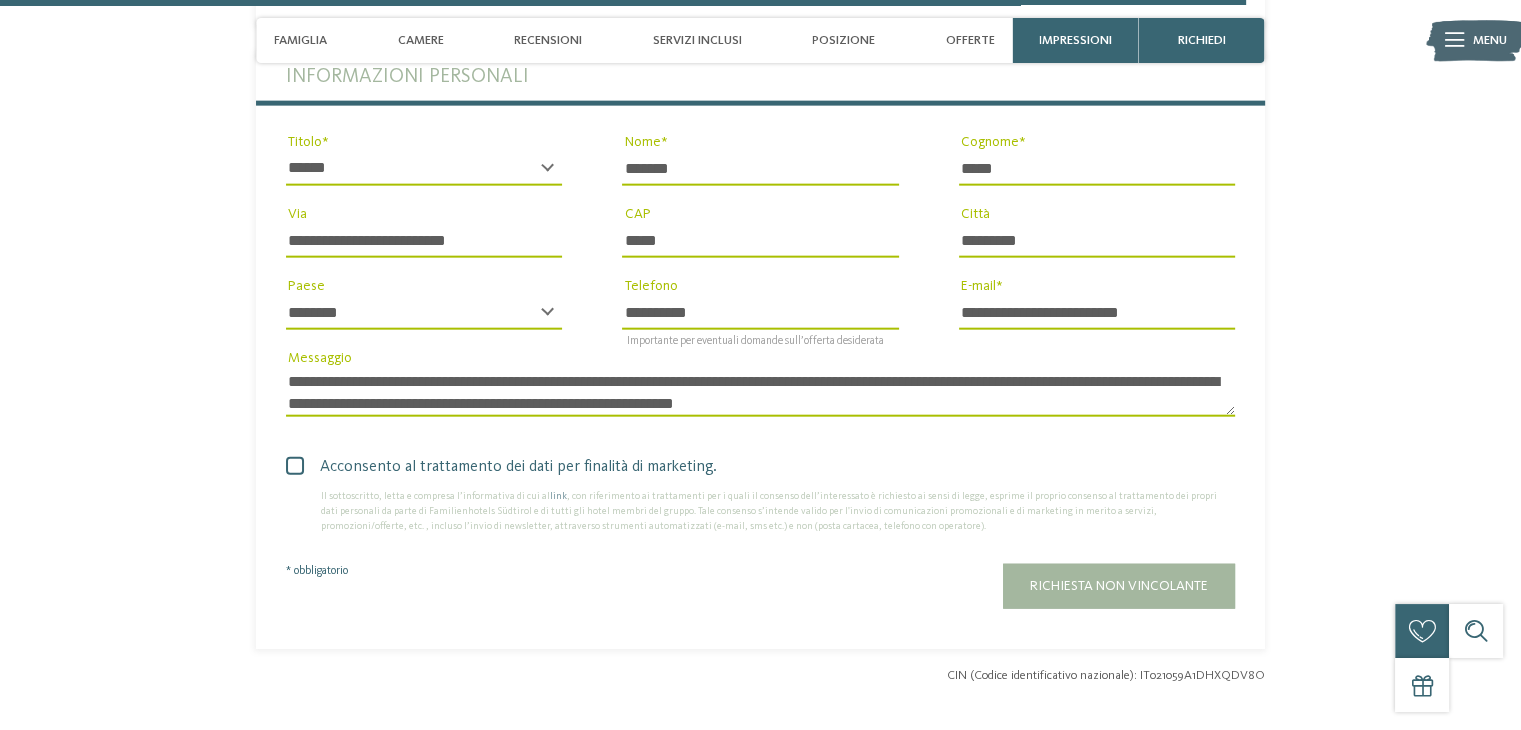 click on "**********" at bounding box center (760, 392) 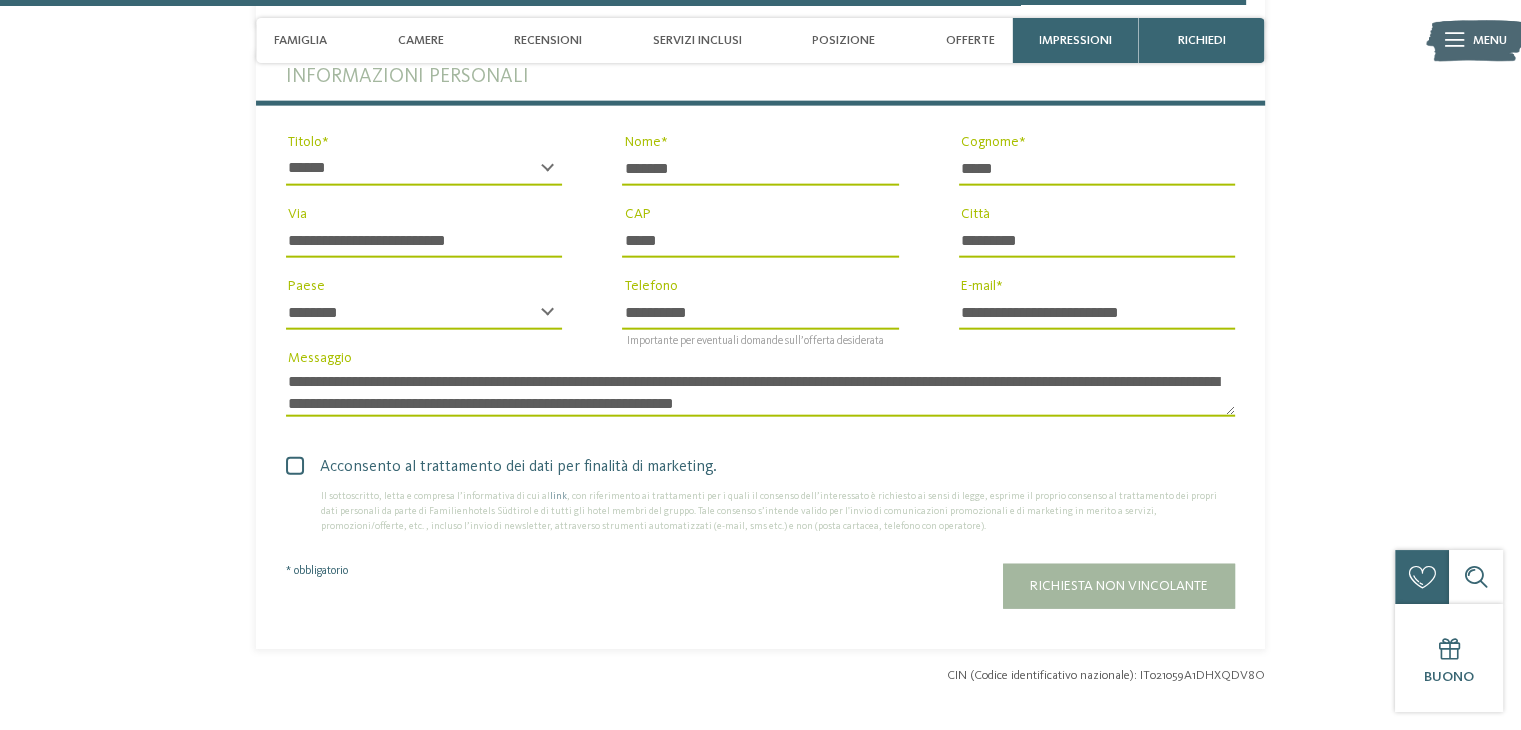 click on "**********" at bounding box center [760, 392] 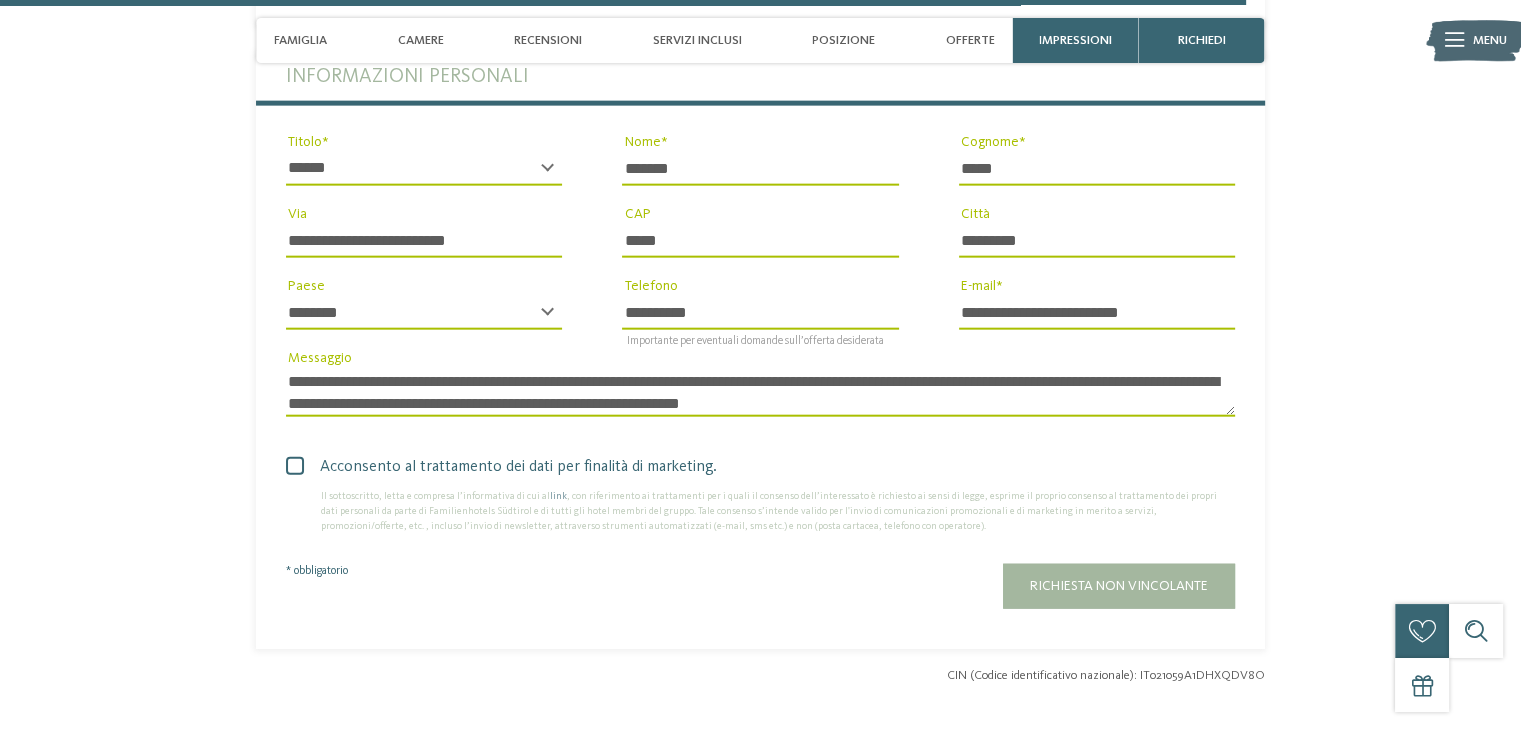 click on "**********" at bounding box center (760, 392) 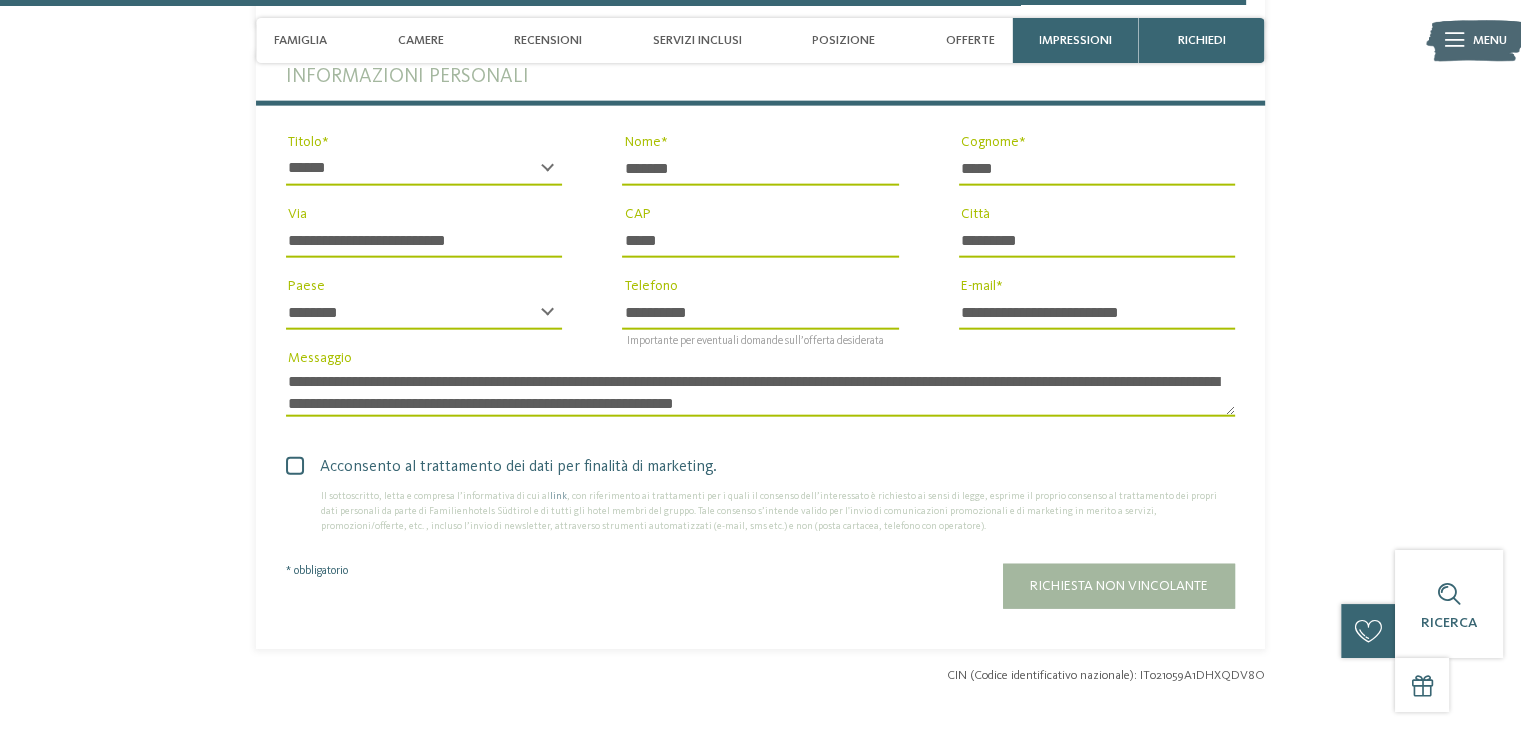 type on "**********" 